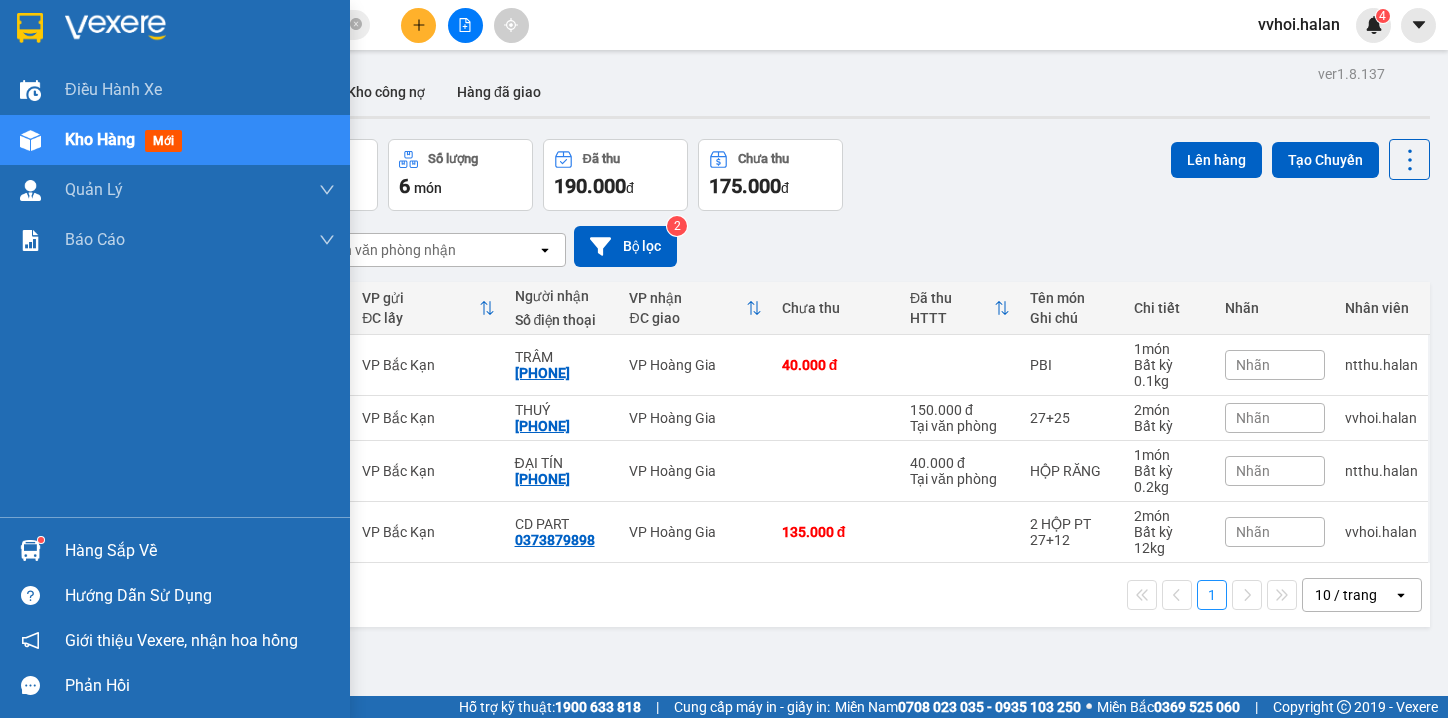 scroll, scrollTop: 0, scrollLeft: 0, axis: both 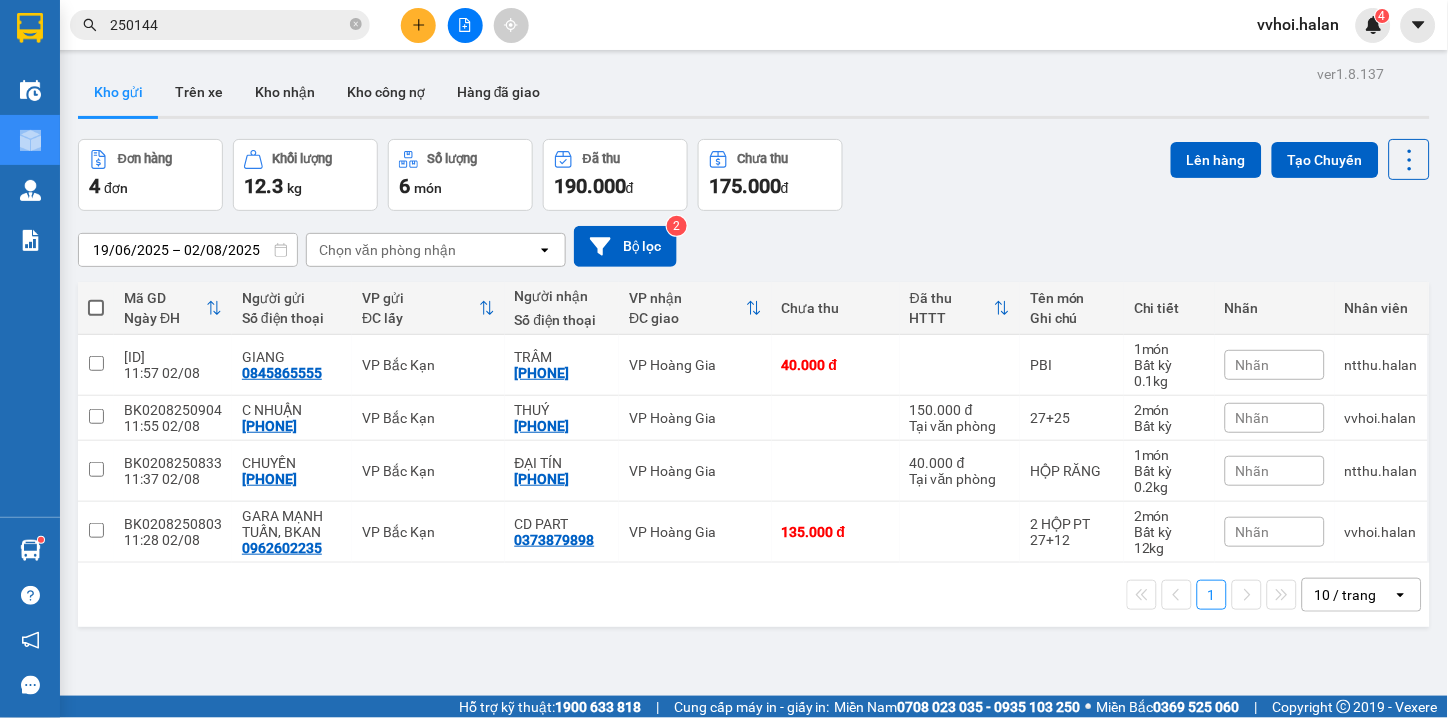 click on "19/06/2025 – 02/08/2025 Press the down arrow key to interact with the calendar and select a date. Press the escape button to close the calendar. Selected date range is from 19/06/2025 to 02/08/2025. Chọn văn phòng nhận open Bộ lọc 2" at bounding box center (754, 246) 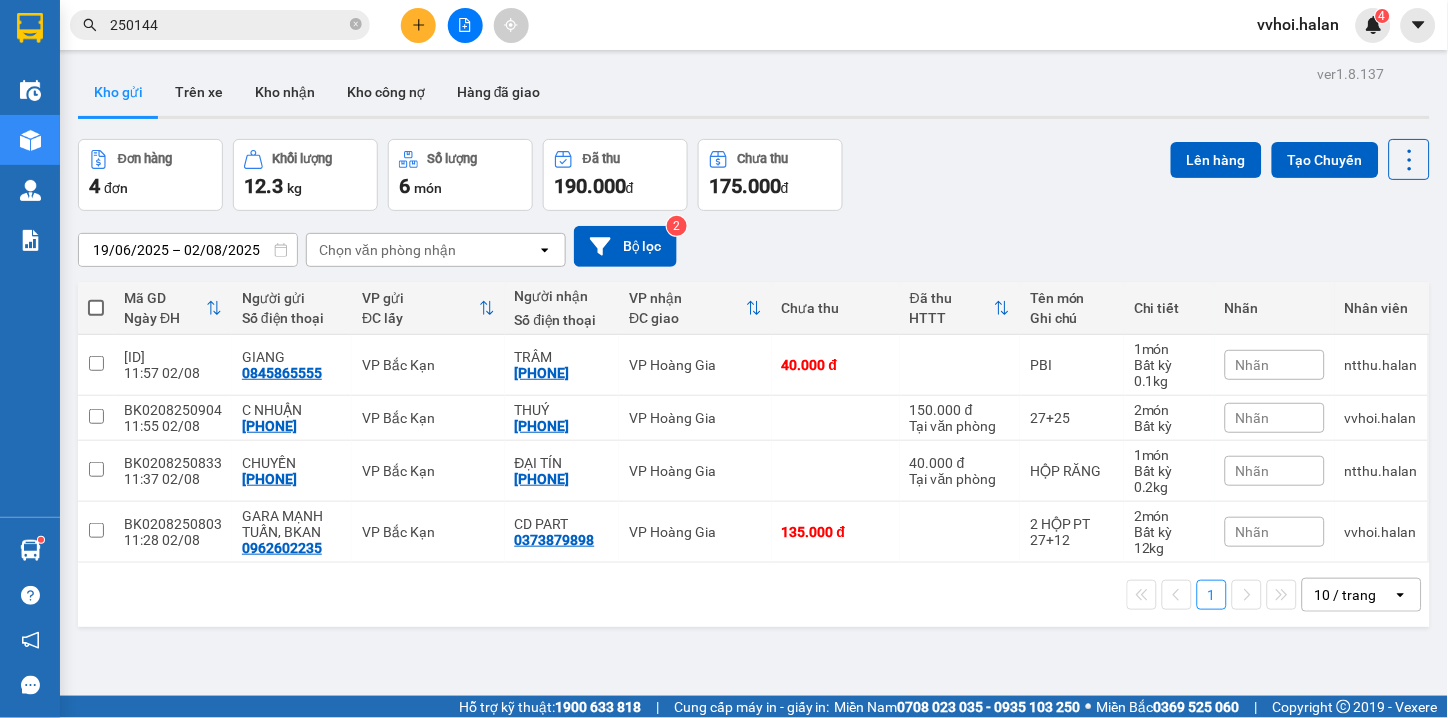 click on "19/06/2025 – 02/08/2025 Press the down arrow key to interact with the calendar and select a date. Press the escape button to close the calendar. Selected date range is from 19/06/2025 to 02/08/2025. Chọn văn phòng nhận open Bộ lọc 2" at bounding box center [754, 246] 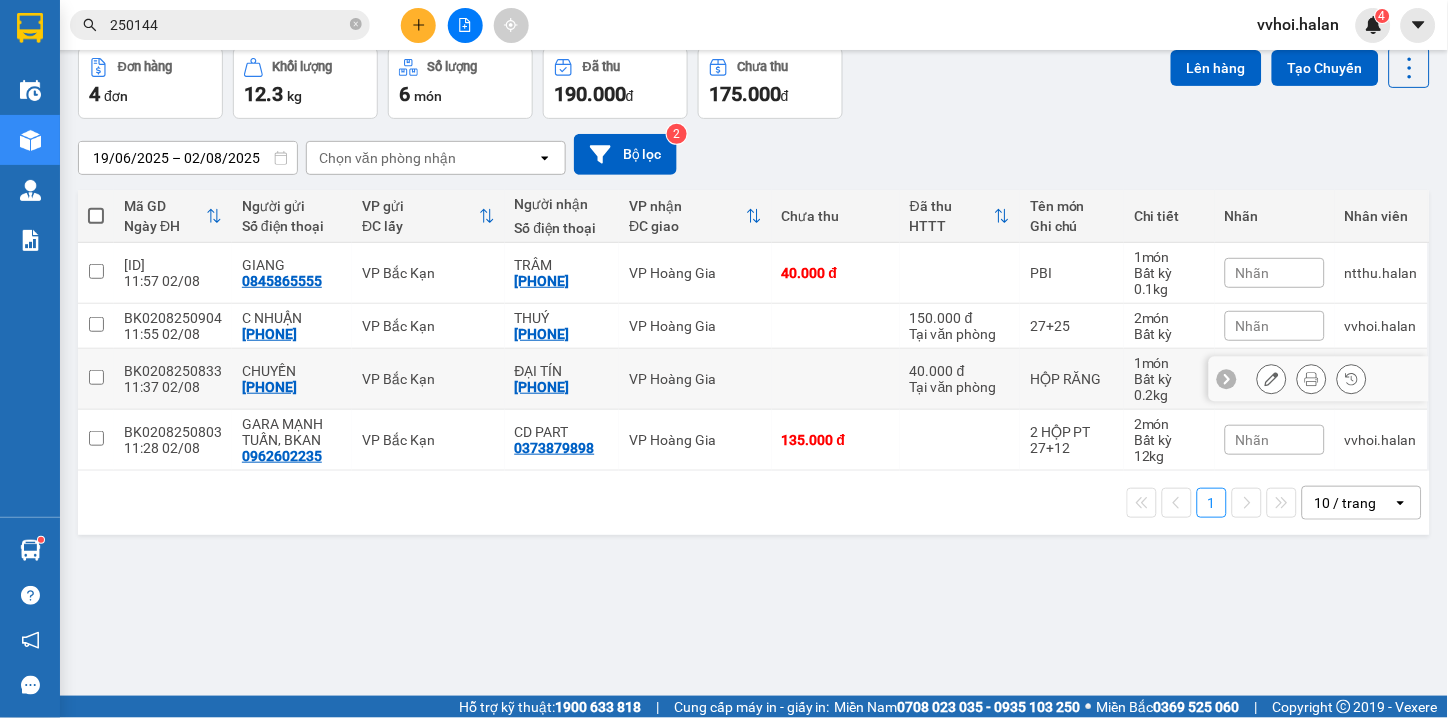 scroll, scrollTop: 0, scrollLeft: 0, axis: both 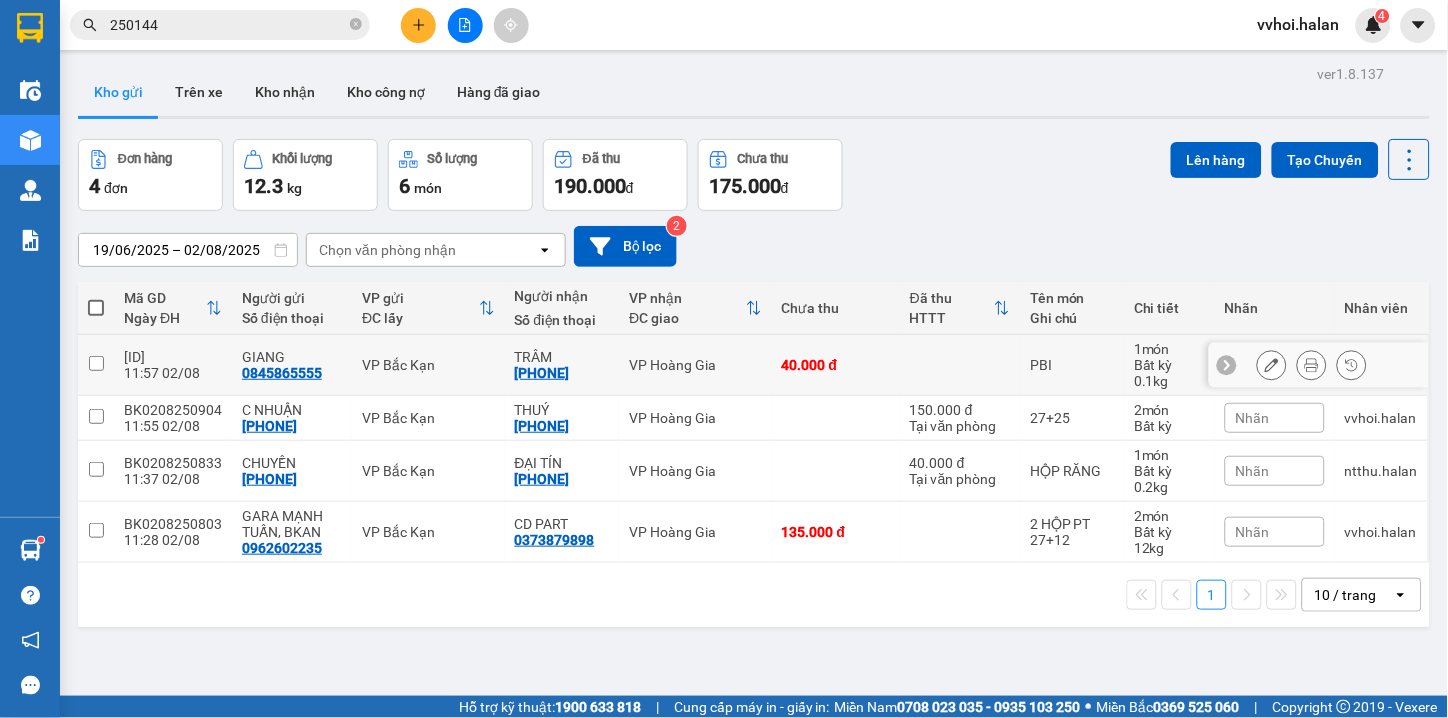 click 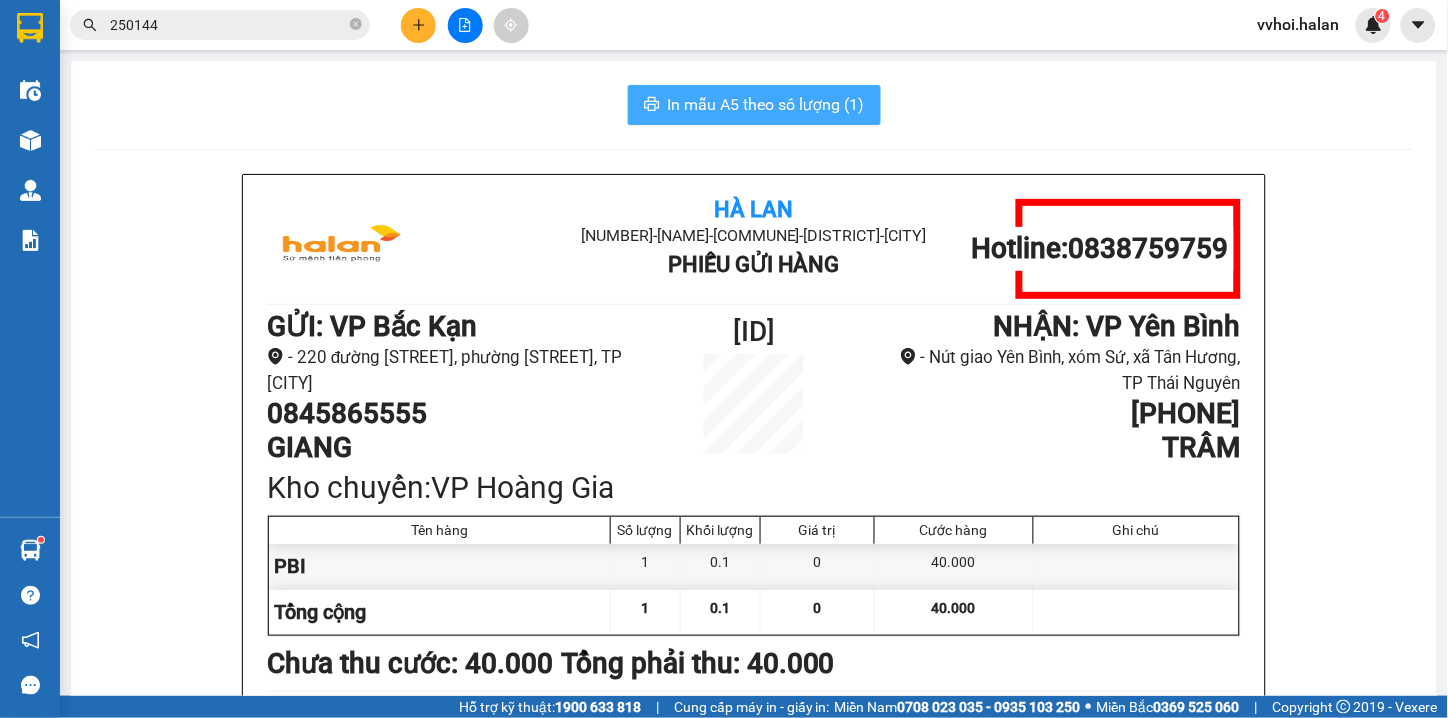 click on "In mẫu A5 theo số lượng
(1)" at bounding box center [766, 104] 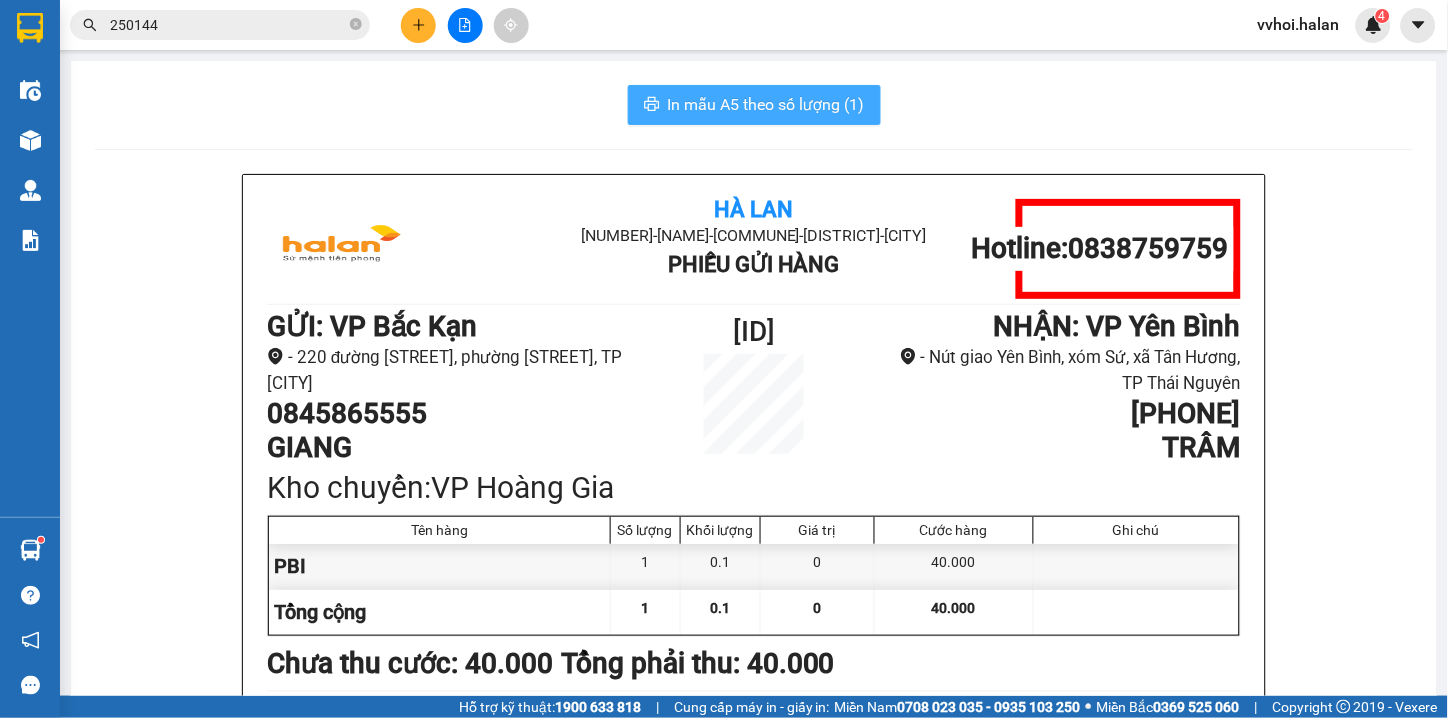 click on "In mẫu A5 theo số lượng
(1)" at bounding box center (766, 104) 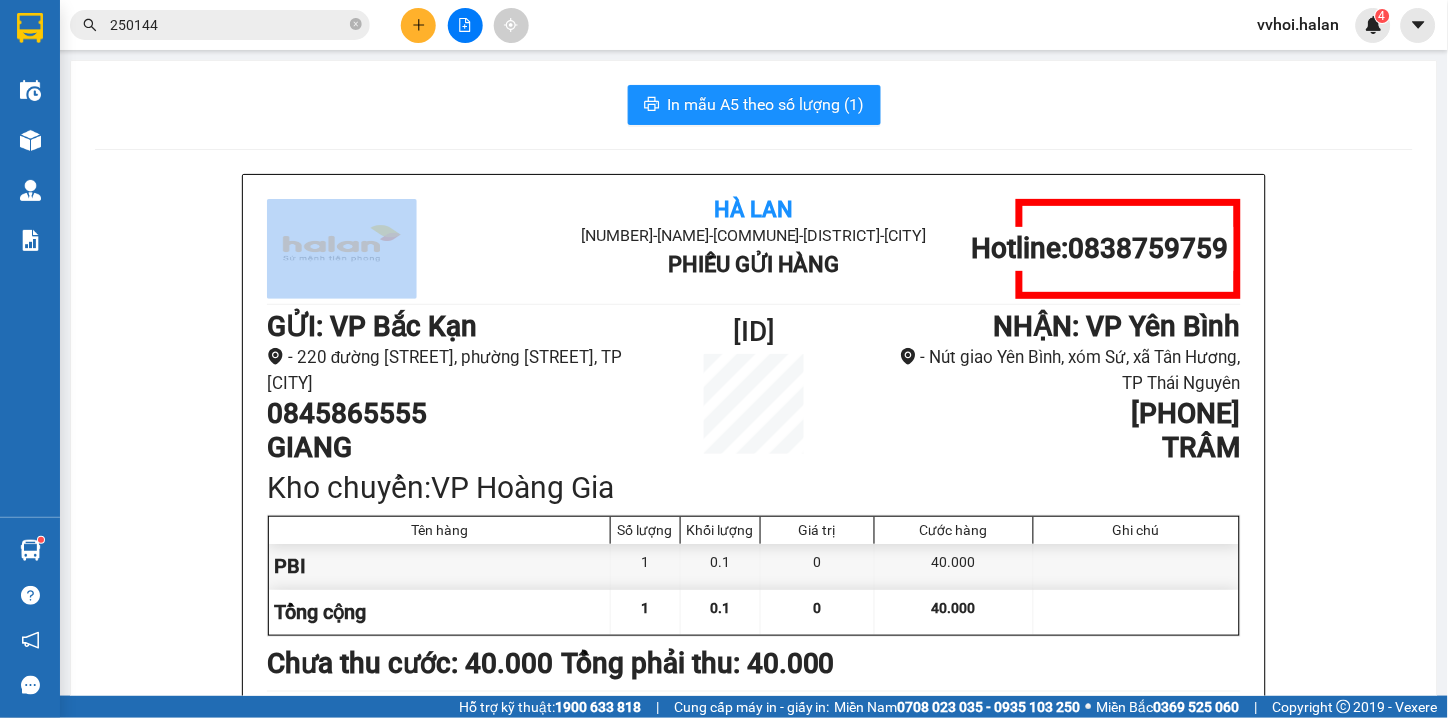 click on "(1) [COUNTRY] [NUMBER] - [FIRST] [LAST] - Phường [CITY] - [CITY] Phiếu Gửi Hàng Hotline:  0838759759 GỬI :   VP [CITY]   - 220 đường [STREET], phường [STREET], TP [CITY] 0845865555 [LAST] [ID] NHẬN :   VP [CITY]   - Nút giao [CITY], xóm [STREET], xã [STREET], TP [CITY] 0365251624 [LAST]  Kho chuyển:  VP [CITY] Tên hàng Số lượng Khối lượng Giá trị Cước hàng Ghi chú PBI  1 0.1 0 40.000 Tổng cộng 1 0.1 0 40.000 Loading...Chưa thu cước : 40.000 Tổng phải thu: 40.000 Thông tin NH người nhận tiền thu hộ Người gửi  (Tôi đã đọc và đồng ý nội dung phiếu gửi hàng) [TIME], ngày [DAY] tháng [MONTH] năm [YEAR] NV nhận hàng (Kí và ghi rõ họ tên) [FIRST] [LAST] Người nhận (Kí và ghi rõ họ tên) Quy định nhận/gửi hàng : [COUNTRY] [NUMBER] - [FIRST] [LAST] - Phường [CITY] - [CITY] Phiếu Gửi Hàng Hotline:  GỬI :" at bounding box center (754, 925) 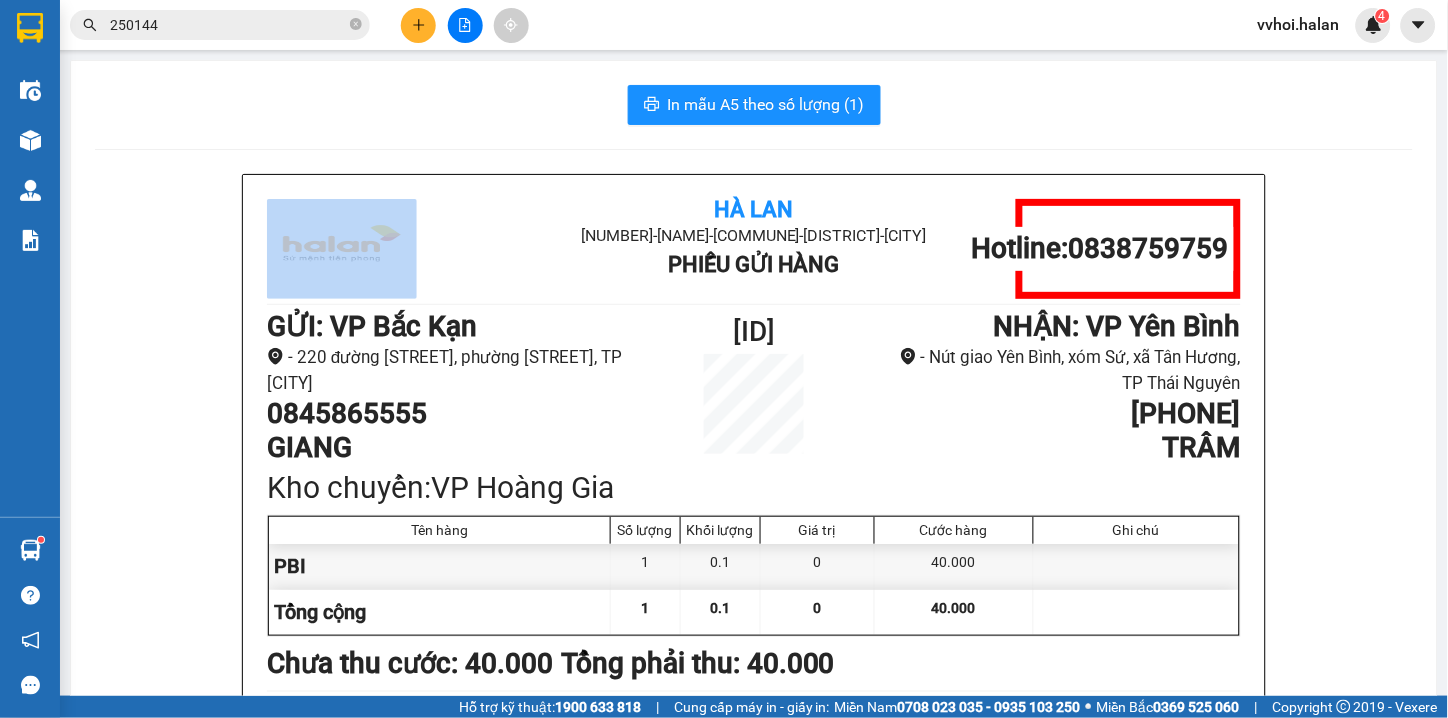 click on "(1) [COUNTRY] [NUMBER] - [FIRST] [LAST] - Phường [CITY] - [CITY] Phiếu Gửi Hàng Hotline:  0838759759 GỬI :   VP [CITY]   - 220 đường [STREET], phường [STREET], TP [CITY] 0845865555 [LAST] [ID] NHẬN :   VP [CITY]   - Nút giao [CITY], xóm [STREET], xã [STREET], TP [CITY] 0365251624 [LAST]  Kho chuyển:  VP [CITY] Tên hàng Số lượng Khối lượng Giá trị Cước hàng Ghi chú PBI  1 0.1 0 40.000 Tổng cộng 1 0.1 0 40.000 Loading...Chưa thu cước : 40.000 Tổng phải thu: 40.000 Thông tin NH người nhận tiền thu hộ Người gửi  (Tôi đã đọc và đồng ý nội dung phiếu gửi hàng) [TIME], ngày [DAY] tháng [MONTH] năm [YEAR] NV nhận hàng (Kí và ghi rõ họ tên) [FIRST] [LAST] Người nhận (Kí và ghi rõ họ tên) Quy định nhận/gửi hàng : [COUNTRY] [NUMBER] - [FIRST] [LAST] - Phường [CITY] - [CITY] Phiếu Gửi Hàng Hotline:  GỬI :" at bounding box center (754, 925) 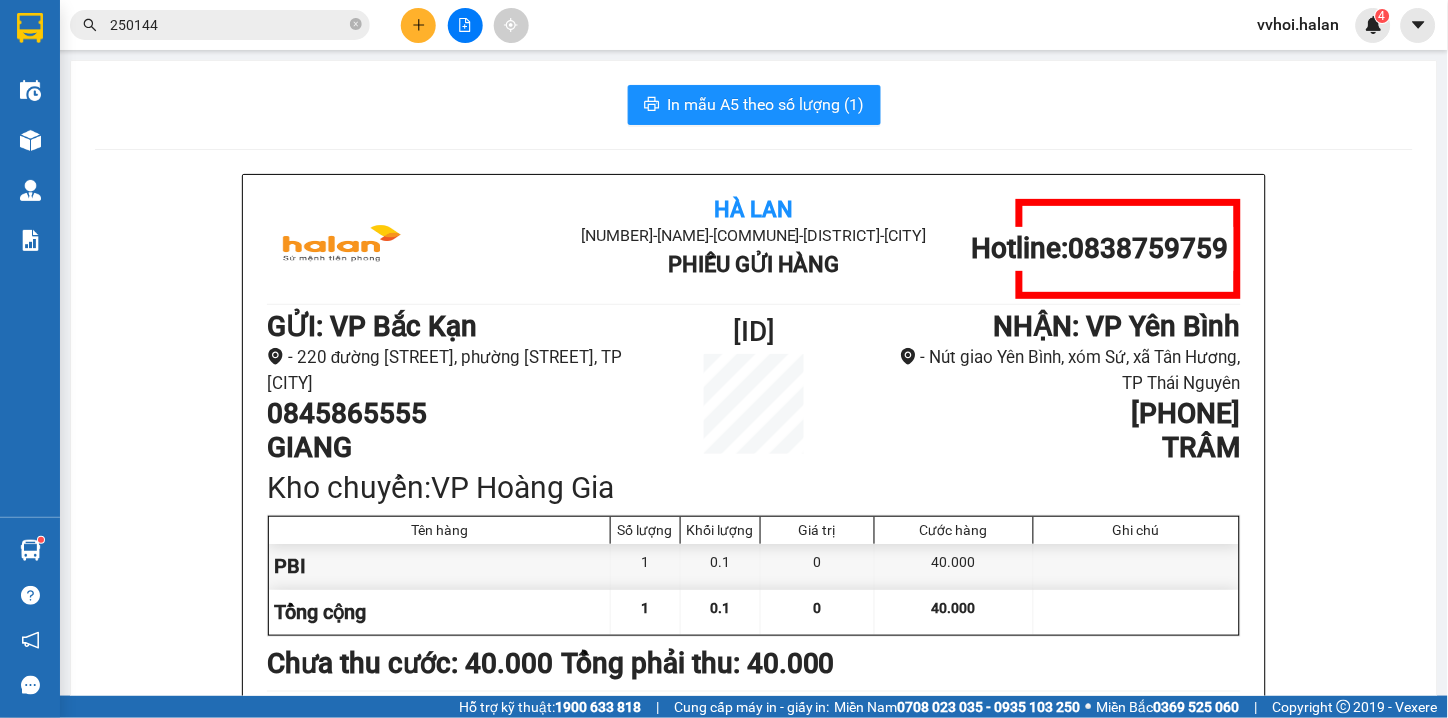 click on "(1) [COUNTRY] [NUMBER] - [FIRST] [LAST] - Phường [CITY] - [CITY] Phiếu Gửi Hàng Hotline:  0838759759 GỬI :   VP [CITY]   - 220 đường [STREET], phường [STREET], TP [CITY] 0845865555 [LAST] [ID] NHẬN :   VP [CITY]   - Nút giao [CITY], xóm [STREET], xã [STREET], TP [CITY] 0365251624 [LAST]  Kho chuyển:  VP [CITY] Tên hàng Số lượng Khối lượng Giá trị Cước hàng Ghi chú PBI  1 0.1 0 40.000 Tổng cộng 1 0.1 0 40.000 Loading...Chưa thu cước : 40.000 Tổng phải thu: 40.000 Thông tin NH người nhận tiền thu hộ Người gửi  (Tôi đã đọc và đồng ý nội dung phiếu gửi hàng) [TIME], ngày [DAY] tháng [MONTH] năm [YEAR] NV nhận hàng (Kí và ghi rõ họ tên) [FIRST] [LAST] Người nhận (Kí và ghi rõ họ tên) Quy định nhận/gửi hàng : [COUNTRY] [NUMBER] - [FIRST] [LAST] - Phường [CITY] - [CITY] Phiếu Gửi Hàng Hotline:  GỬI :" at bounding box center (754, 925) 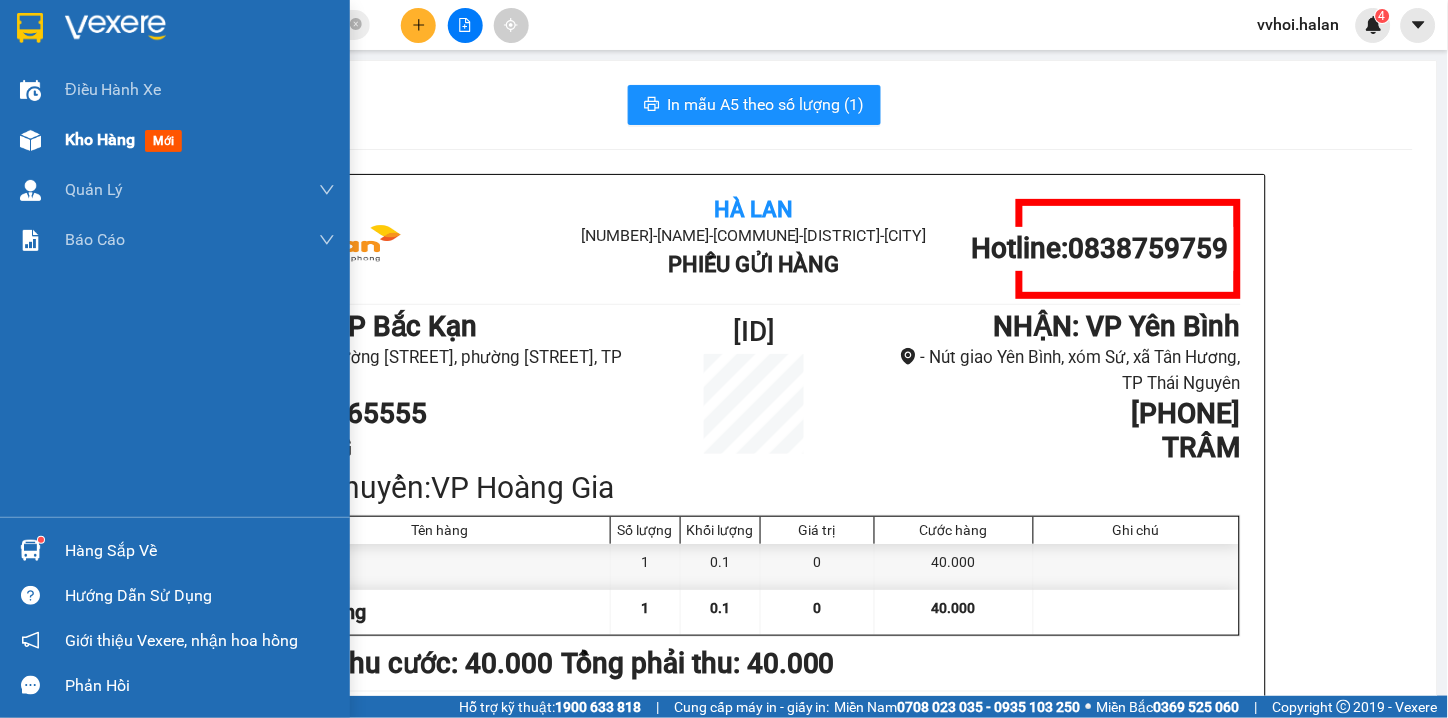 click on "Kho hàng mới" at bounding box center [175, 140] 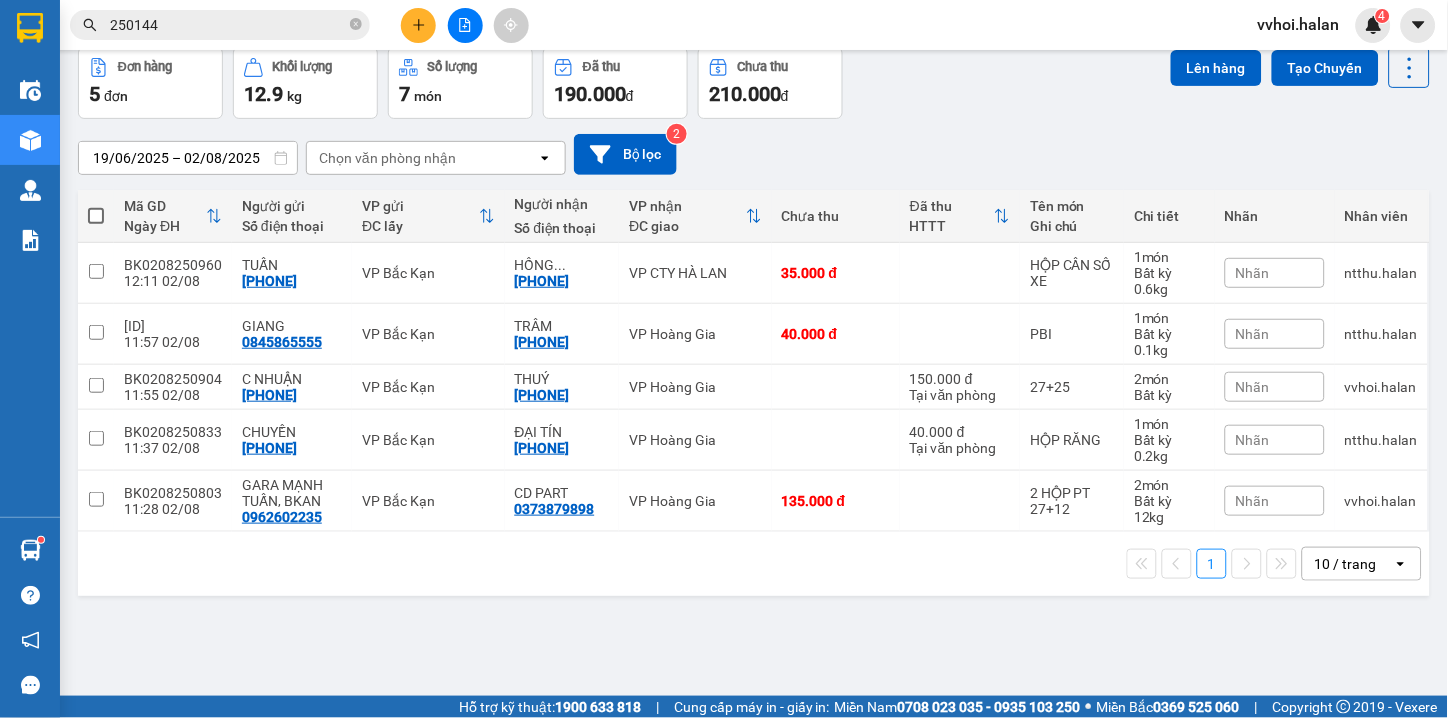 scroll, scrollTop: 0, scrollLeft: 0, axis: both 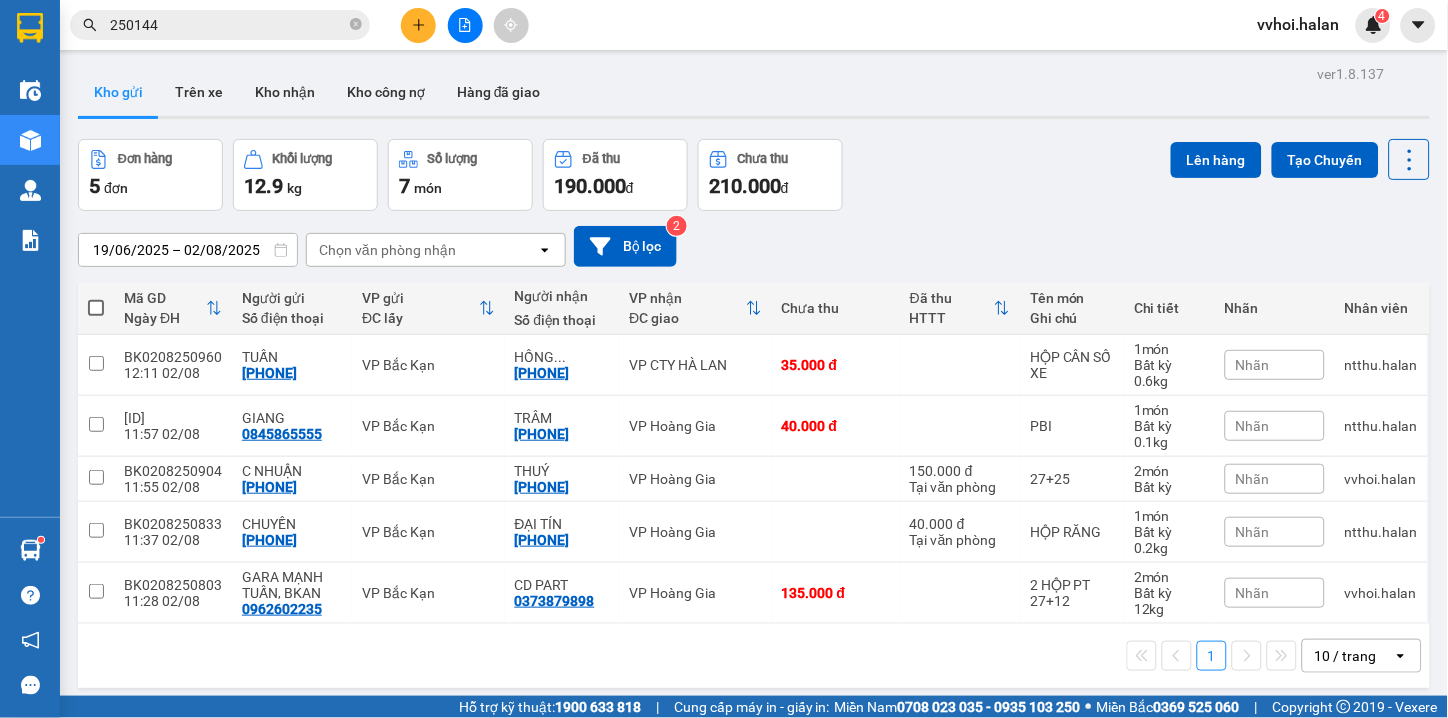 click on "19/06/2025 – 02/08/2025 Press the down arrow key to interact with the calendar and select a date. Press the escape button to close the calendar. Selected date range is from 19/06/2025 to 02/08/2025. Chọn văn phòng nhận open Bộ lọc 2" at bounding box center [754, 246] 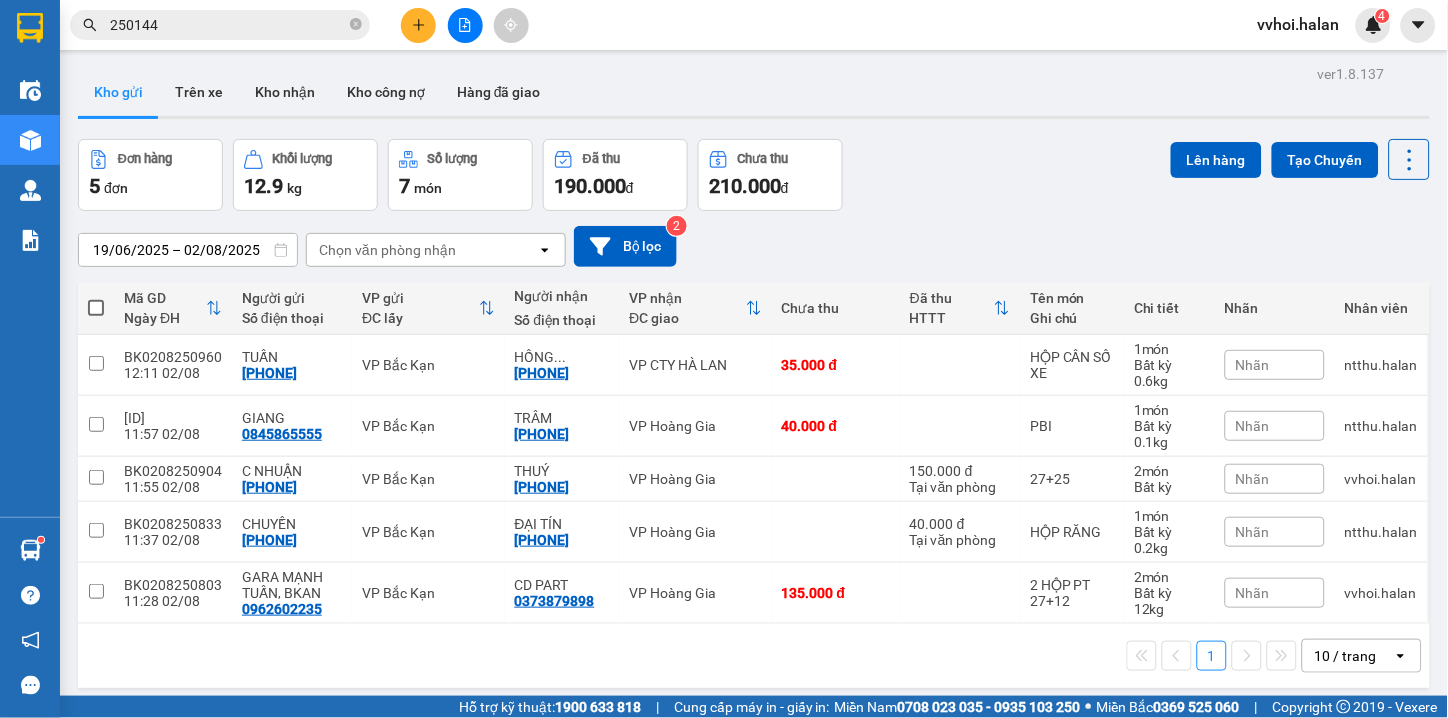 click on "19/06/2025 – 02/08/2025 Press the down arrow key to interact with the calendar and select a date. Press the escape button to close the calendar. Selected date range is from 19/06/2025 to 02/08/2025. Chọn văn phòng nhận open Bộ lọc 2" at bounding box center [754, 246] 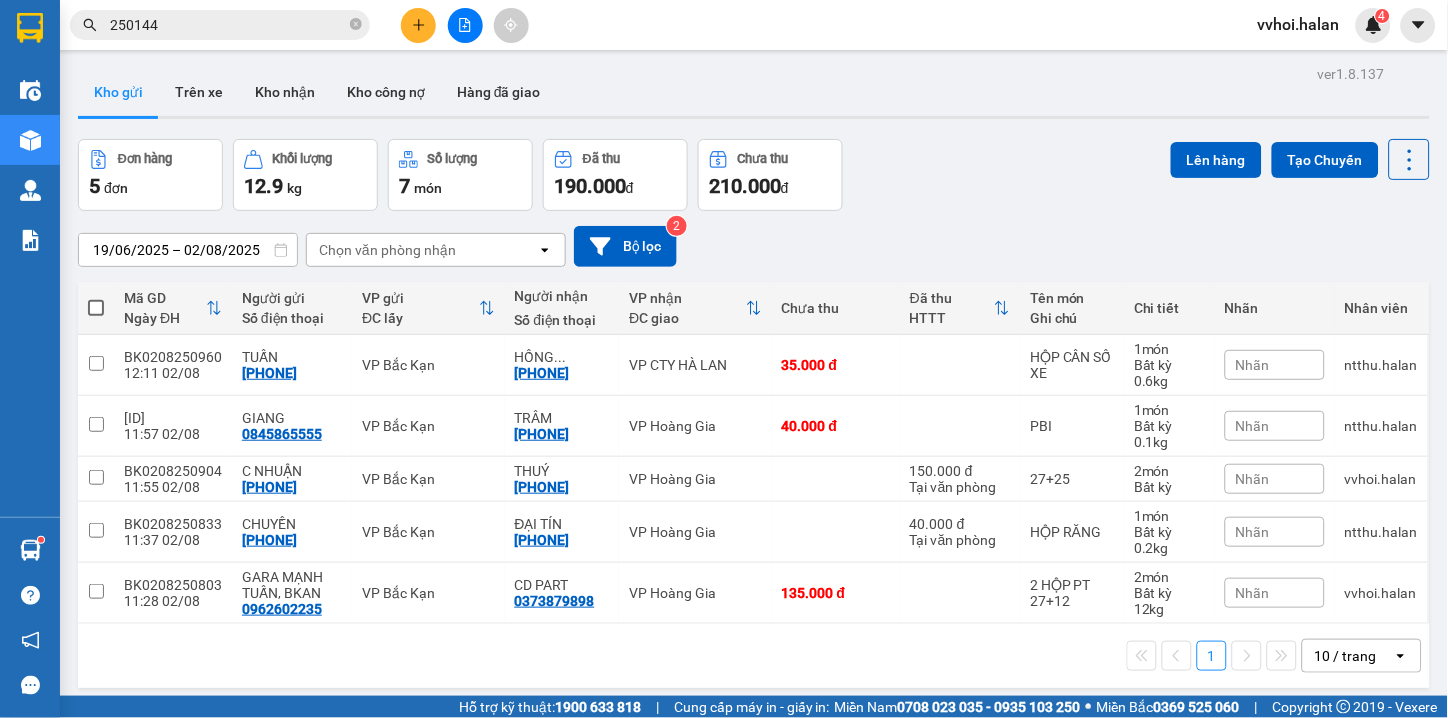 click on "Đơn hàng 5 đơn Khối lượng 12.9 kg Số lượng 7 món Đã thu 190.000  đ Chưa thu 210.000  đ Lên hàng Tạo Chuyến" at bounding box center [754, 175] 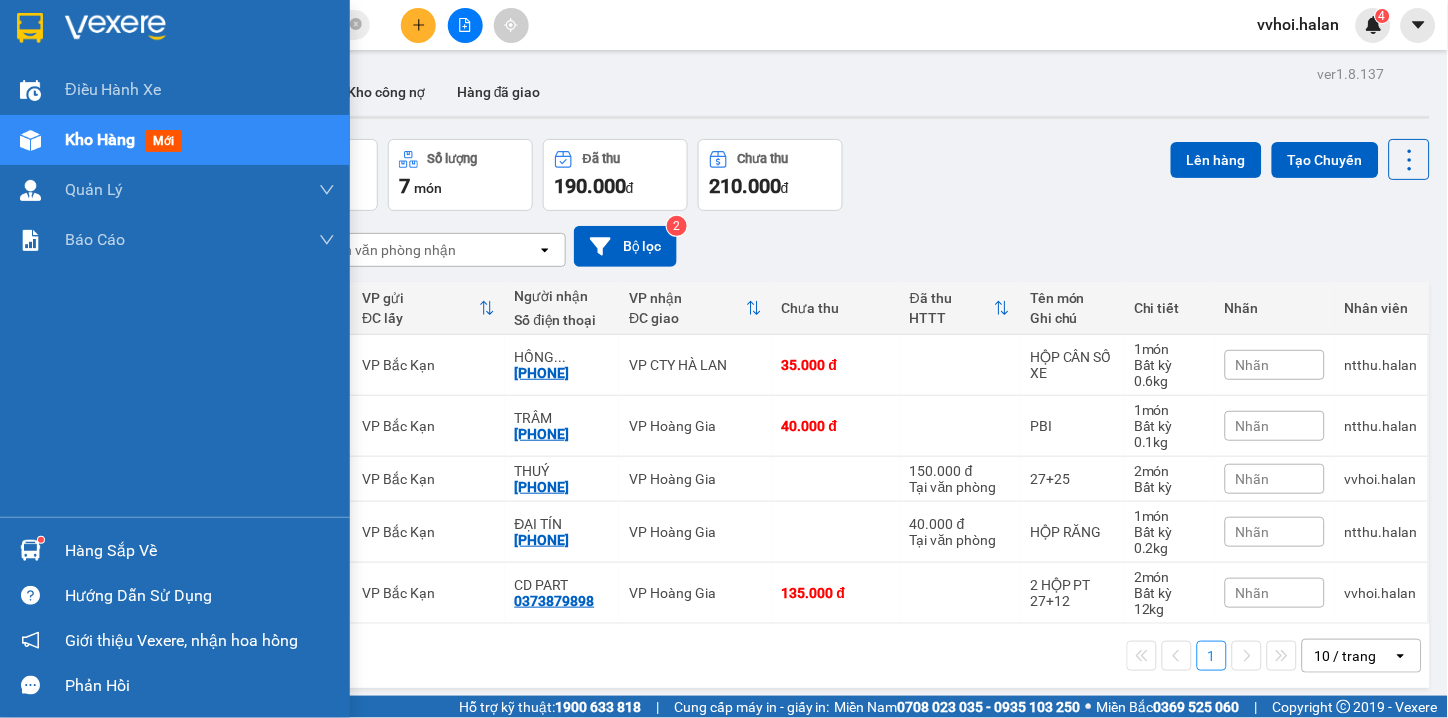click at bounding box center (30, 550) 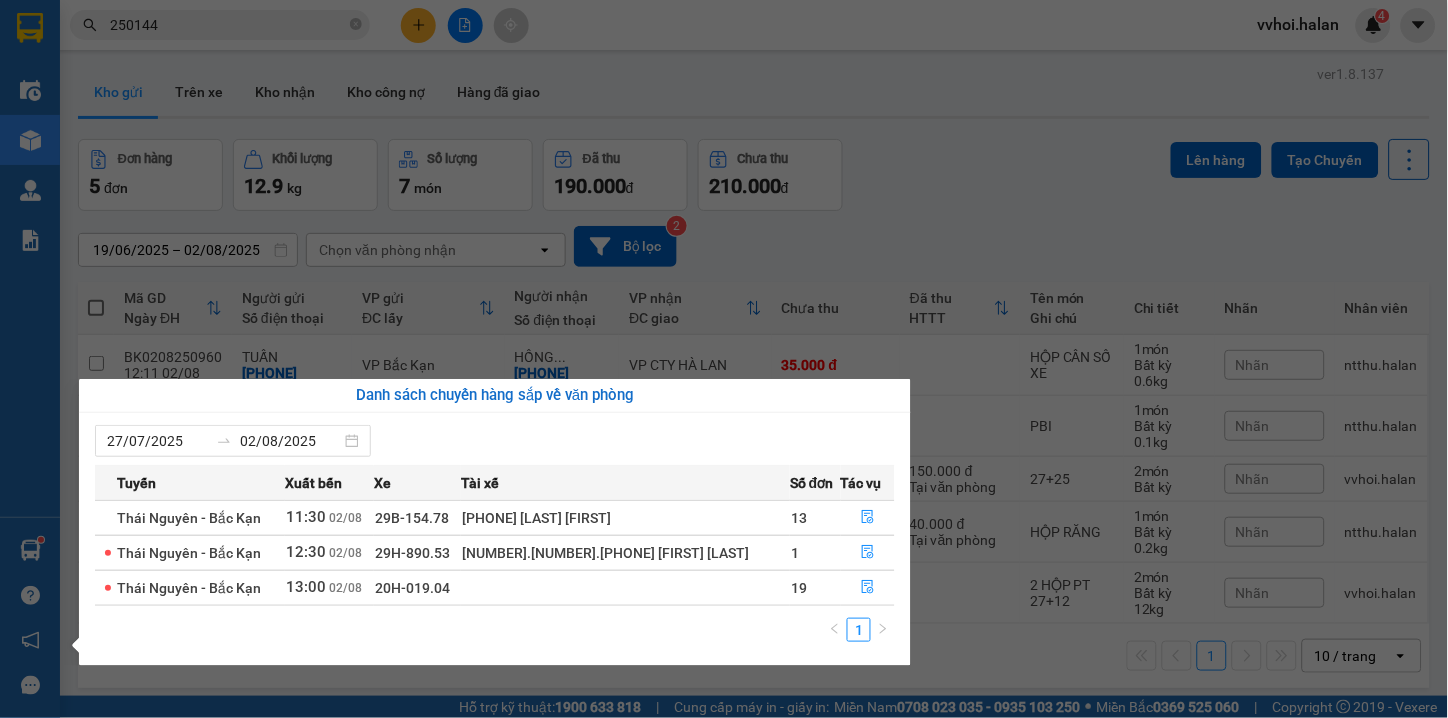 drag, startPoint x: 861, startPoint y: 163, endPoint x: 788, endPoint y: 131, distance: 79.70571 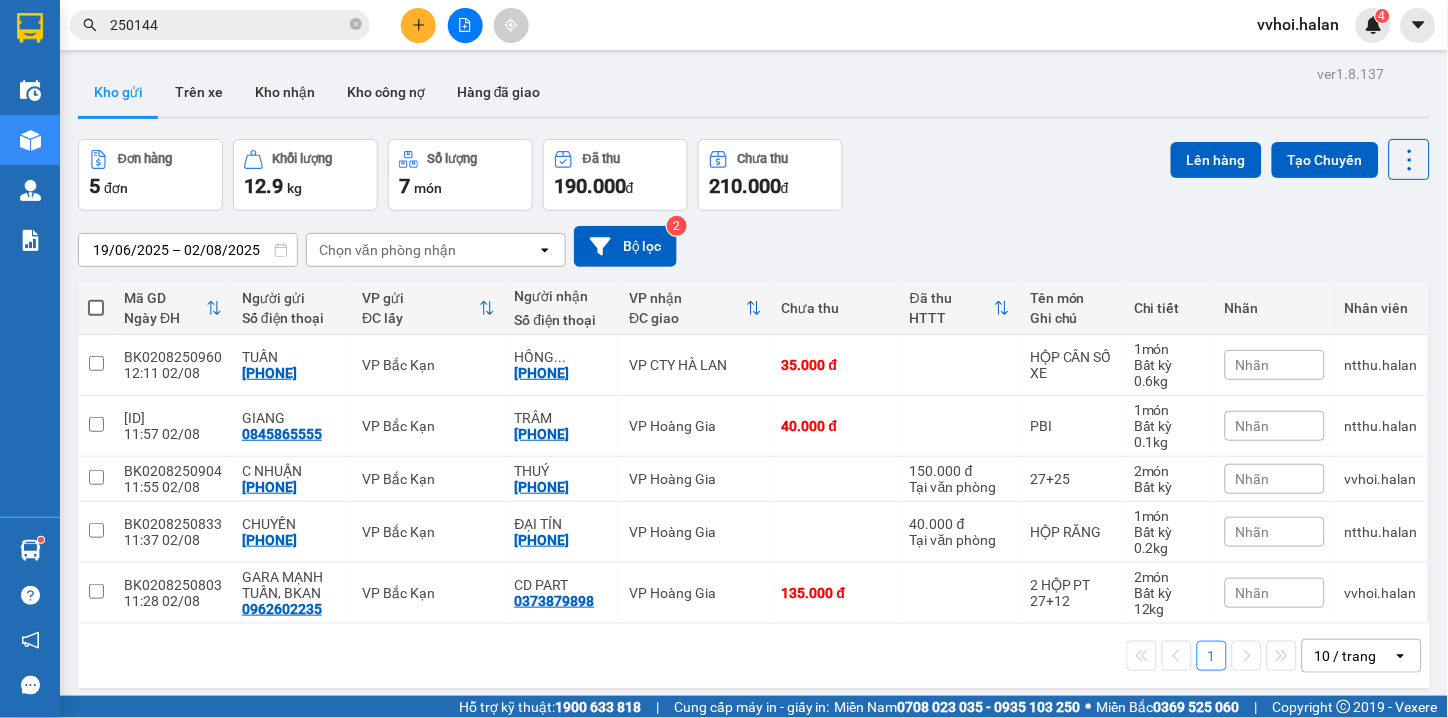 click on "Lên hàng Tạo Chuyến" at bounding box center (1300, 175) 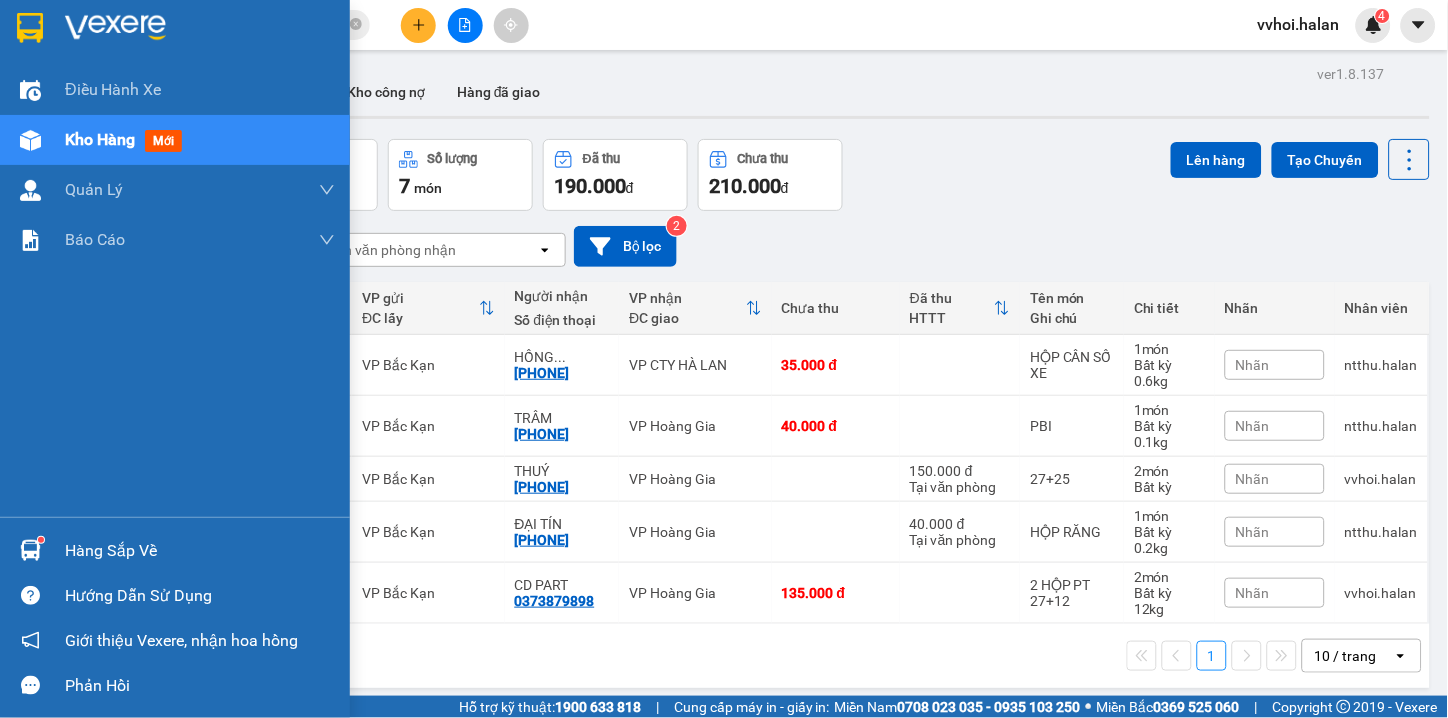click at bounding box center (30, 550) 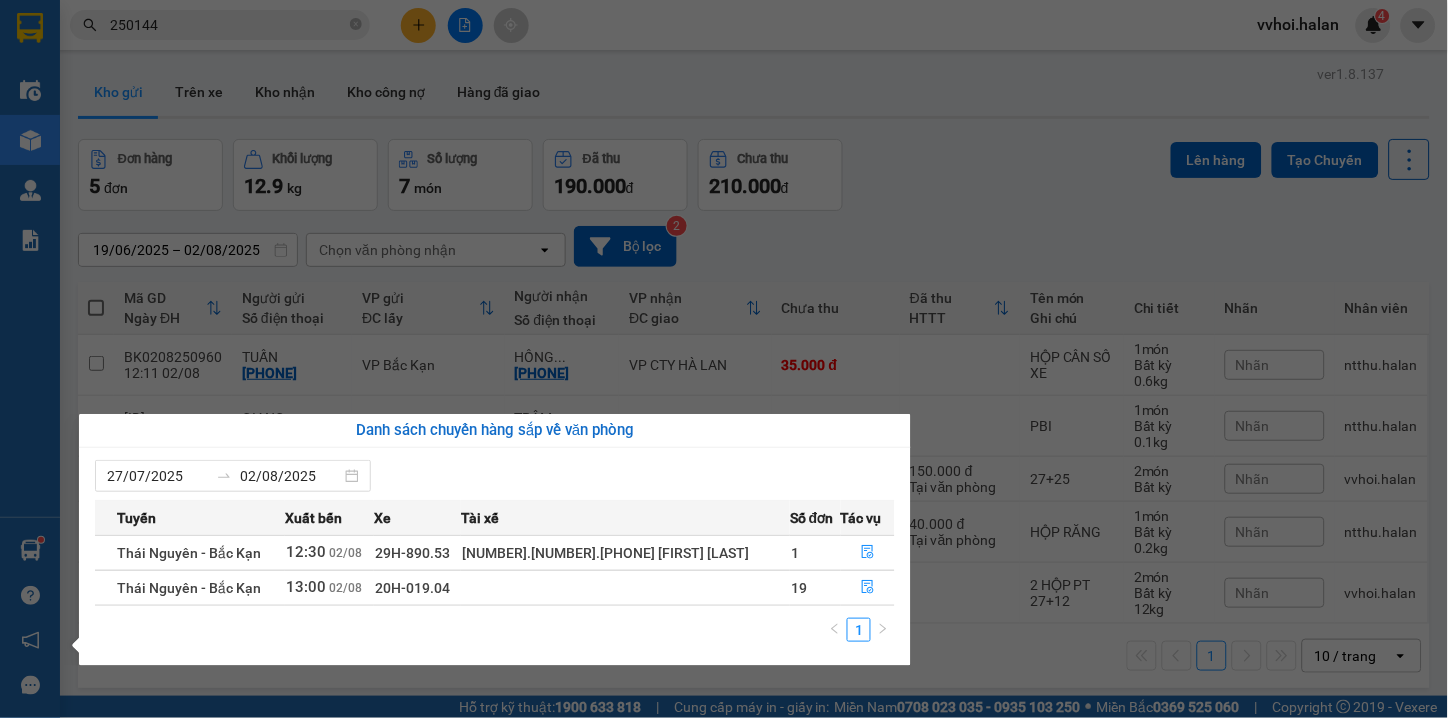 click on "Kết quả tìm kiếm ( 210 ) Bộ lọc Mã ĐH Trạng thái Món hàng Thu hộ Tổng cước Chưa cước Nhãn Người gửi VP Gửi Người nhận VP Nhận HT0208 250144 08:23 - 02/08 VP Nhận 29H-890.01 11:16 - 02/08 XỐP CON CUA SL: 1 40.000 [PHONE] NGỌC VP Hoàng Văn Thụ [PHONE] VŨ THỊ THANH VP Bắc Kạn BS2405 250144 08:39 - 24/05 VP Nhận 20G-003.96 10:54 - 24/05 CHAI NƯỚC SL: 1 35.000 35.000 [PHONE] TÙNG VP Bắc Sơn [PHONE] HIẾU VP Võ Chí Công BXTN0108 250144 08:29 - 01/08 Đã giao 13:23 - 01/08 XỐP HẢI SẢN SL: 1 75.000 [PHONE] HUẾ VP Bến xe [PHONE] TÚ VP Nguyễn Trãi YB3107 250144 08:24 - 31/07 Đã giao 10:08 - 31/07 PBBC 30/7 SL: [PHONE] VP YÊN BÌNH VP Yên Bình [PHONE] THOA KẾ TOÁN VP CTY HÀ LAN VC3007 250144 08:14 - 30/07 Đã giao 12:54 - 30/07 HỘP XANH ĐỒ ĂN SL: 1 40.000 [PHONE] KHÁNH VP Võ Chí Công [PHONE] THU ANH VP Hoàng Văn Thụ BK2807 250144 08:18 - 28/07 Đã giao" at bounding box center (724, 359) 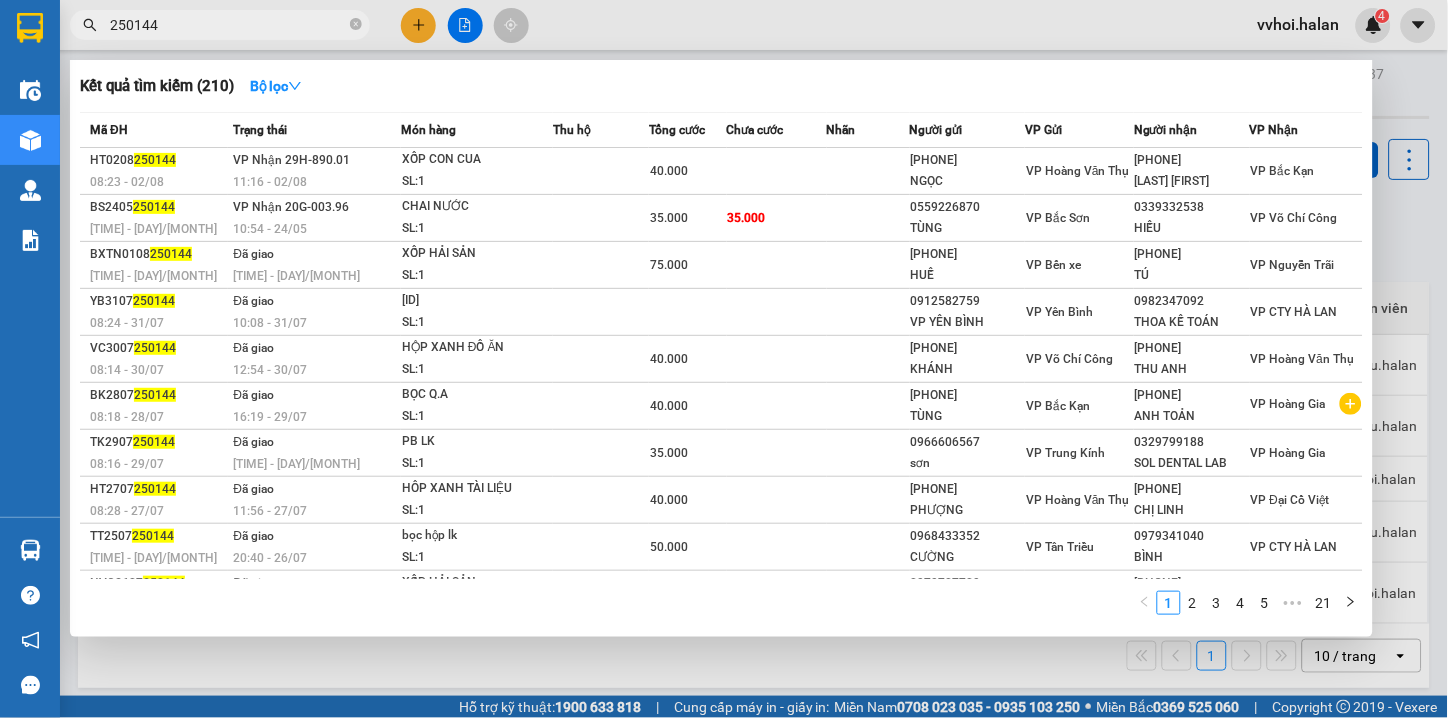 click on "250144" at bounding box center [228, 25] 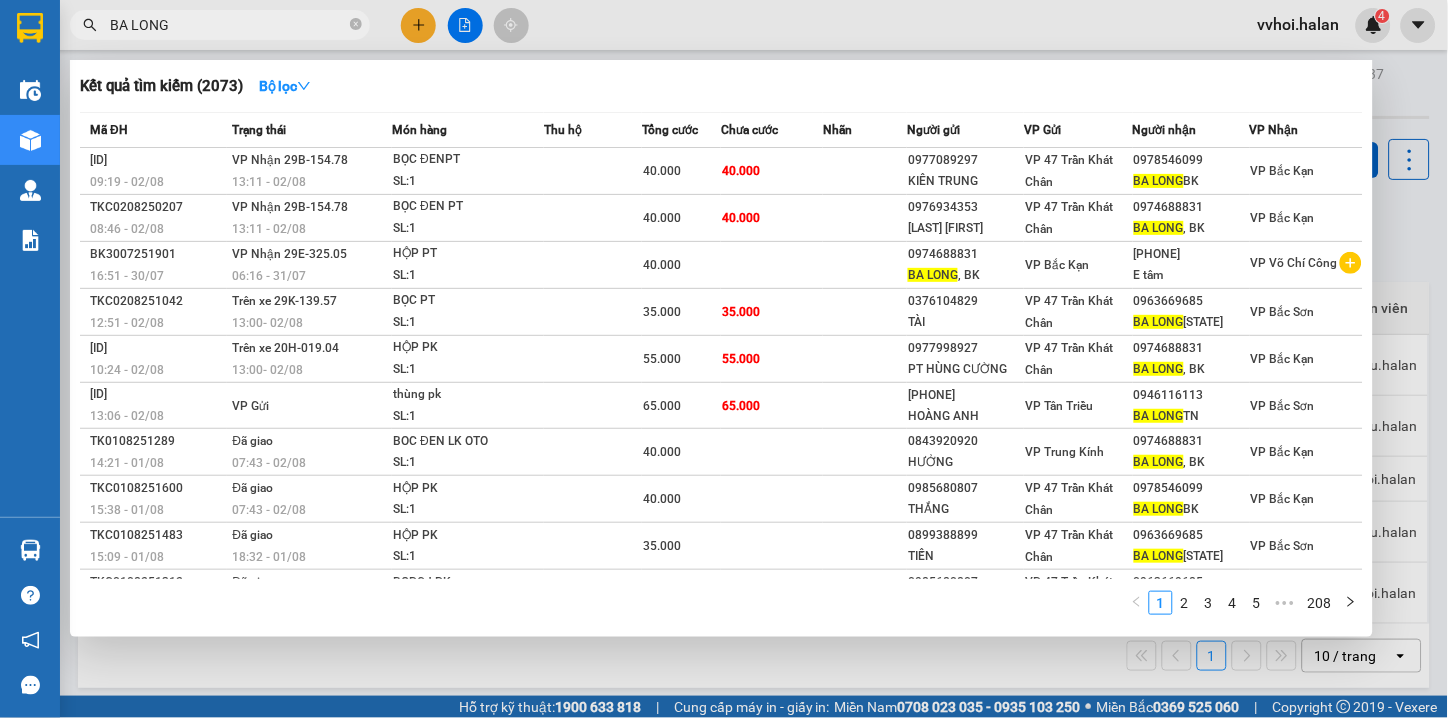 type on "BA LONG" 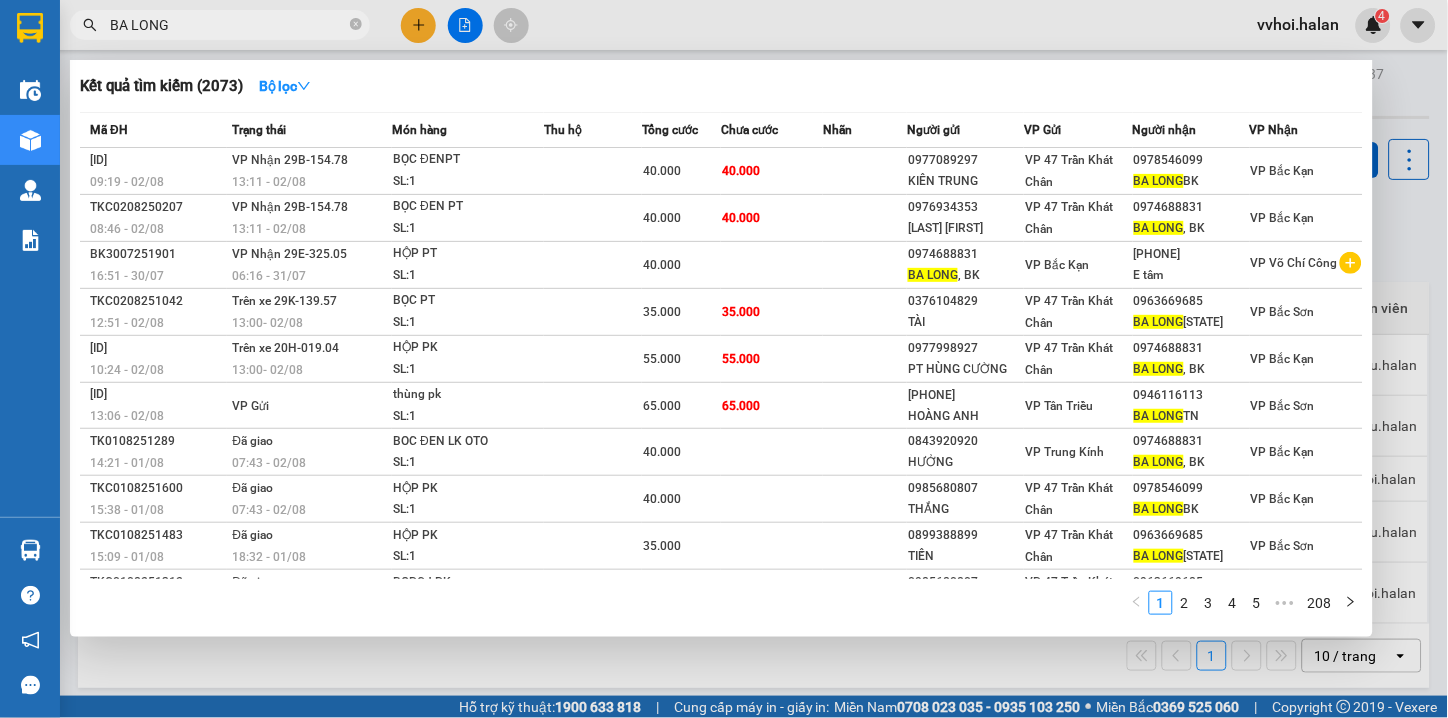 click on "BA LONG" at bounding box center (228, 25) 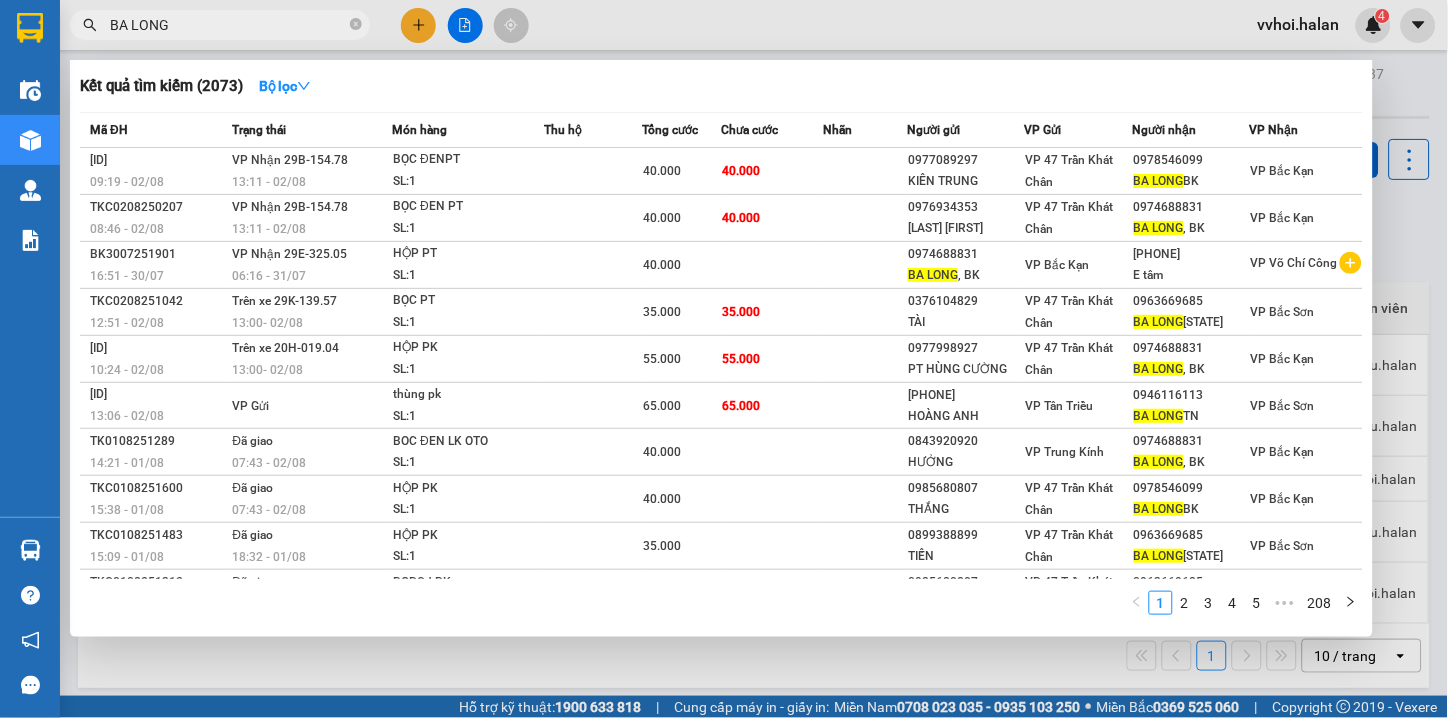 click on "BA LONG" at bounding box center [228, 25] 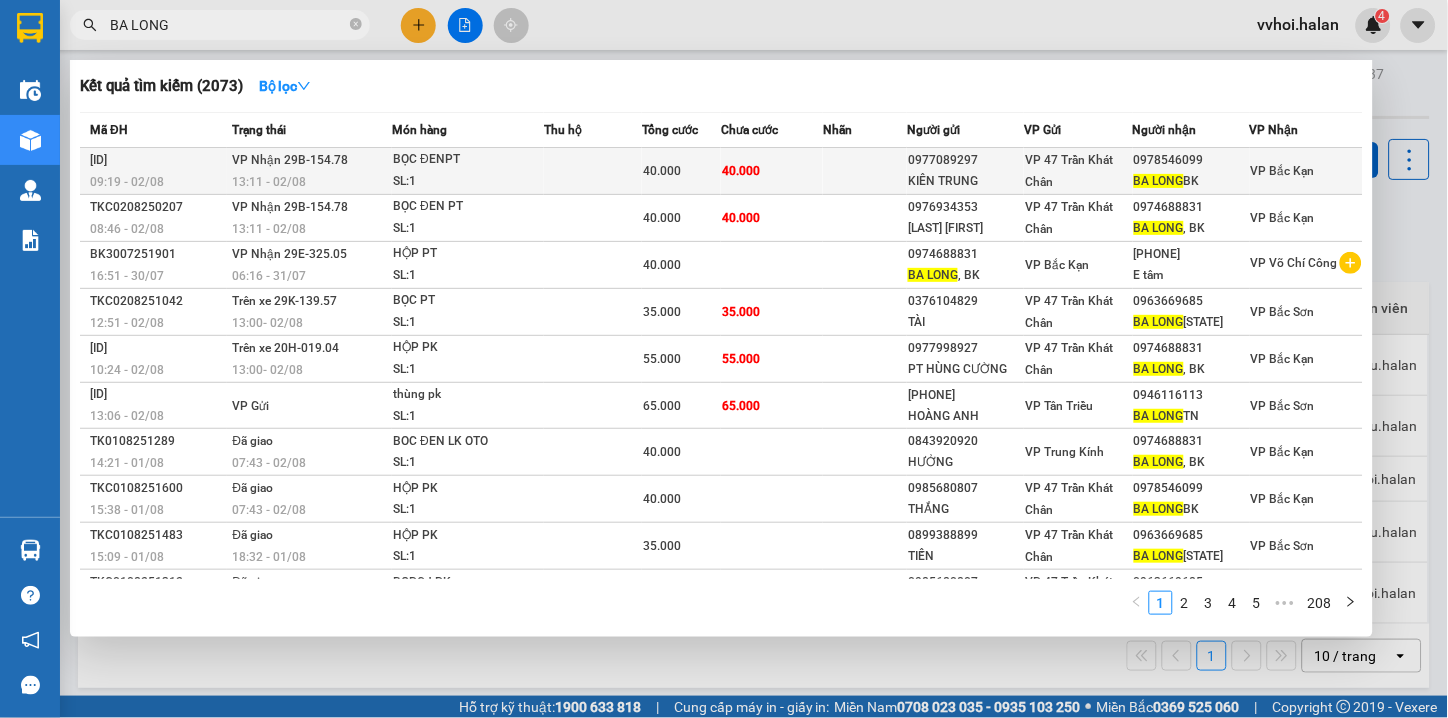 click at bounding box center (593, 171) 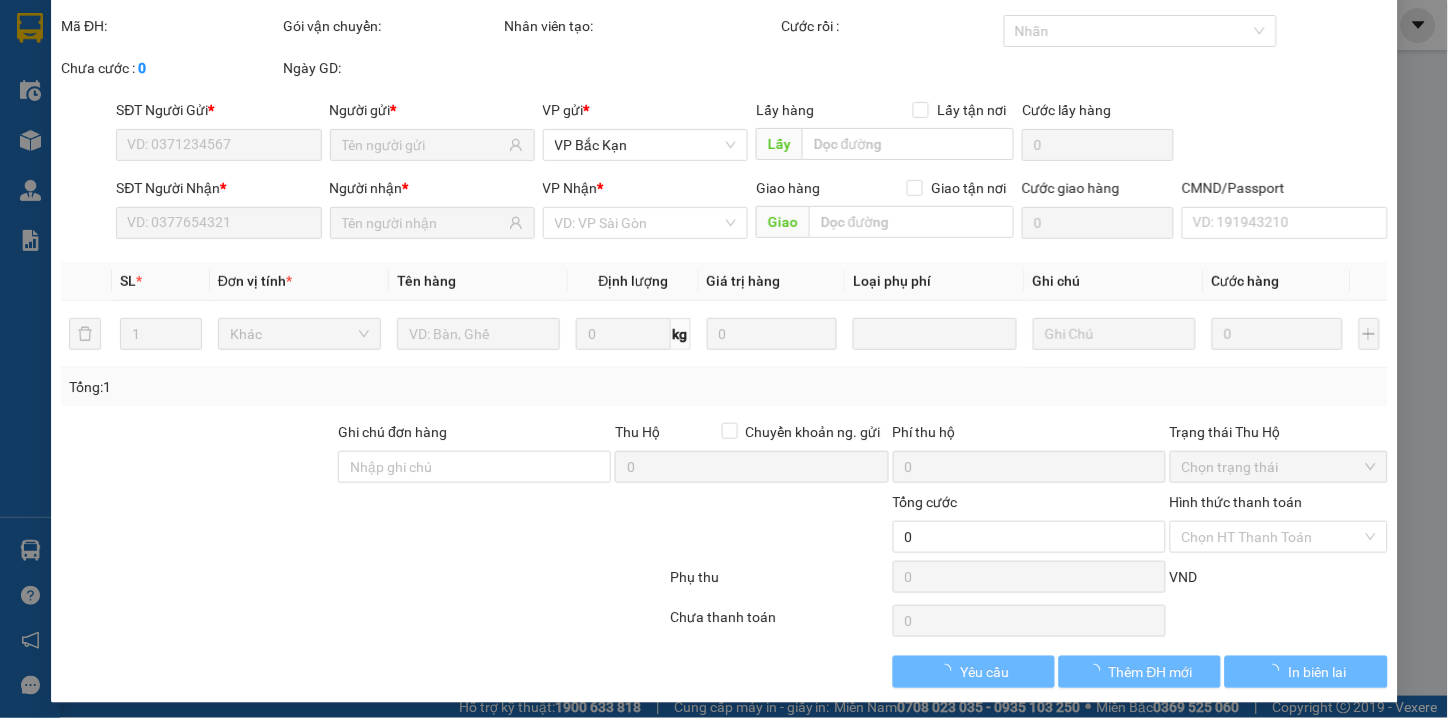 type on "0977089297" 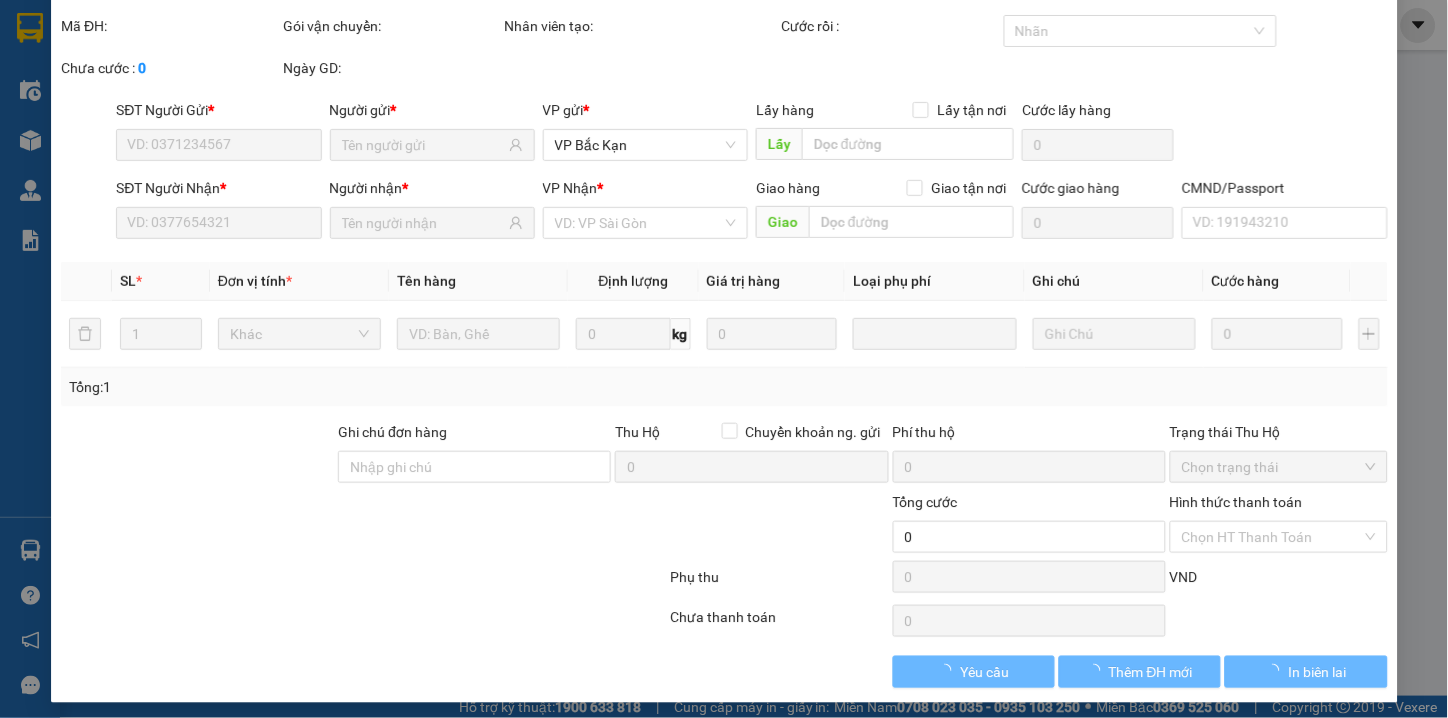 type on "0978546099" 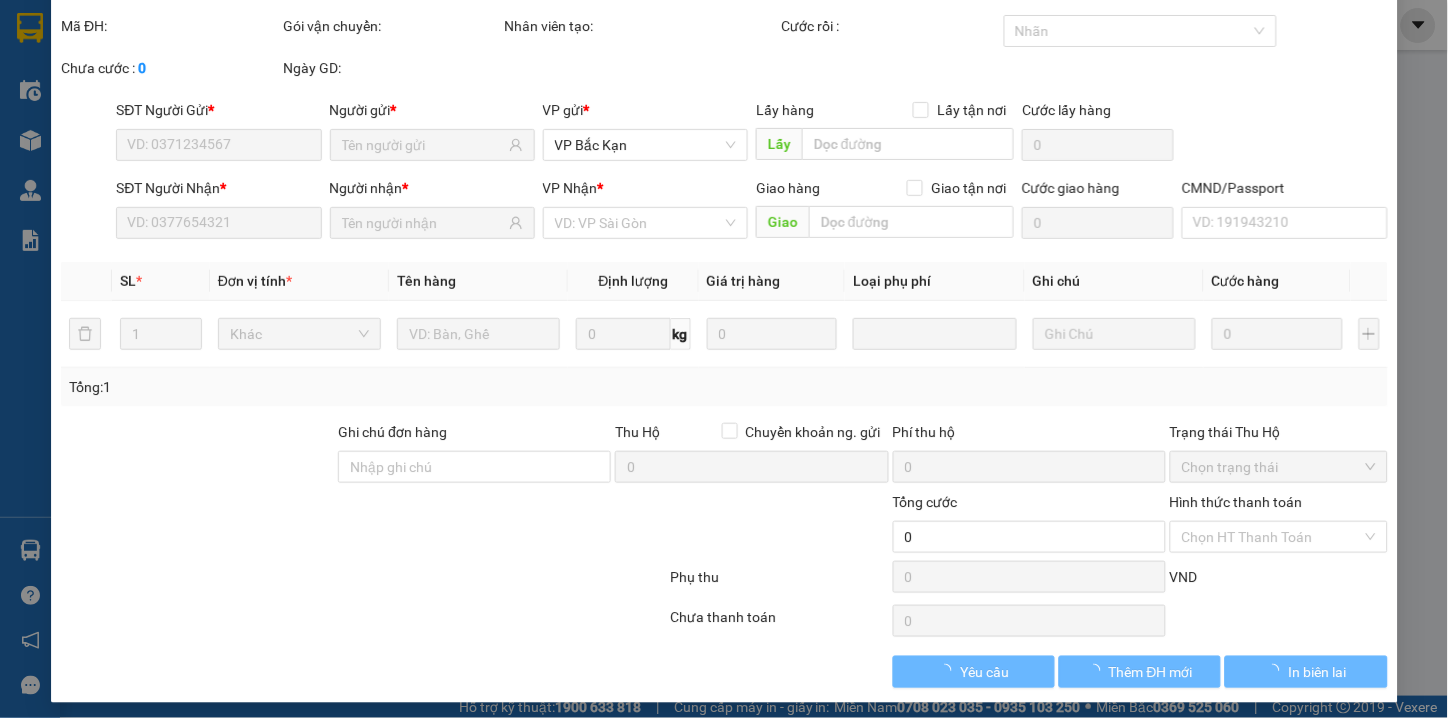 type on "BA LONG BK" 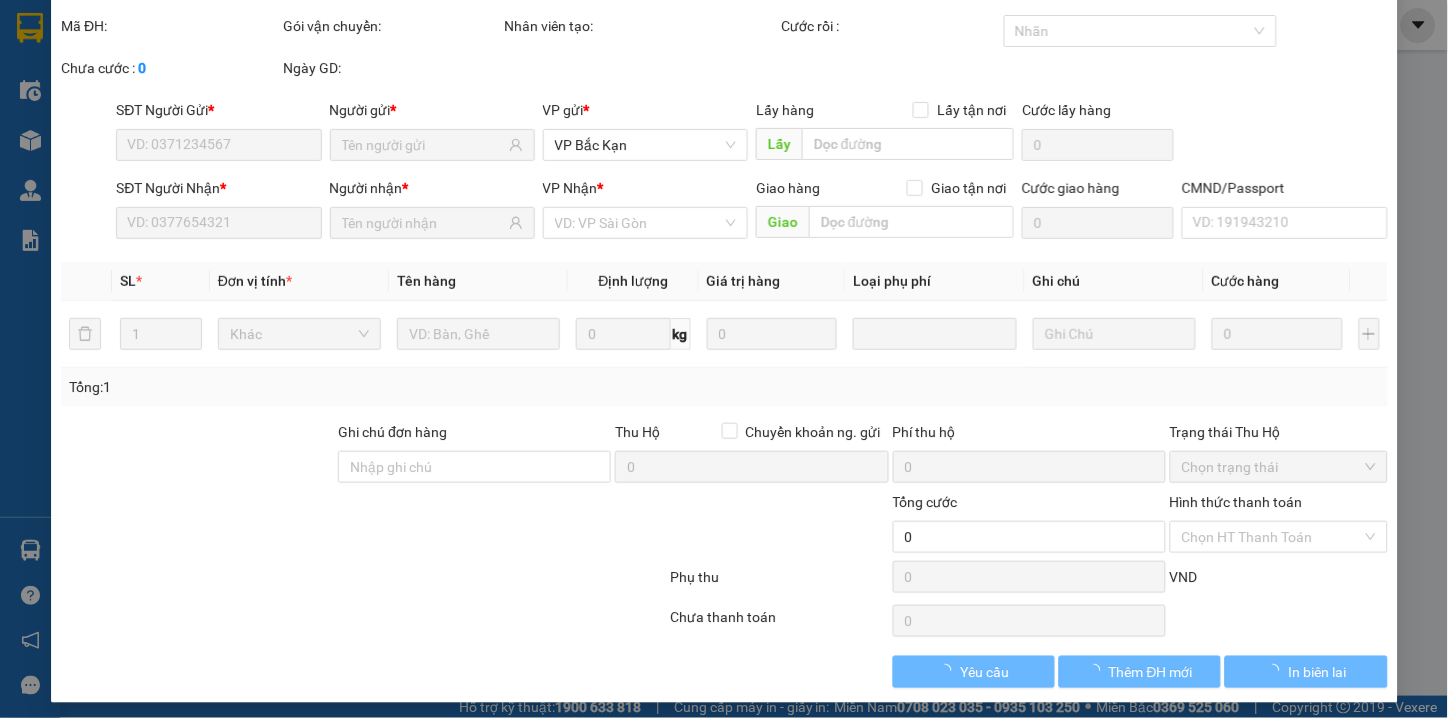 type on "40.000" 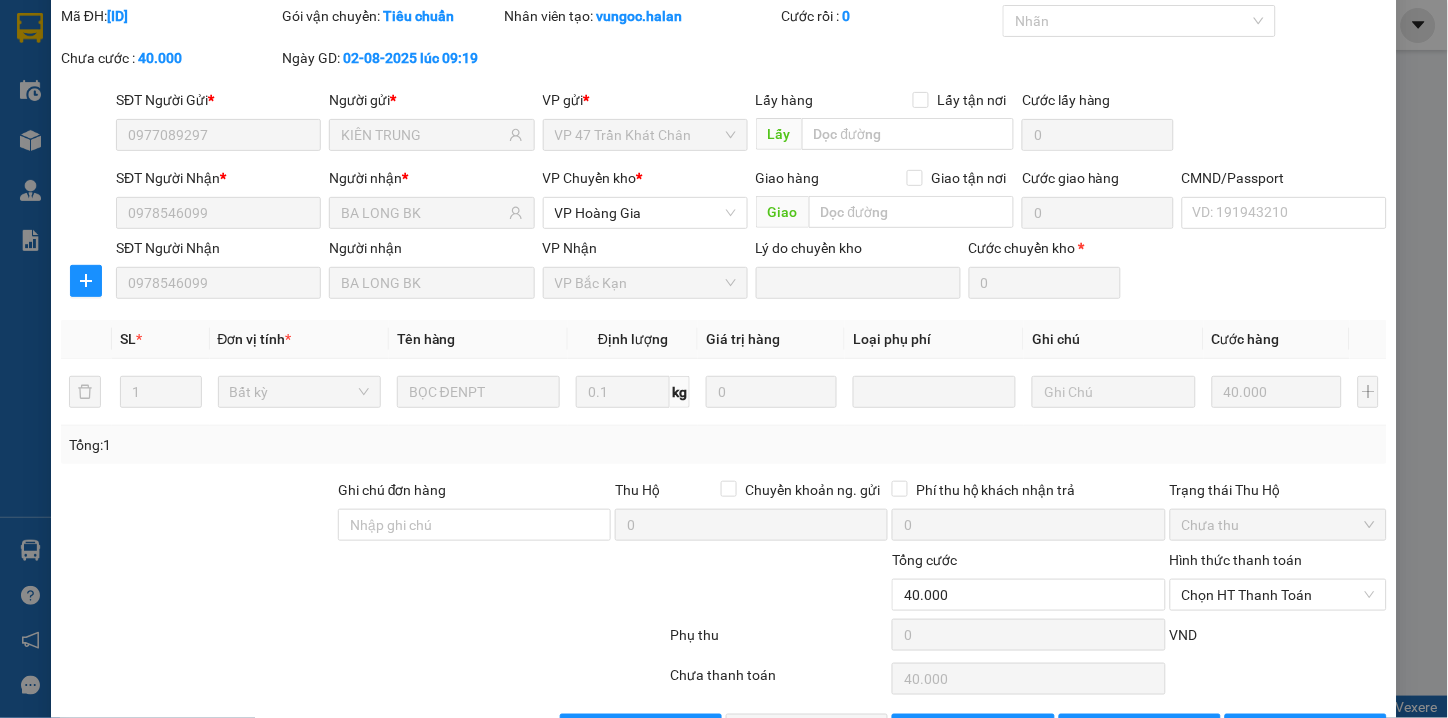 scroll, scrollTop: 135, scrollLeft: 0, axis: vertical 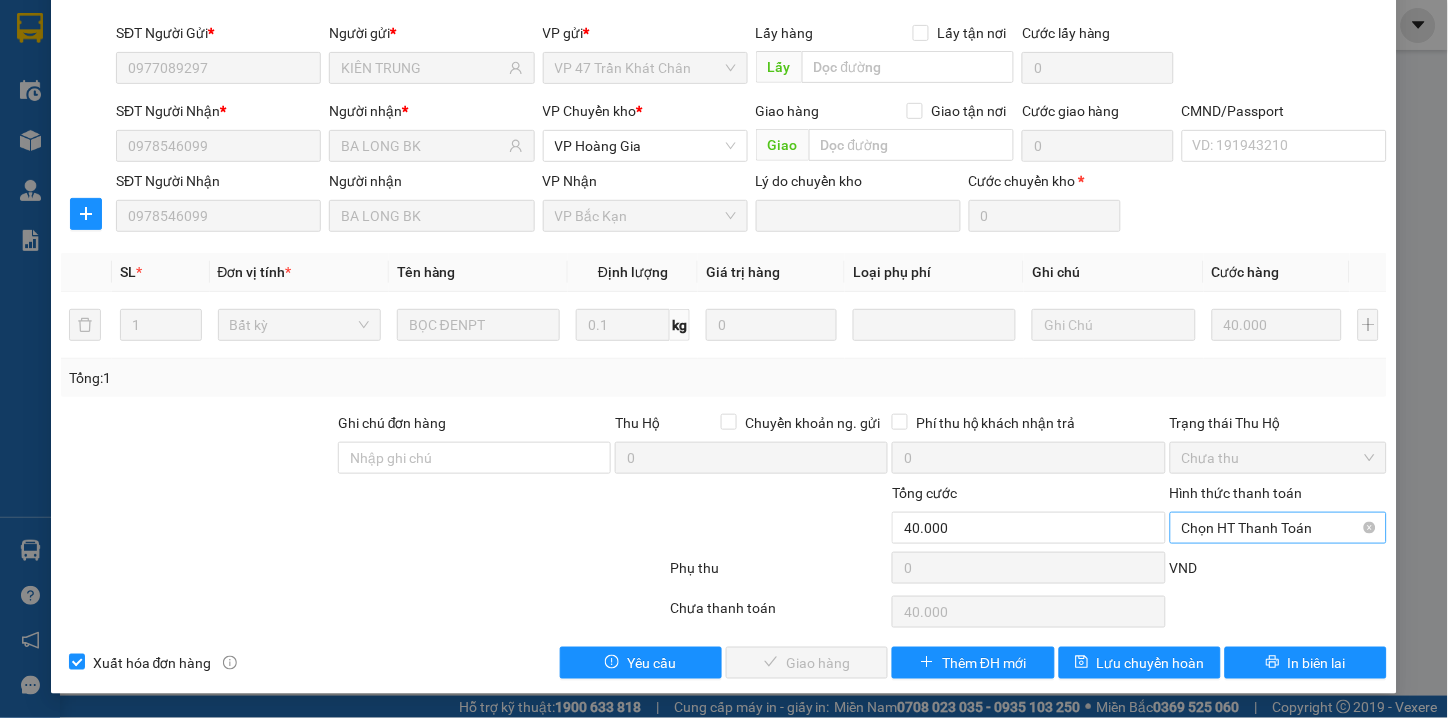 click on "Chọn HT Thanh Toán" at bounding box center (1279, 528) 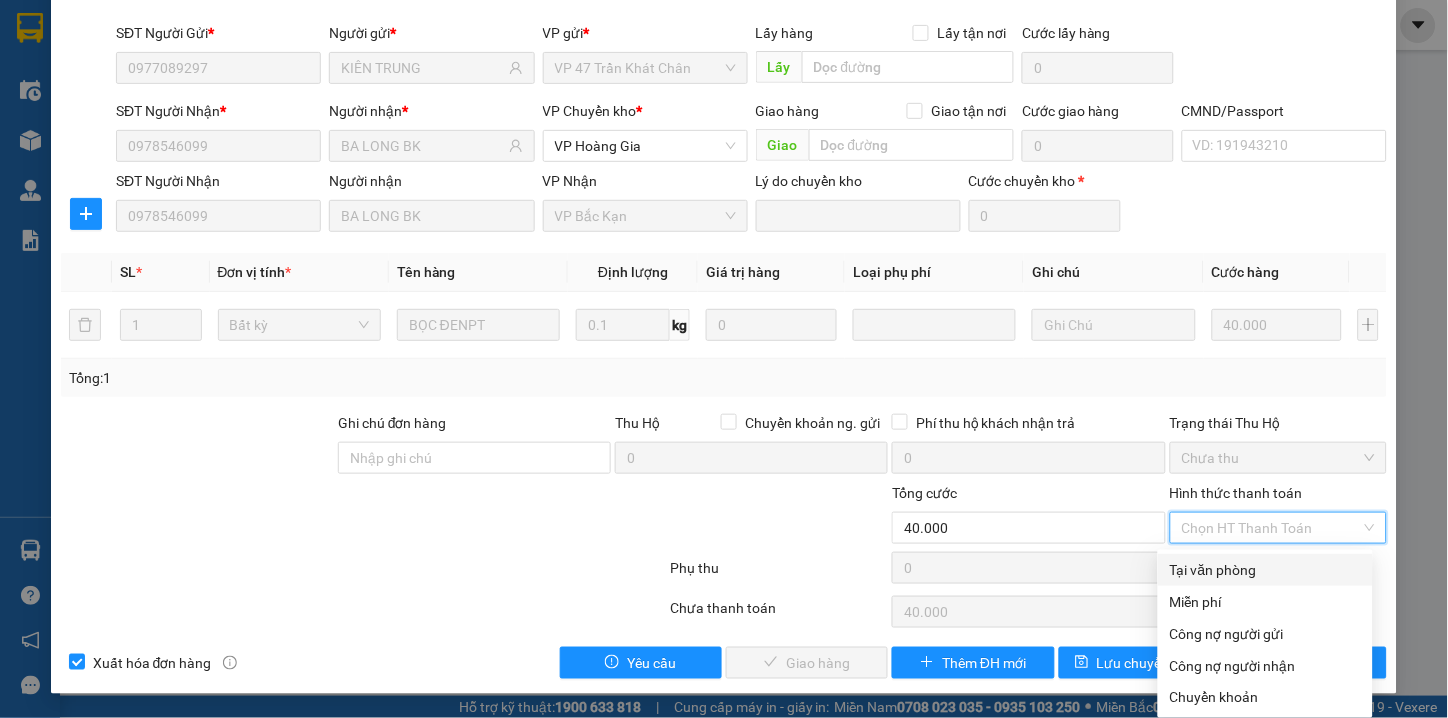 click on "Tại văn phòng" at bounding box center (1265, 570) 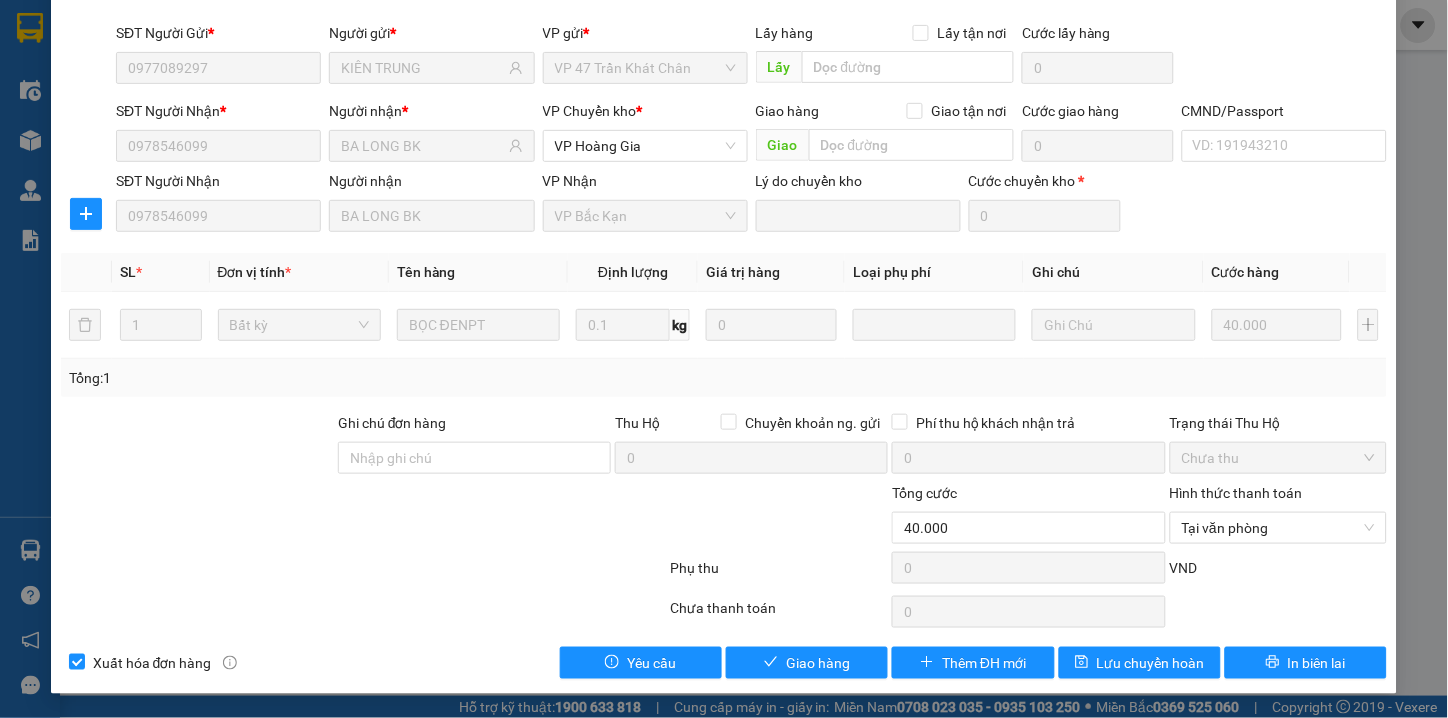 drag, startPoint x: 837, startPoint y: 642, endPoint x: 820, endPoint y: 662, distance: 26.24881 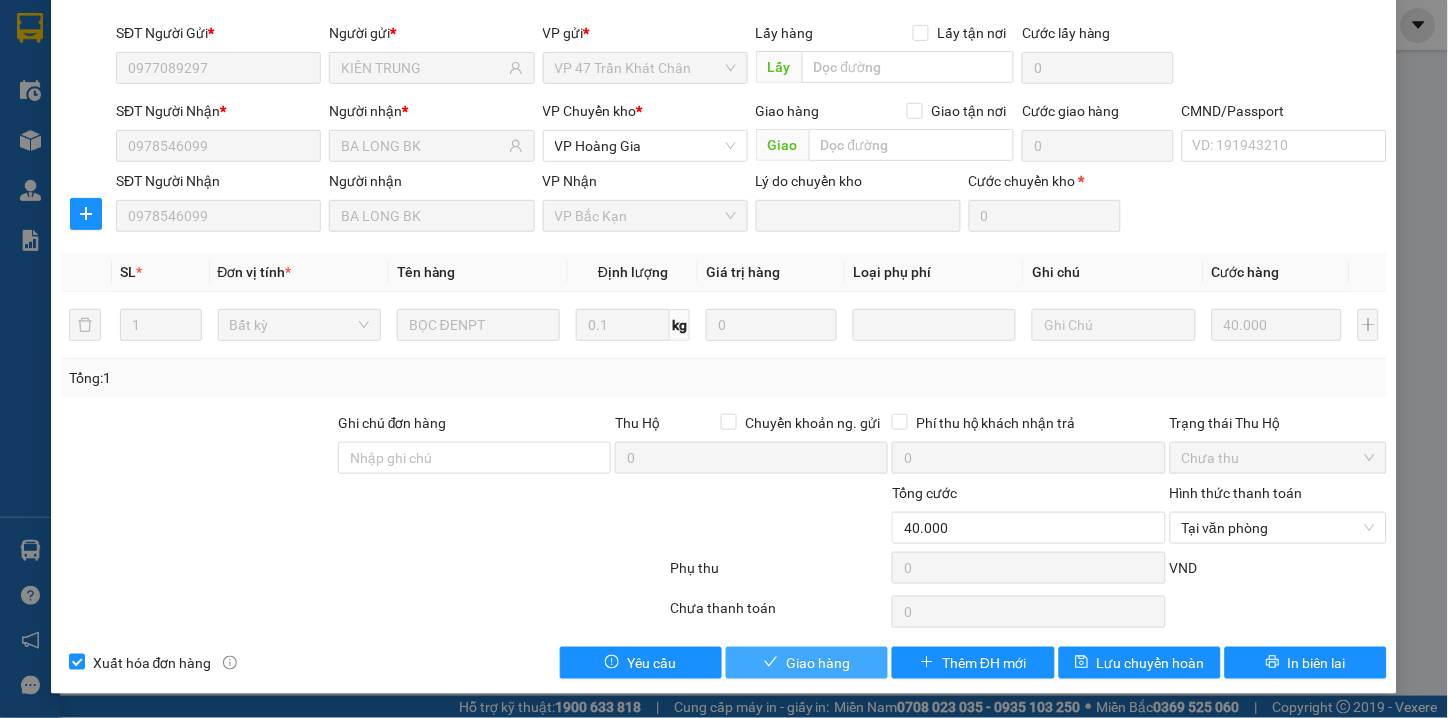 click on "Total Paid Fee 0 Total UnPaid Fee 40.000 Cash Collection Total Fee Mã ĐH: TKC0208250300 Gói vận chuyển: Tiêu chuẩn Nhân viên tạo: vungoc.halan Cước rồi : 0 Nhãn Chưa cước : 0 Ngày GD: 02-08-2025 lúc 09:19 SĐT Người Gửi * [PHONE] Người gửi * KIÊN TRUNG VP gửi * VP 47 Trần Khát Chân Lấy hàng Lấy tận nơi Lấy Cước lấy hàng 0 SĐT Người Nhận * [PHONE] Người nhận * BA LONG BK VP Chuyển kho * VP Hoàng Gia Giao hàng Giao tận nơi Giao Cước giao hàng 0 CMND/Passport VD: 191943210 SĐT Người Nhận [PHONE] Người nhận BA LONG BK VP Nhận VP Bắc Kạn Lý do chuyển kho Cước chuyển kho * 0 SL * Đơn vị tính * Tên hàng Định lượng Giá trị hàng Loại phụ phí Ghi chú Cước hàng 1 Bất kỳ BỌC ĐENPT 0.1 kg 0 40.000 Tổng: 1 Ghi chú đơn hàng Thu Hộ Chuyển khoản ng. gửi 0 Phí thu hộ khách nhận trả 0 Chưa thu 0 0" at bounding box center [724, 308] 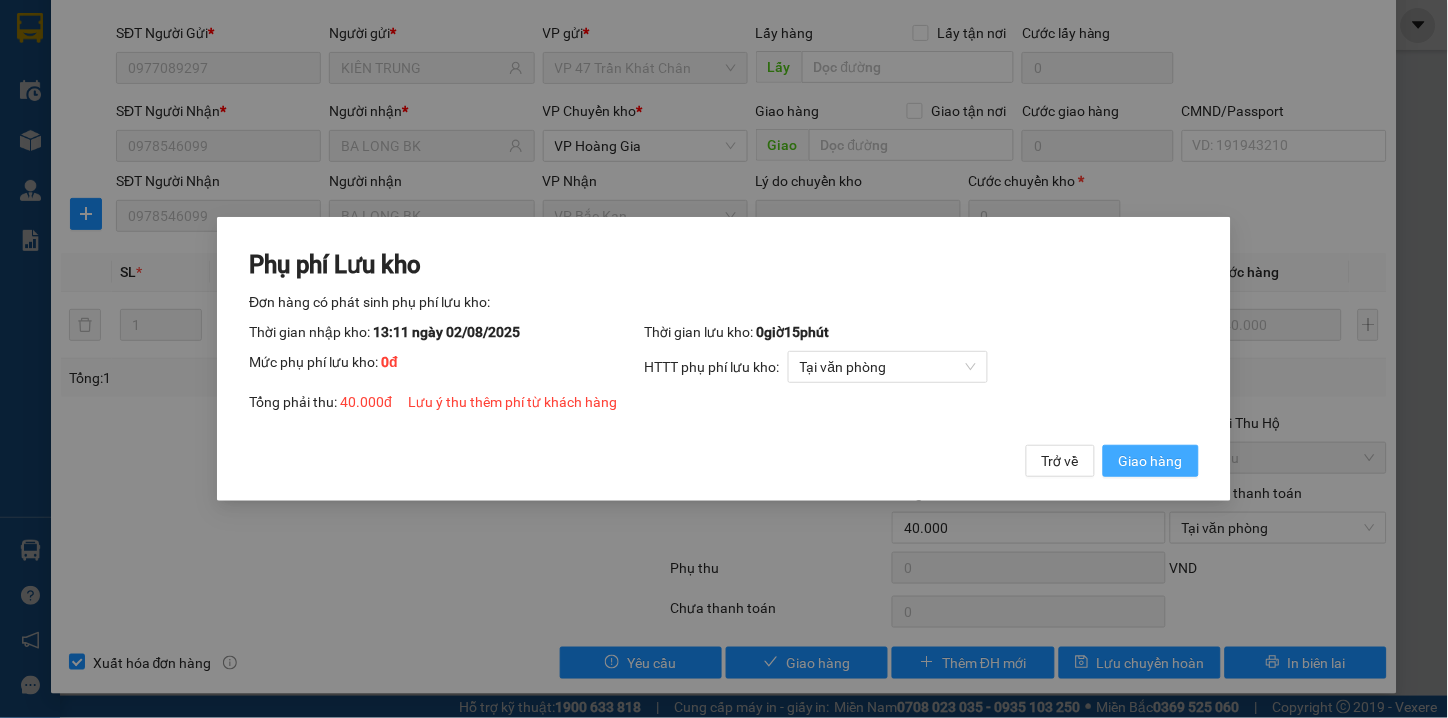 click on "Giao hàng" at bounding box center (1151, 461) 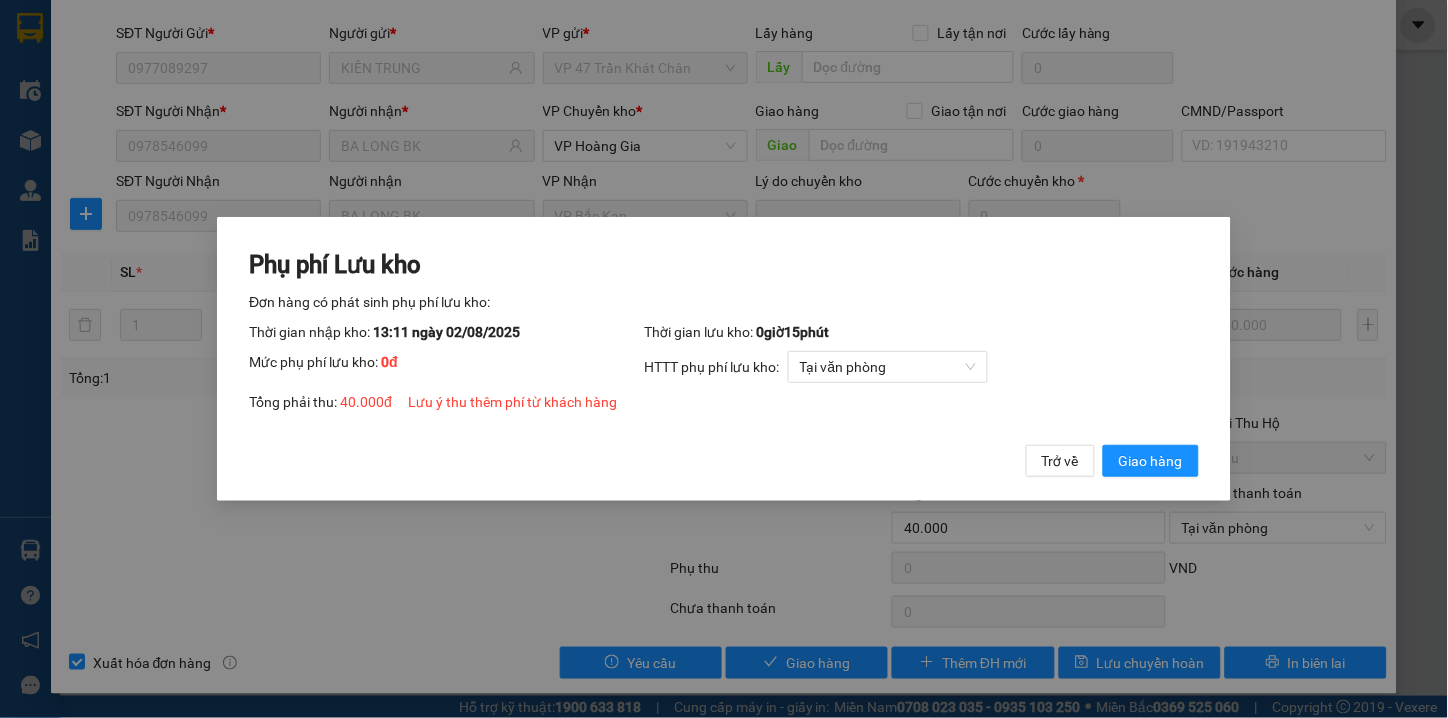 click on "Phụ phí Lưu kho Đơn hàng có phát sinh phụ phí lưu kho: Thời gian nhập kho: 13:11 ngày 02/08/2025 Thời gian lưu kho: 0 giờ 15 phút Mức phụ phí lưu kho: 0 đ HTTT phụ phí lưu kho: Tại văn phòng Tổng phải thu: 40.000 đ Lưu ý thu thêm phí từ khách hàng Trở về Giao hàng" at bounding box center (724, 359) 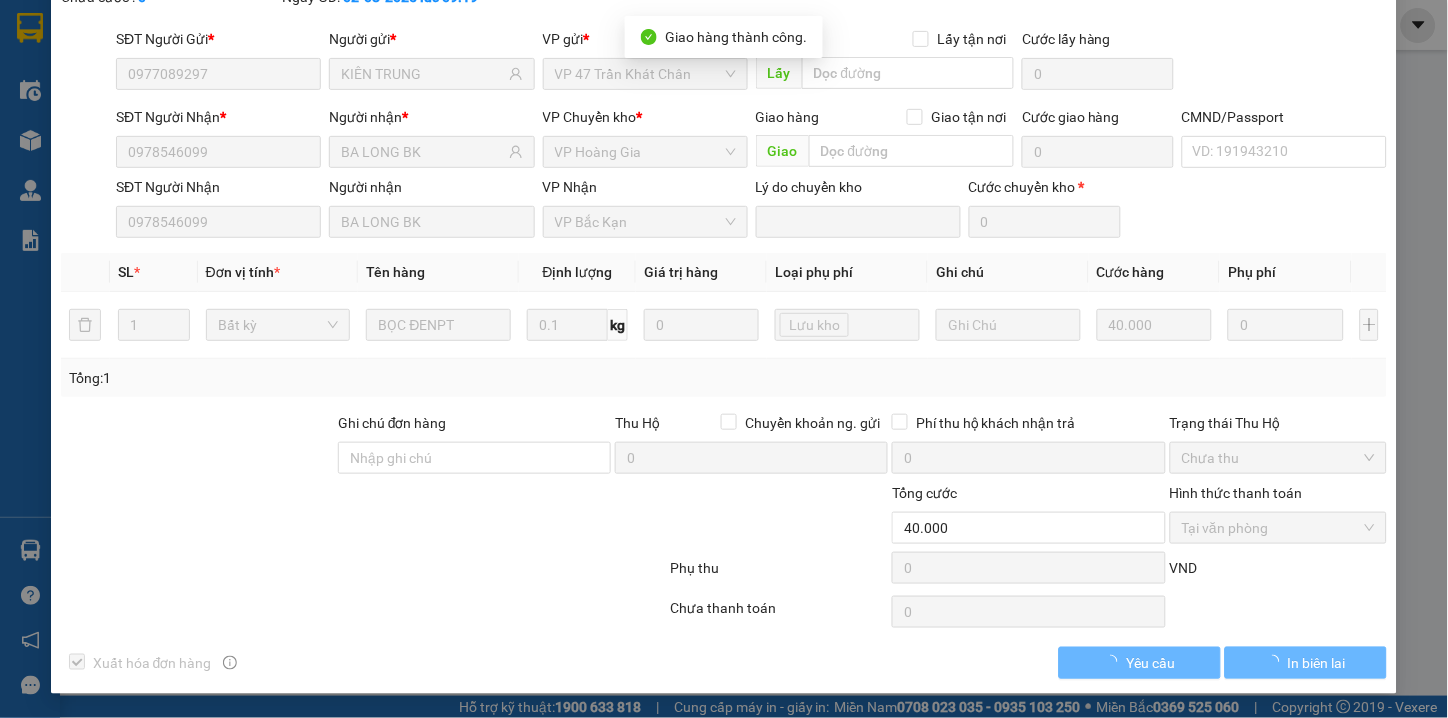 scroll, scrollTop: 4, scrollLeft: 0, axis: vertical 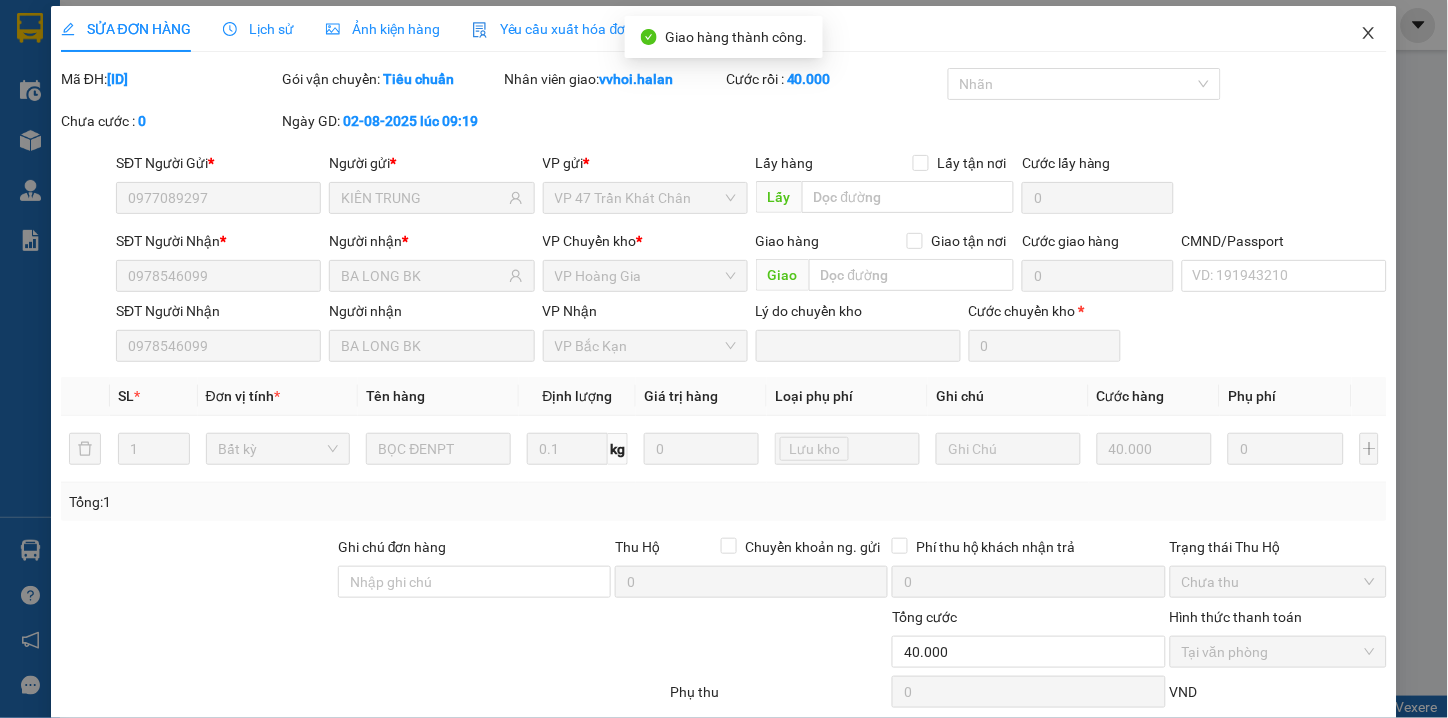 click at bounding box center (1369, 34) 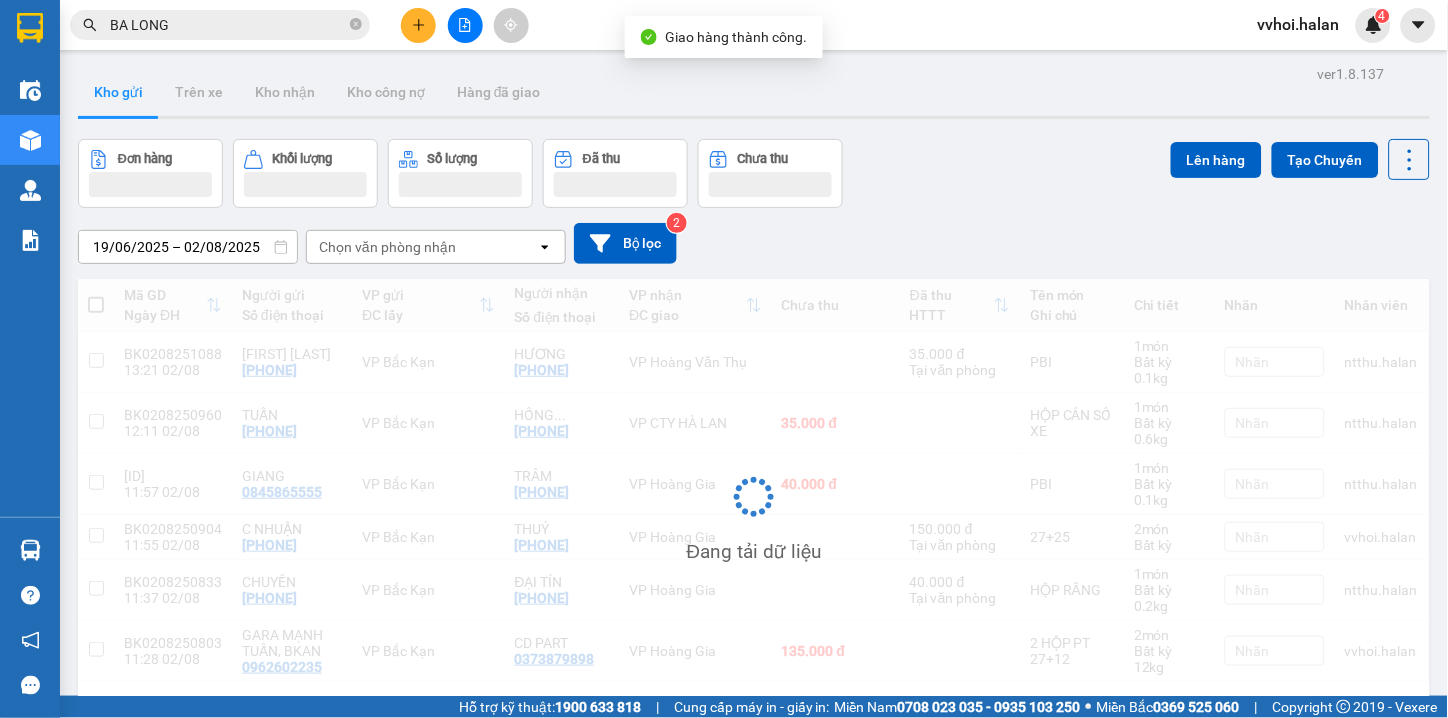 click on "Kết quả tìm kiếm ( 2073 ) Bộ lọc Mã ĐH Trạng thái Món hàng Thu hộ Tổng cước Chưa cước Nhãn Người gửi VP Gửi Người nhận VP Nhận TKC0208250300 09:19 - 02/08 VP Nhận 29B-154.78 13:11 - 02/08 BỌC ĐENPT SL: 1 40.000 40.000 [PHONE] KIÊN TRUNG VP 47 Trần Khát Chân [PHONE] BA LONG BK VP Bắc Kạn TKC0208250207 08:46 - 02/08 VP Nhận 29B-154.78 13:11 - 02/08 BỌC ĐEN PT SL: 1 40.000 40.000 [PHONE] PHẠM GIA VP 47 Trần Khát Chân [PHONE] BA LONG , BK VP Bắc Kạn BK3007251901 16:51 - 30/07 VP Nhận 29E-325.05 06:16 - 31/07 HỘP PT SL: 1 40.000 [PHONE] BA LONG , BK VP Bắc Kạn [PHONE] E tâm VP Võ Chí Công TKC0208251042 12:51 - 02/08 Trên xe 29K-139.57 13:00 - 02/08 BỌC PT SL: 1 35.000 35.000 [PHONE] TÀI VP 47 Trần Khát Chân [PHONE] BA LONG THÁI NGUYÊN VP Bắc Sơn TKC0208250539 10:24 - 02/08 Trên xe 20H-019.04 13:00 - 02/08 HỘP PK SL: 1 55.000 55.000 [PHONE] PT HÙNG CƯỜNG" at bounding box center (195, 25) 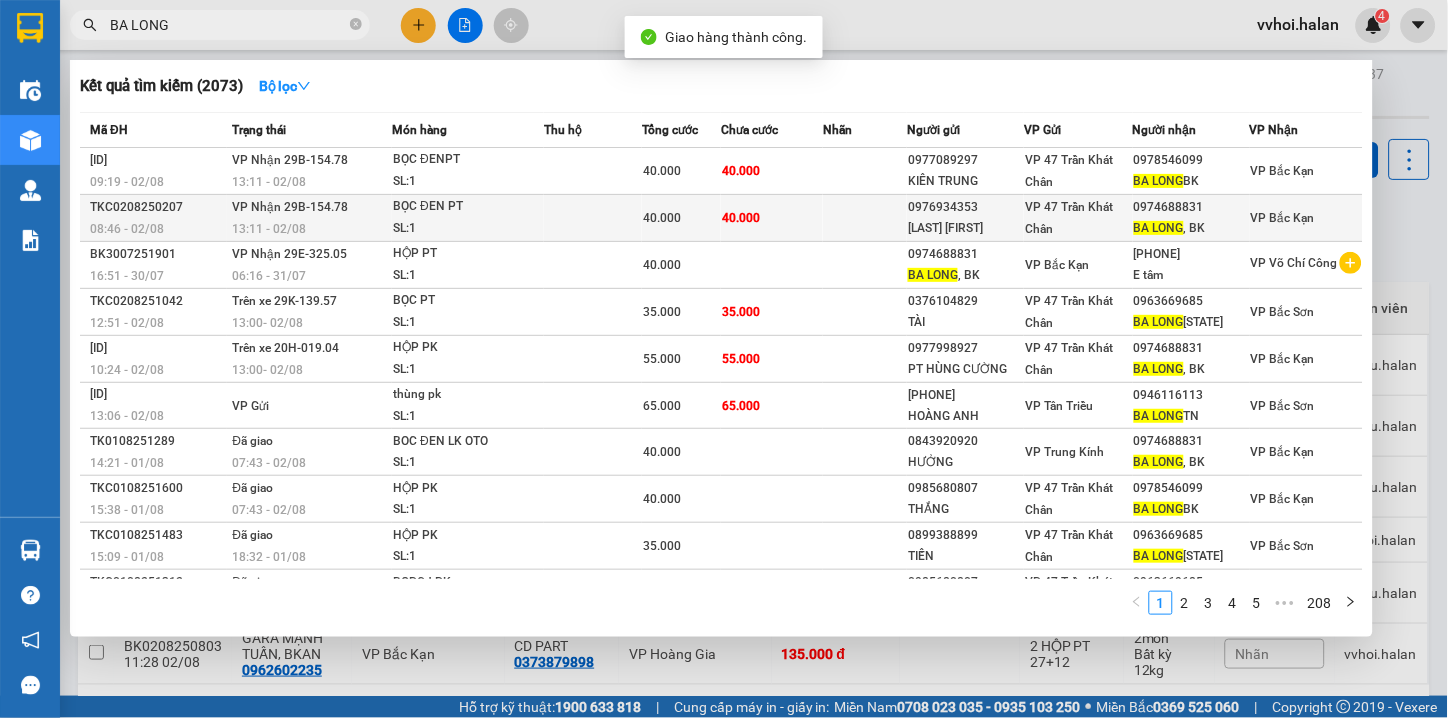 click on "BỌC ĐEN PT" at bounding box center [468, 207] 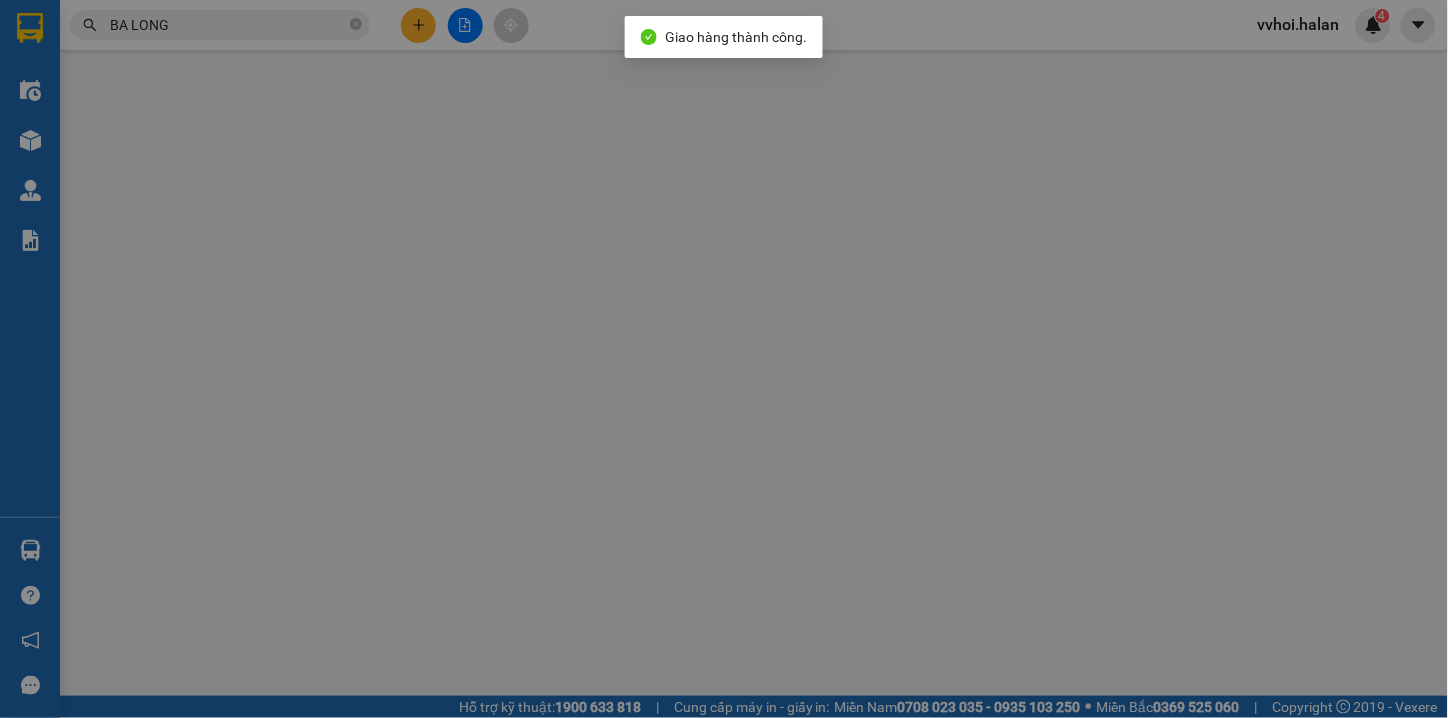 type on "0976934353" 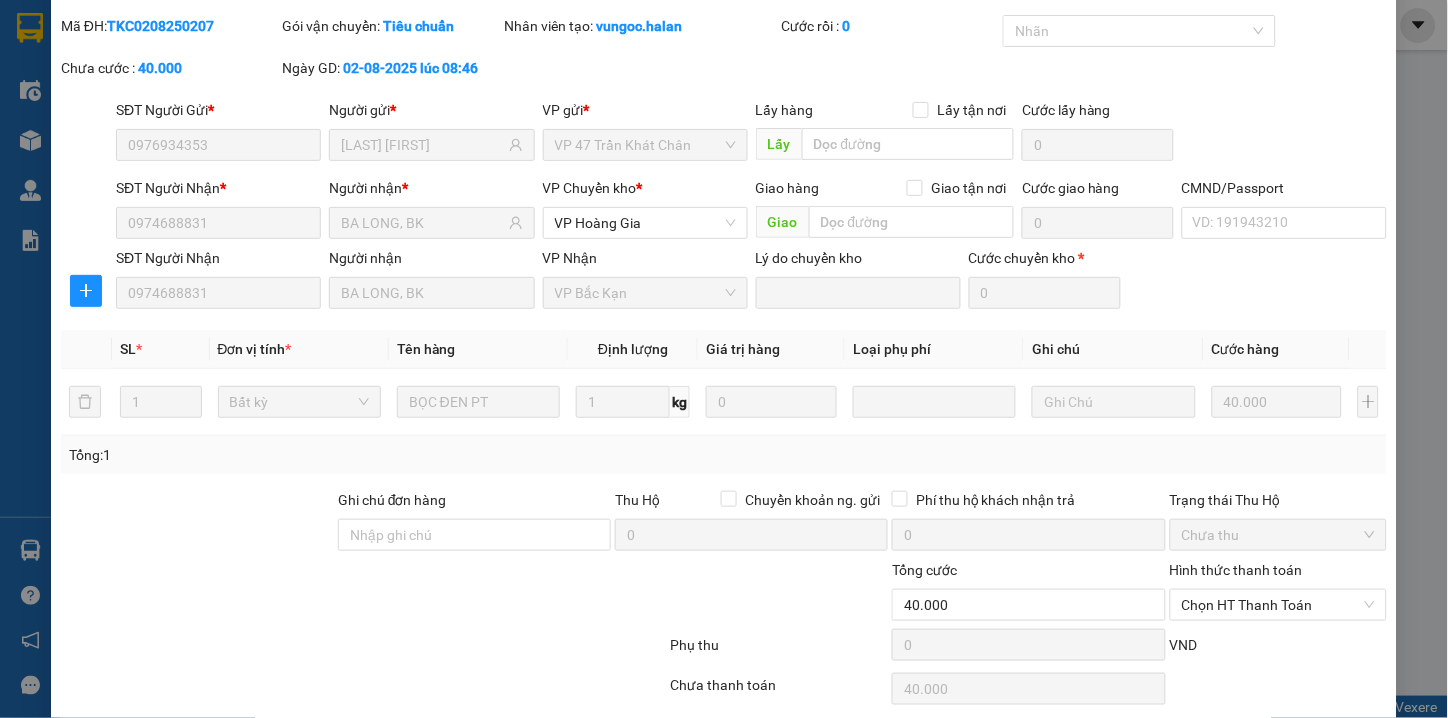 scroll, scrollTop: 135, scrollLeft: 0, axis: vertical 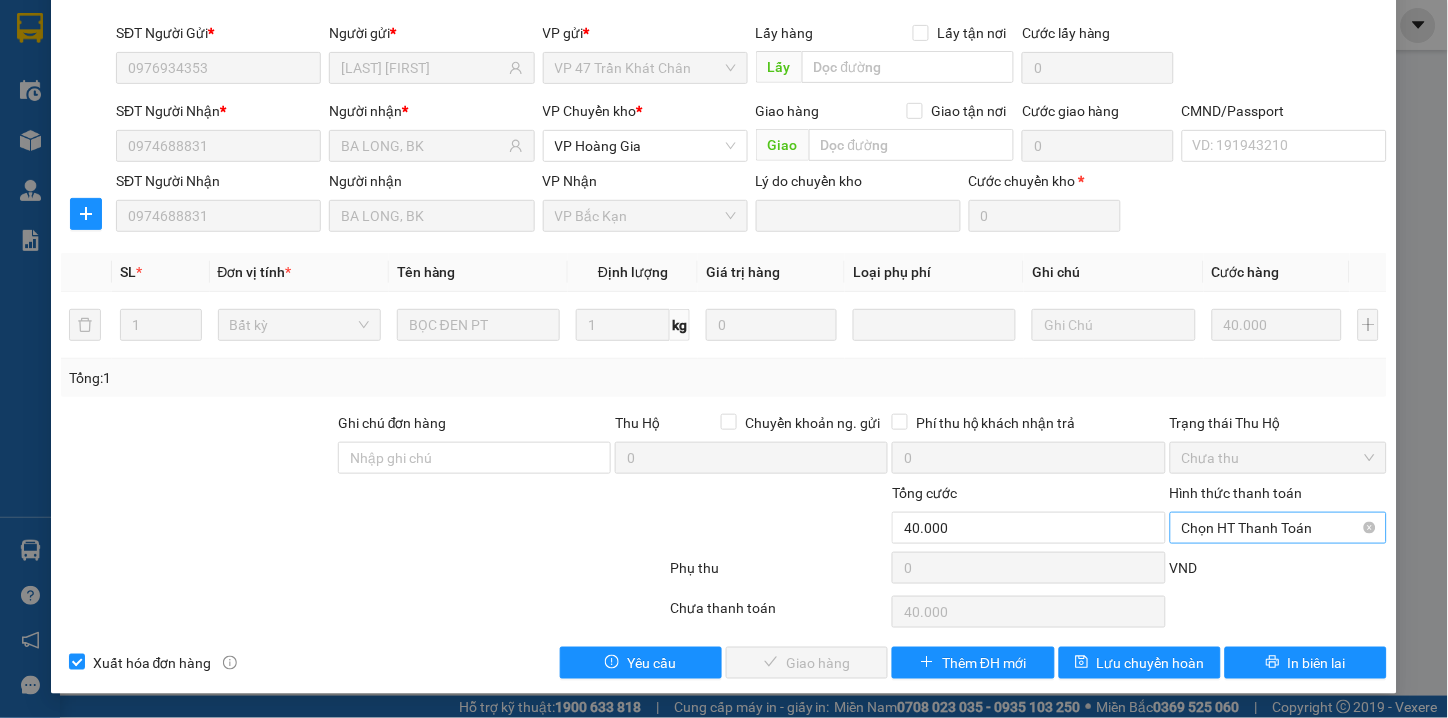 click on "Chọn HT Thanh Toán" at bounding box center (1279, 528) 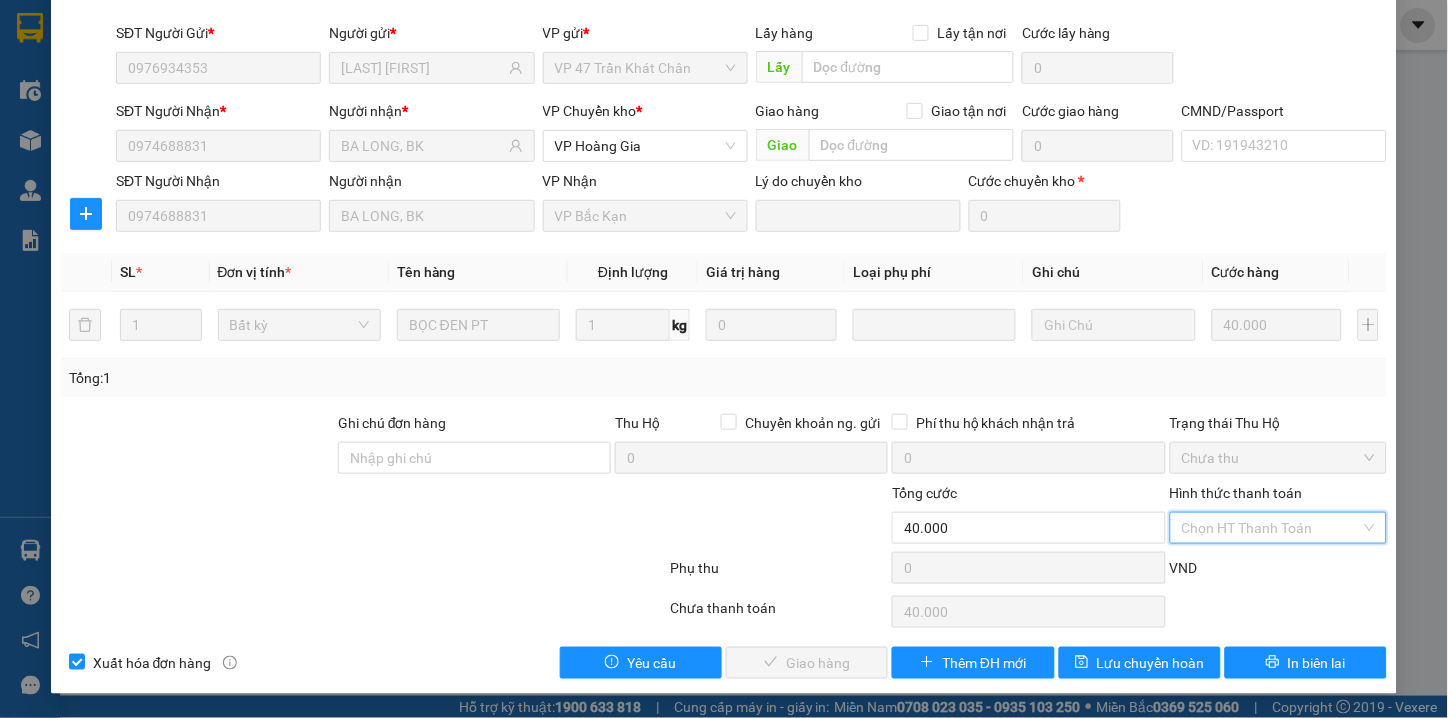 click on "Tại văn phòng" at bounding box center [-9841, -10103] 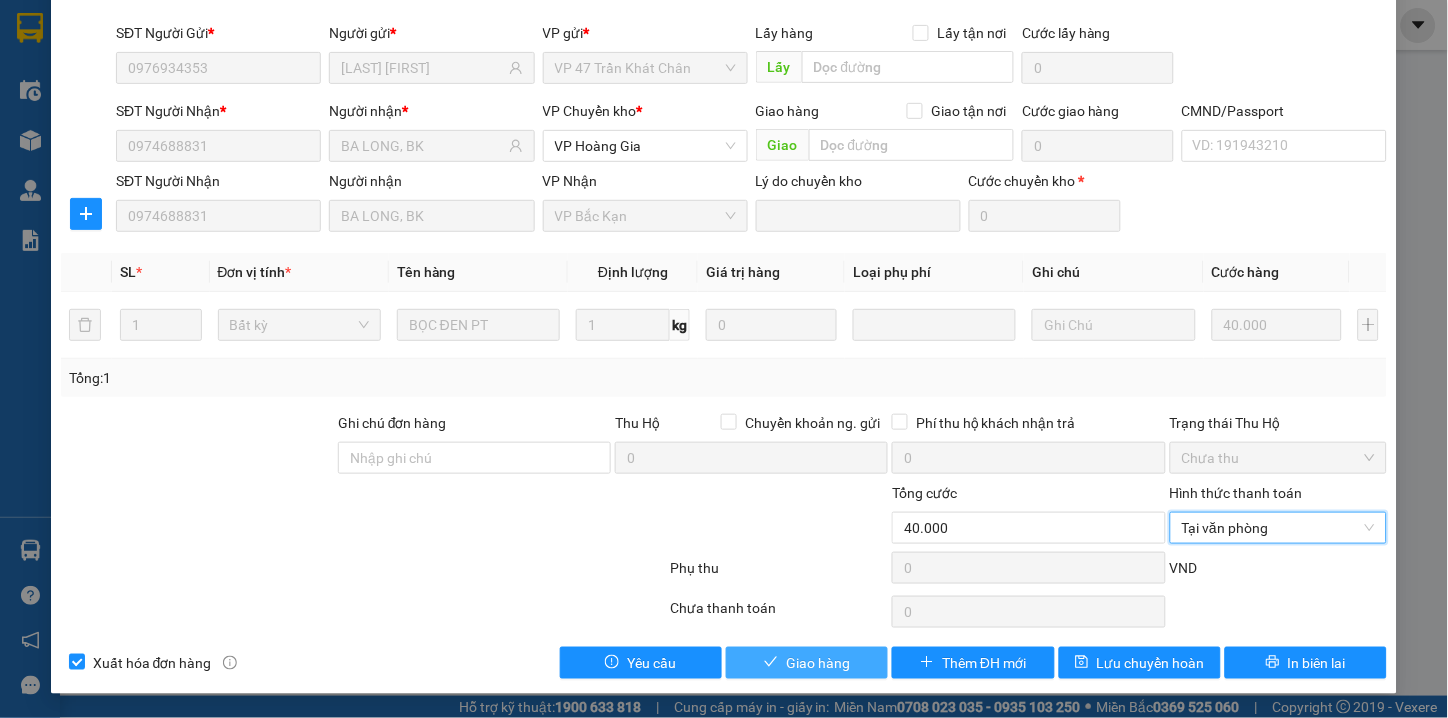click on "Giao hàng" at bounding box center (807, 663) 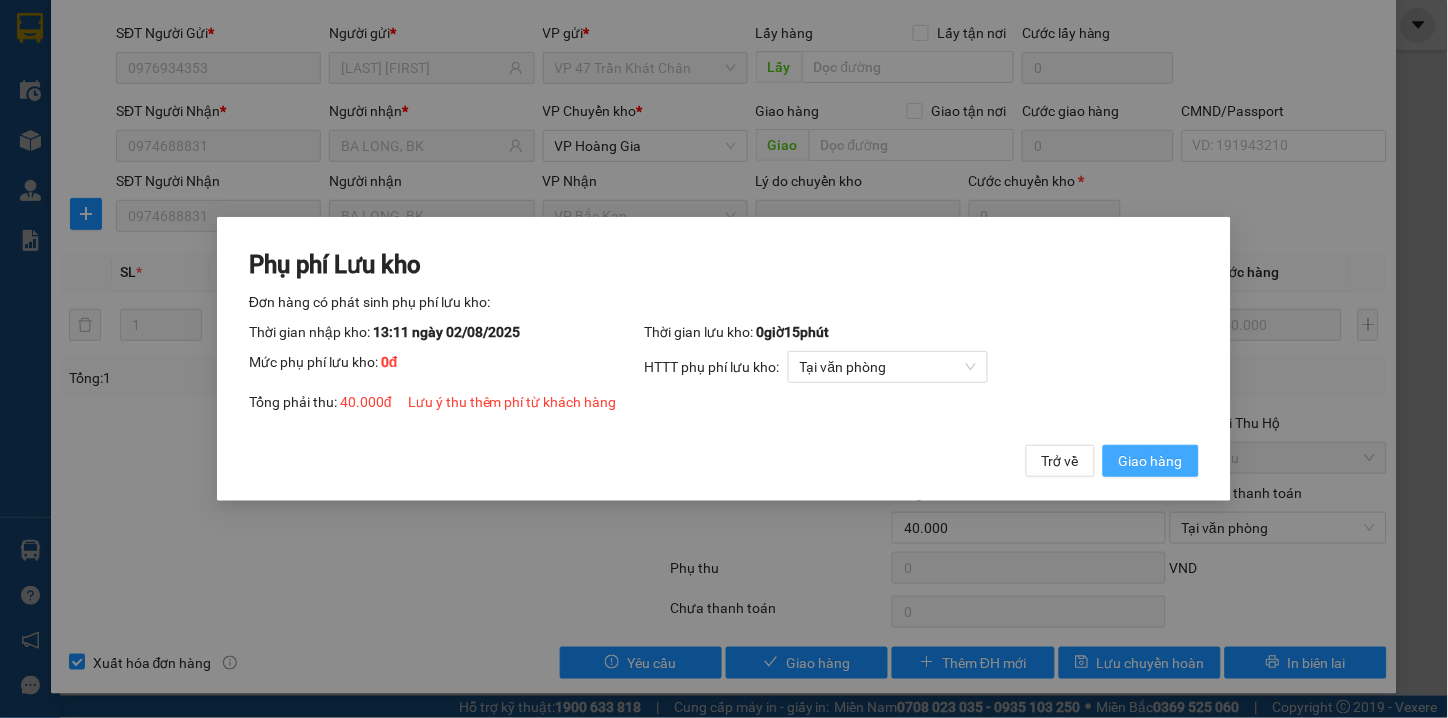 click on "Giao hàng" at bounding box center [1151, 461] 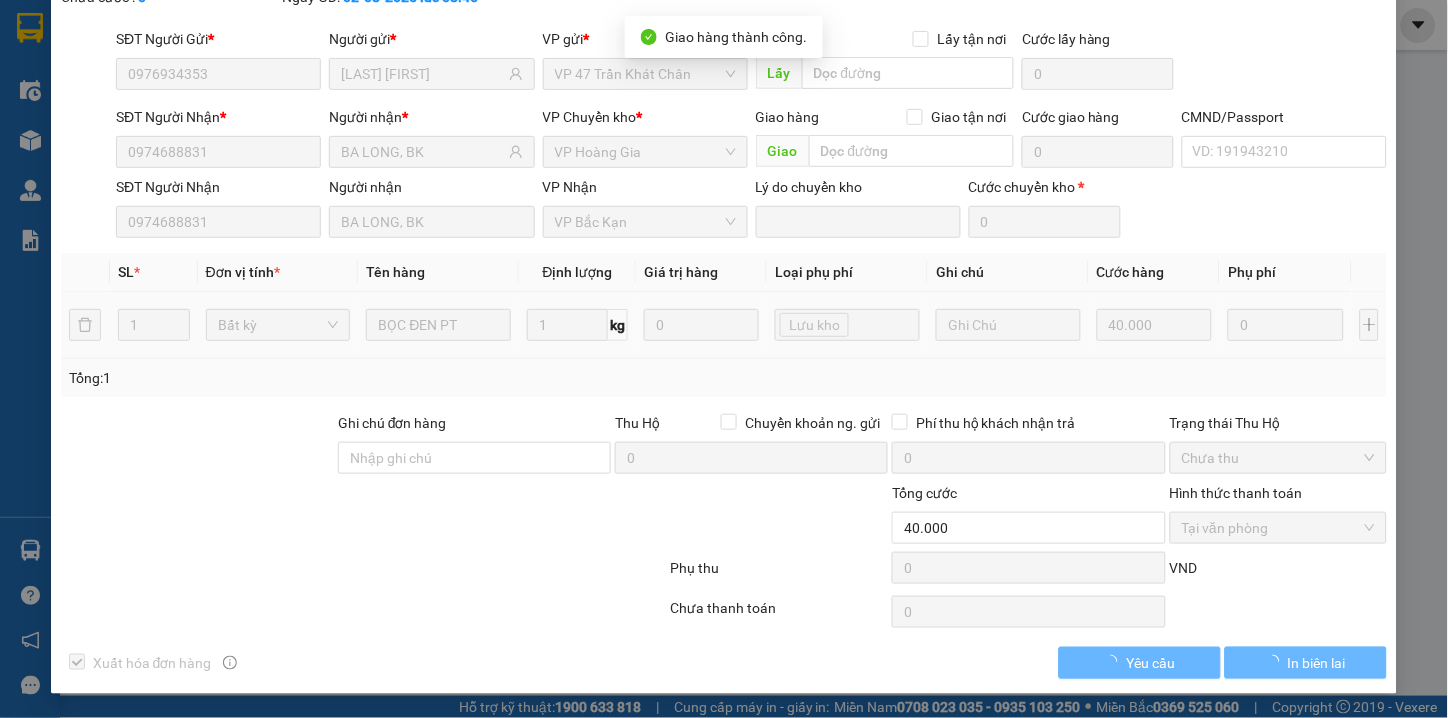 scroll, scrollTop: 0, scrollLeft: 0, axis: both 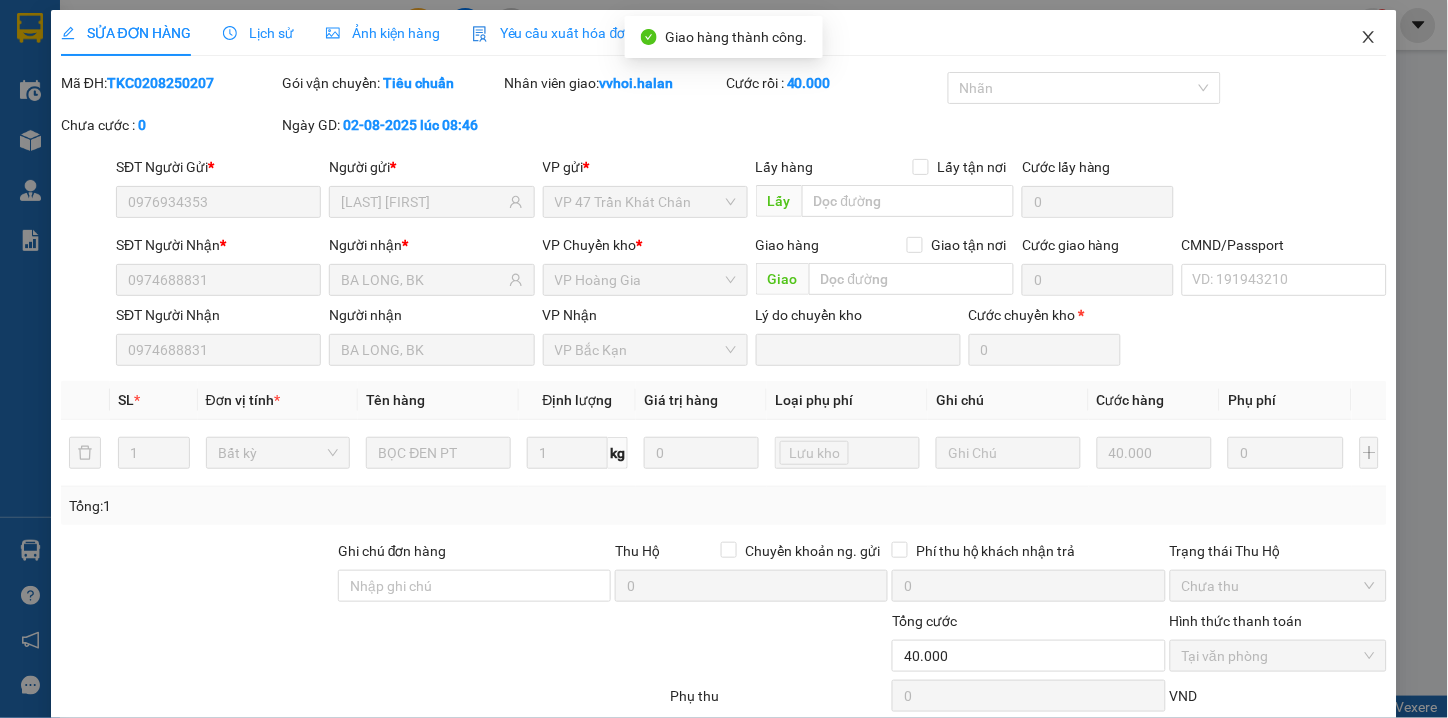 drag, startPoint x: 1355, startPoint y: 52, endPoint x: 747, endPoint y: 23, distance: 608.6912 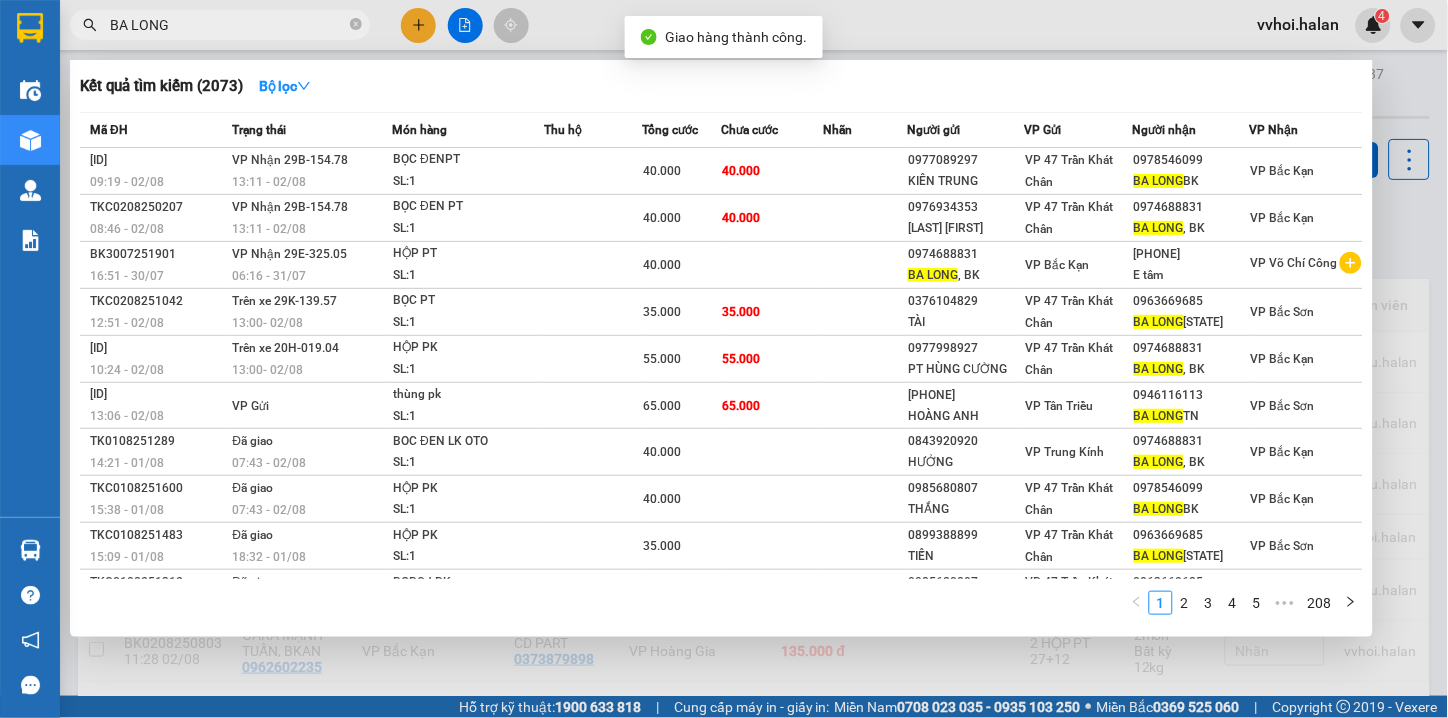 click on "BA LONG" at bounding box center [228, 25] 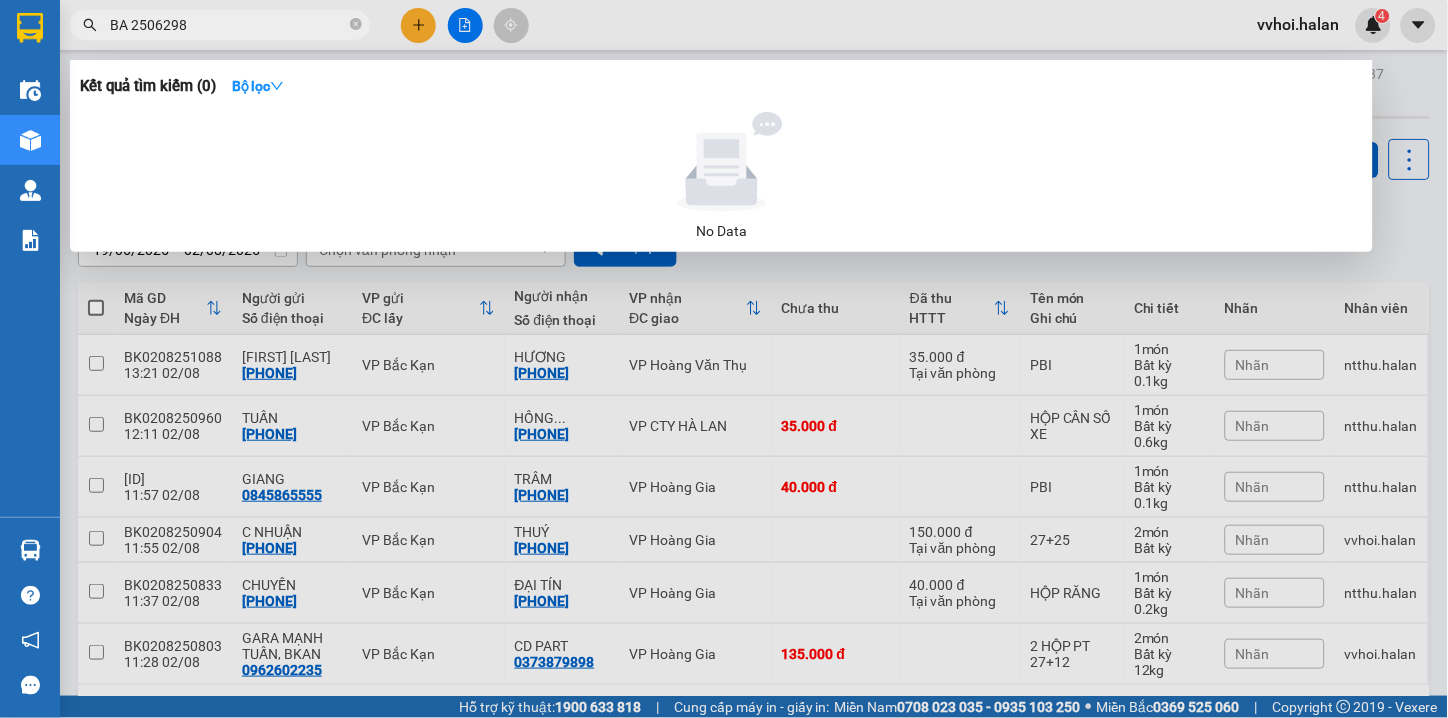 drag, startPoint x: 128, startPoint y: 32, endPoint x: 130, endPoint y: 43, distance: 11.18034 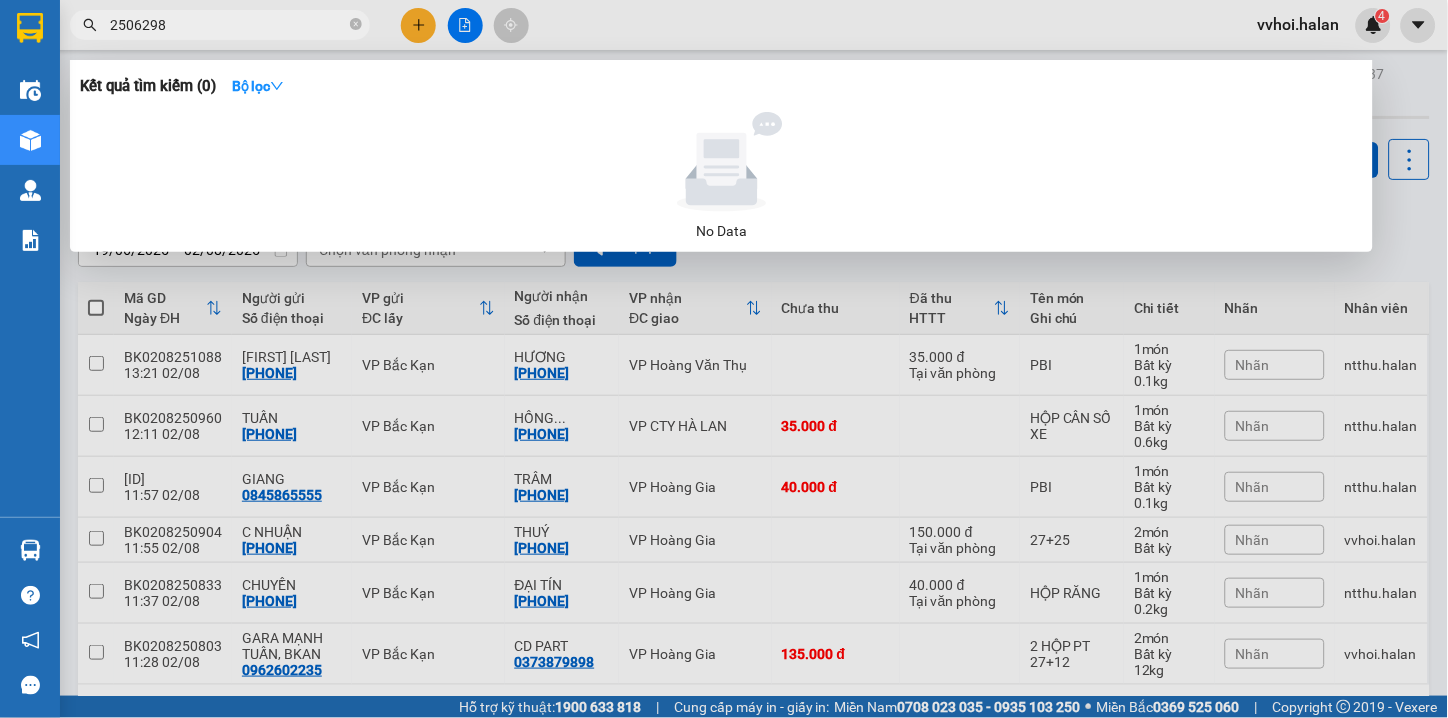 click at bounding box center [724, 359] 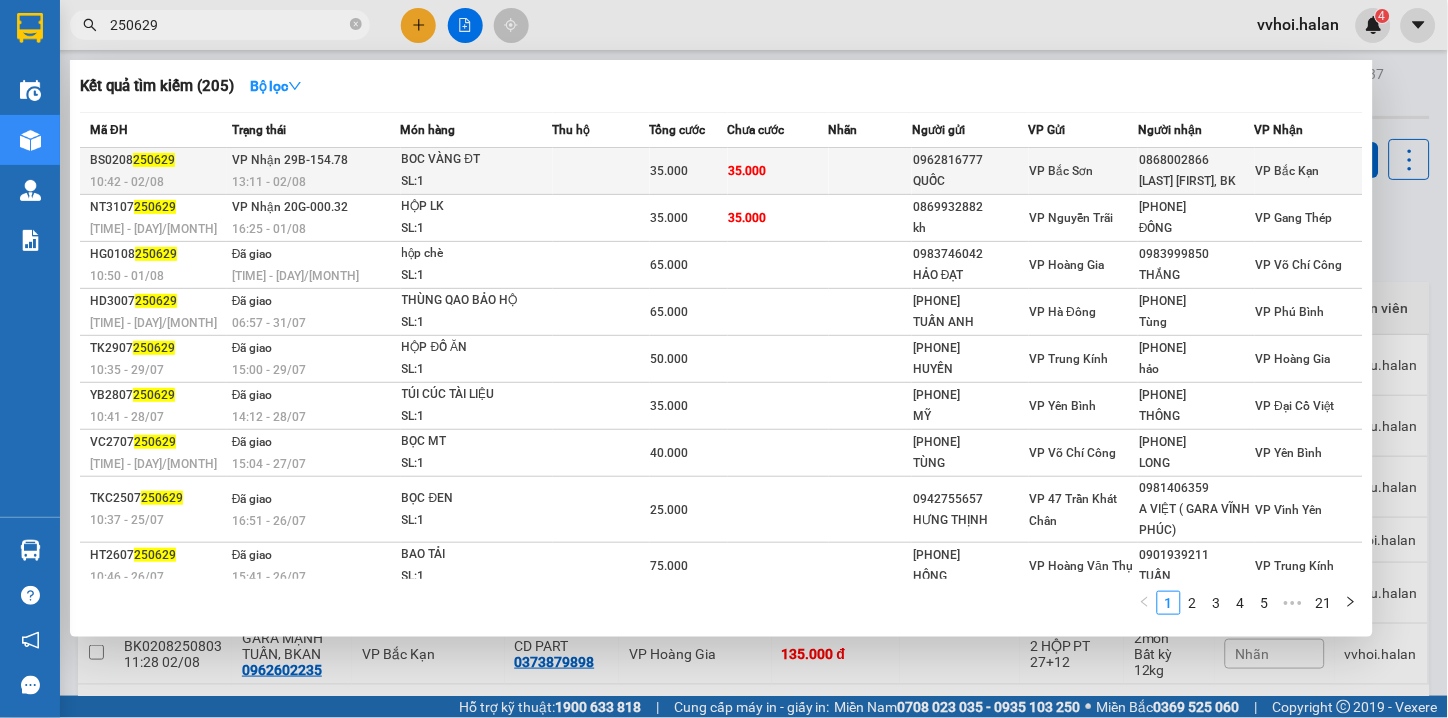 type on "250629" 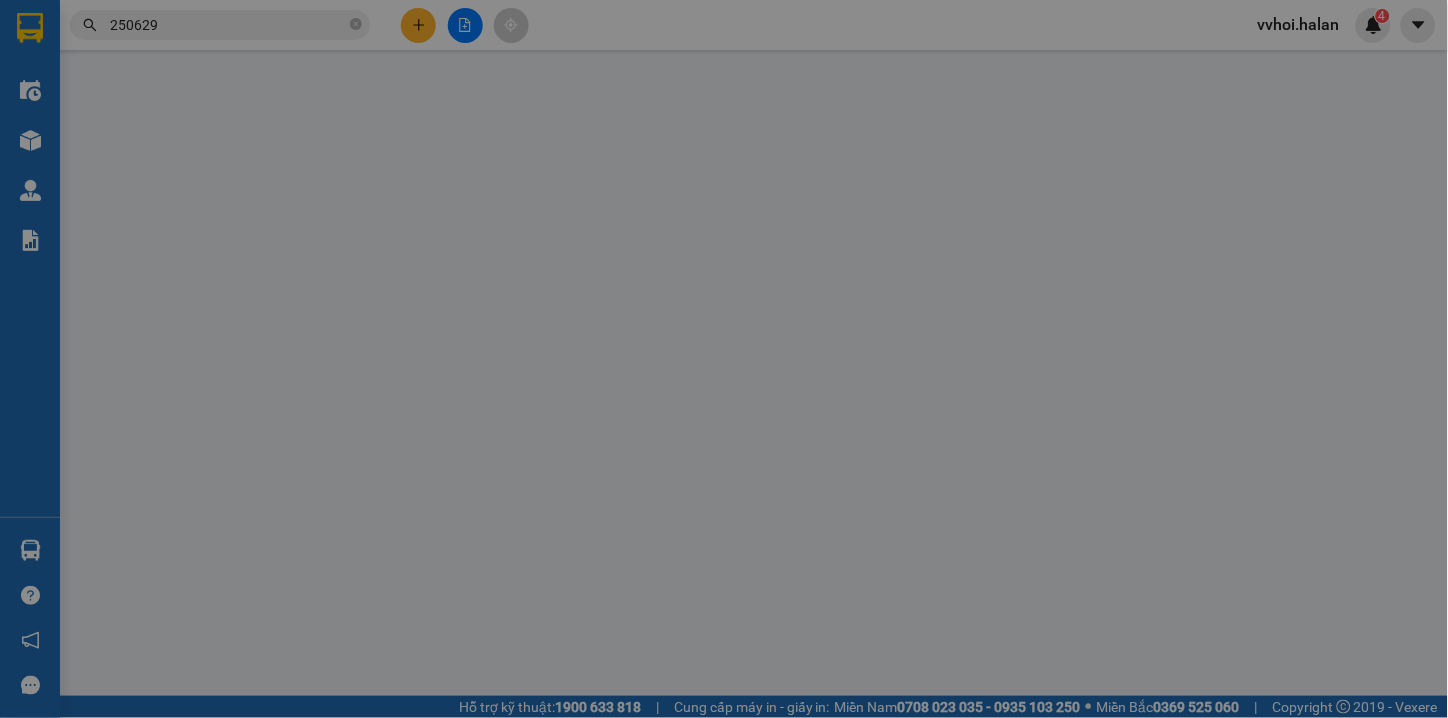 type on "0962816777" 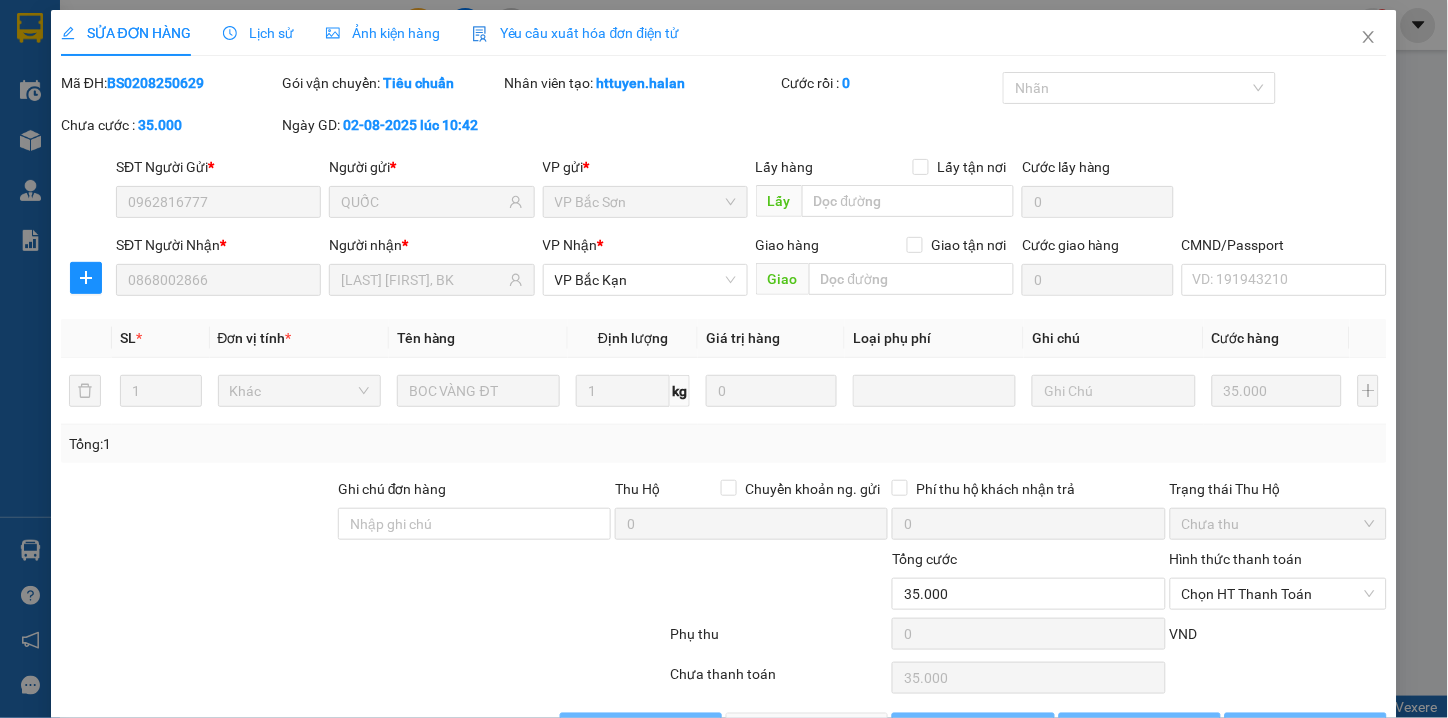 scroll, scrollTop: 67, scrollLeft: 0, axis: vertical 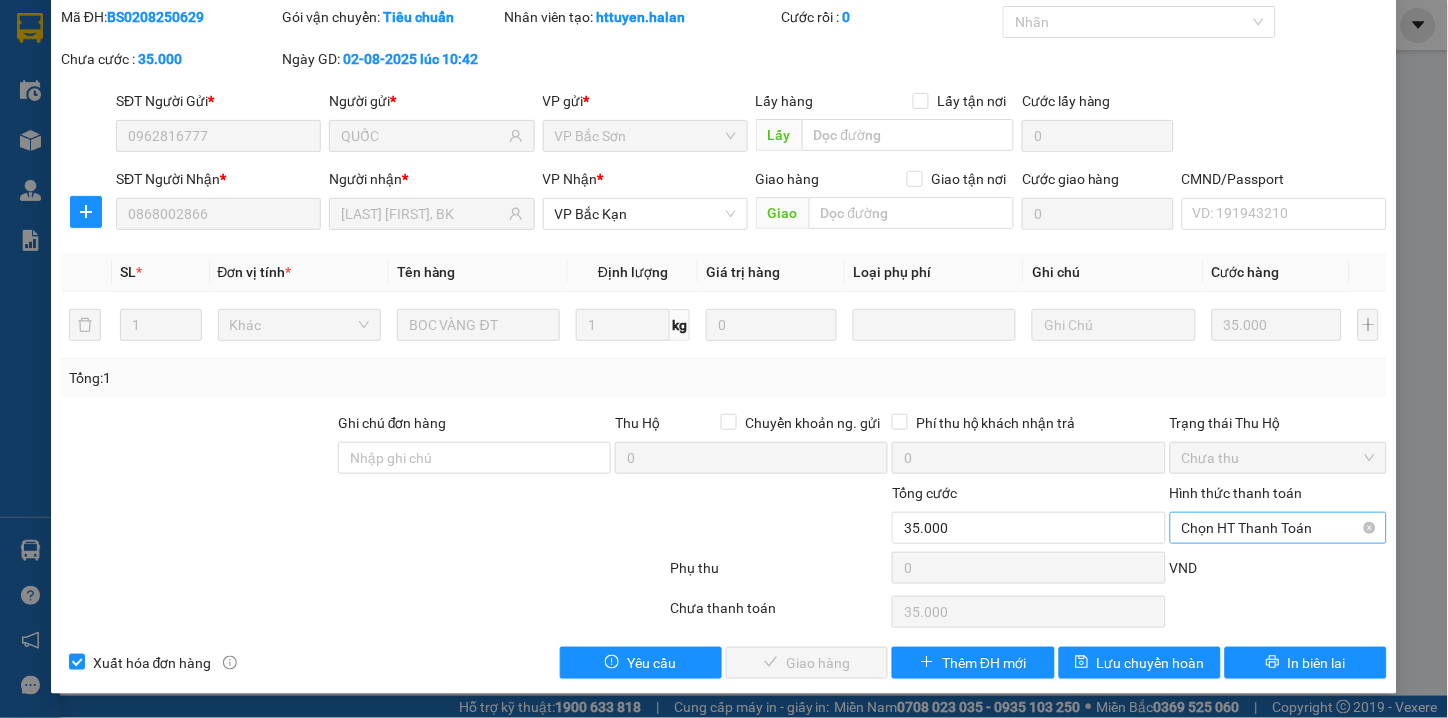 click on "Chọn HT Thanh Toán" at bounding box center (1279, 528) 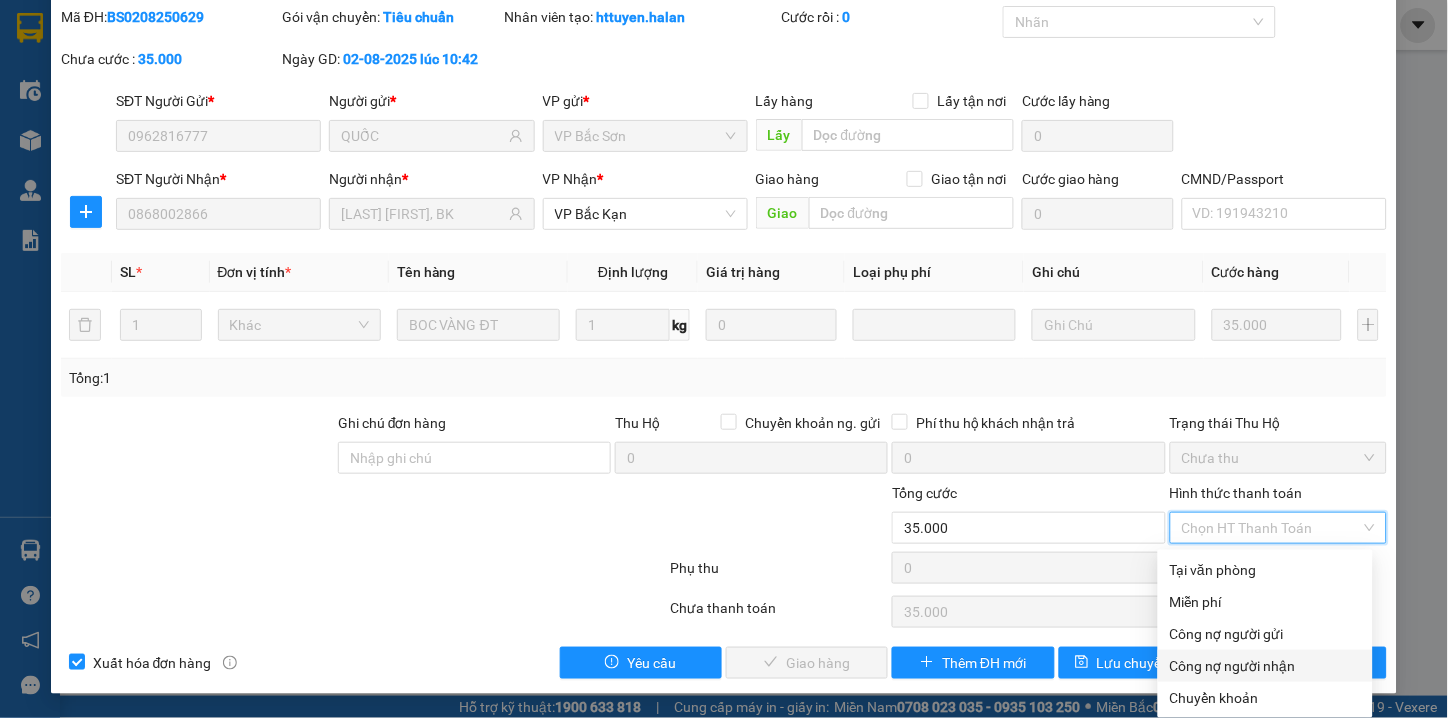 click on "Công nợ người nhận" at bounding box center (1265, 666) 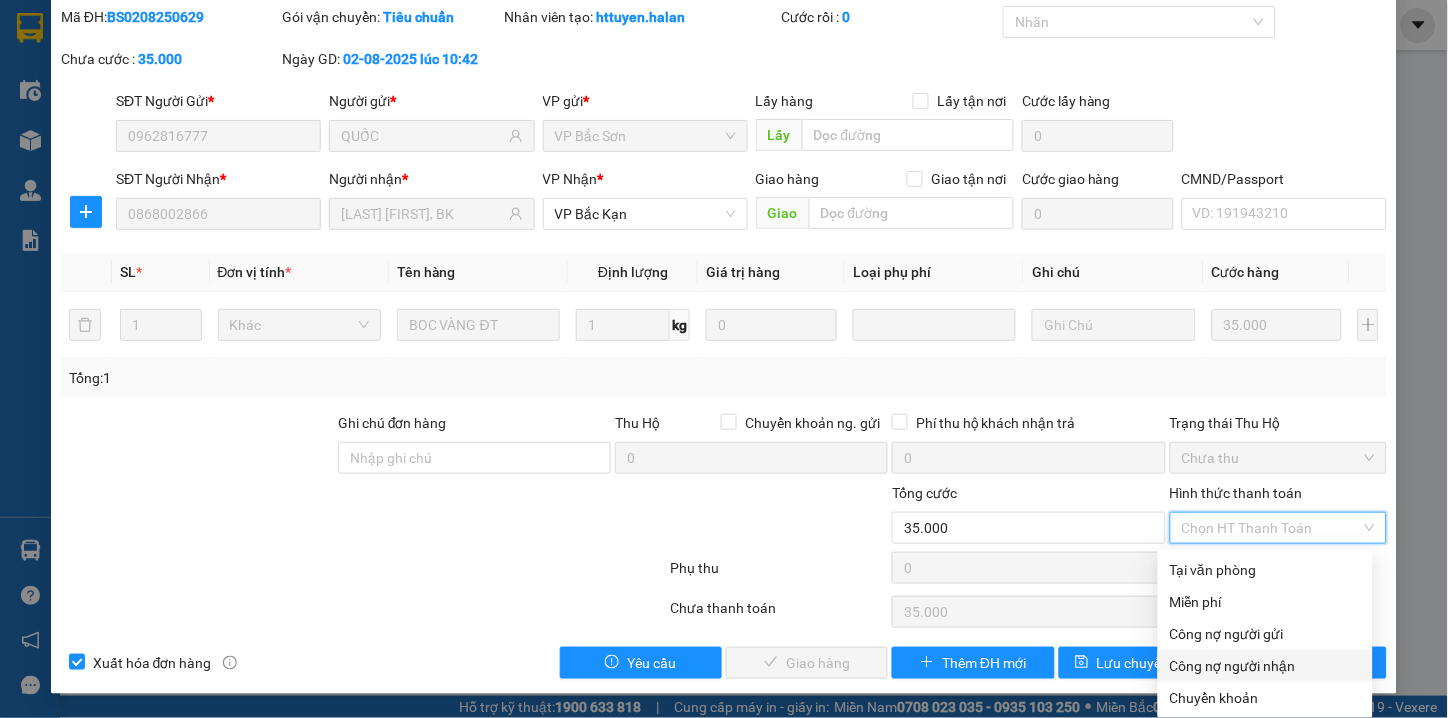 type on "0" 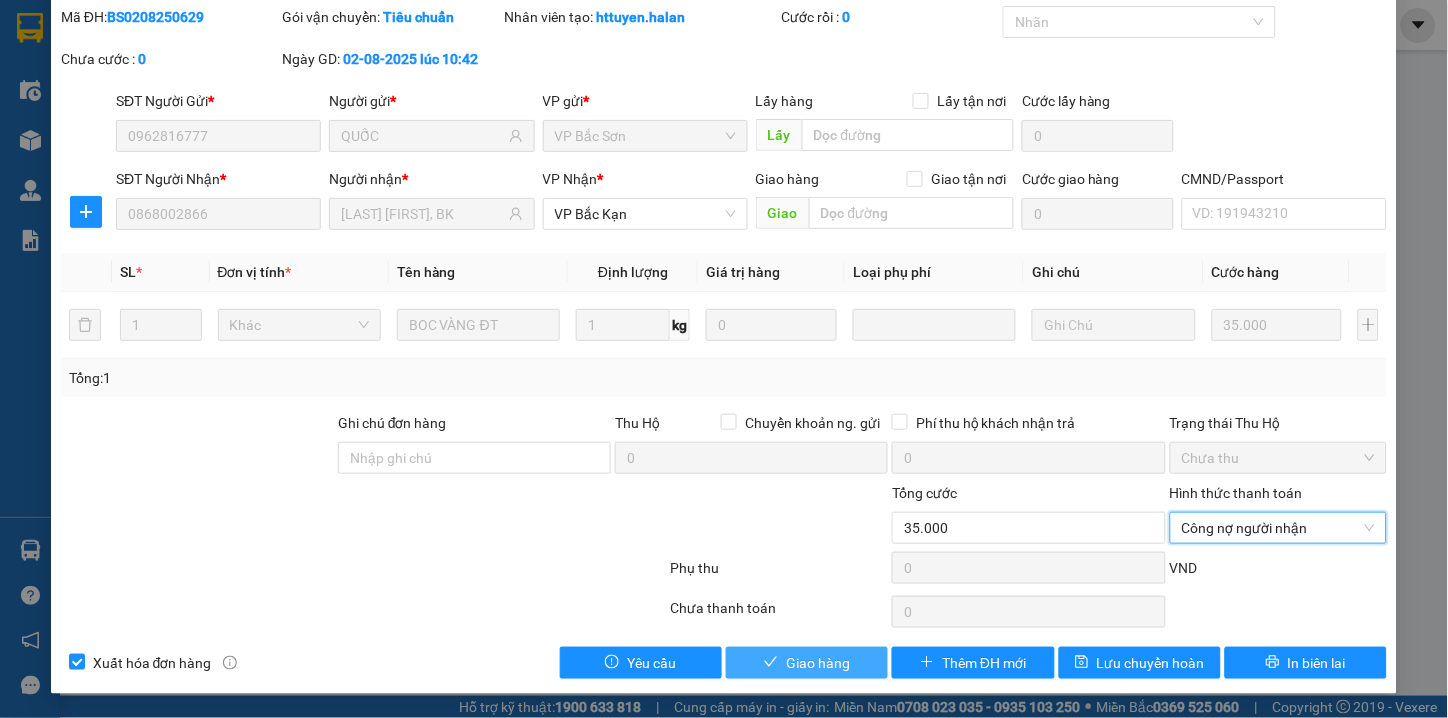 click on "Giao hàng" at bounding box center (818, 663) 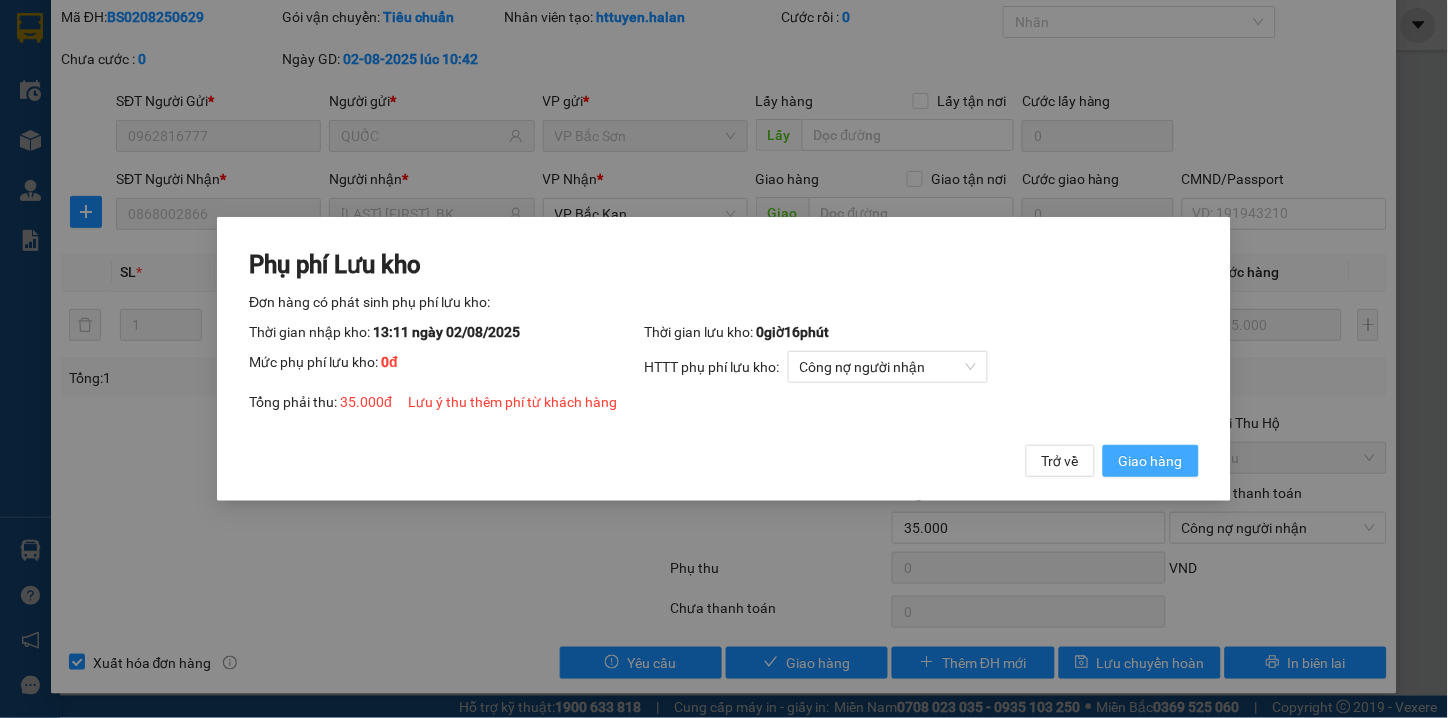 click on "Giao hàng" at bounding box center (1151, 461) 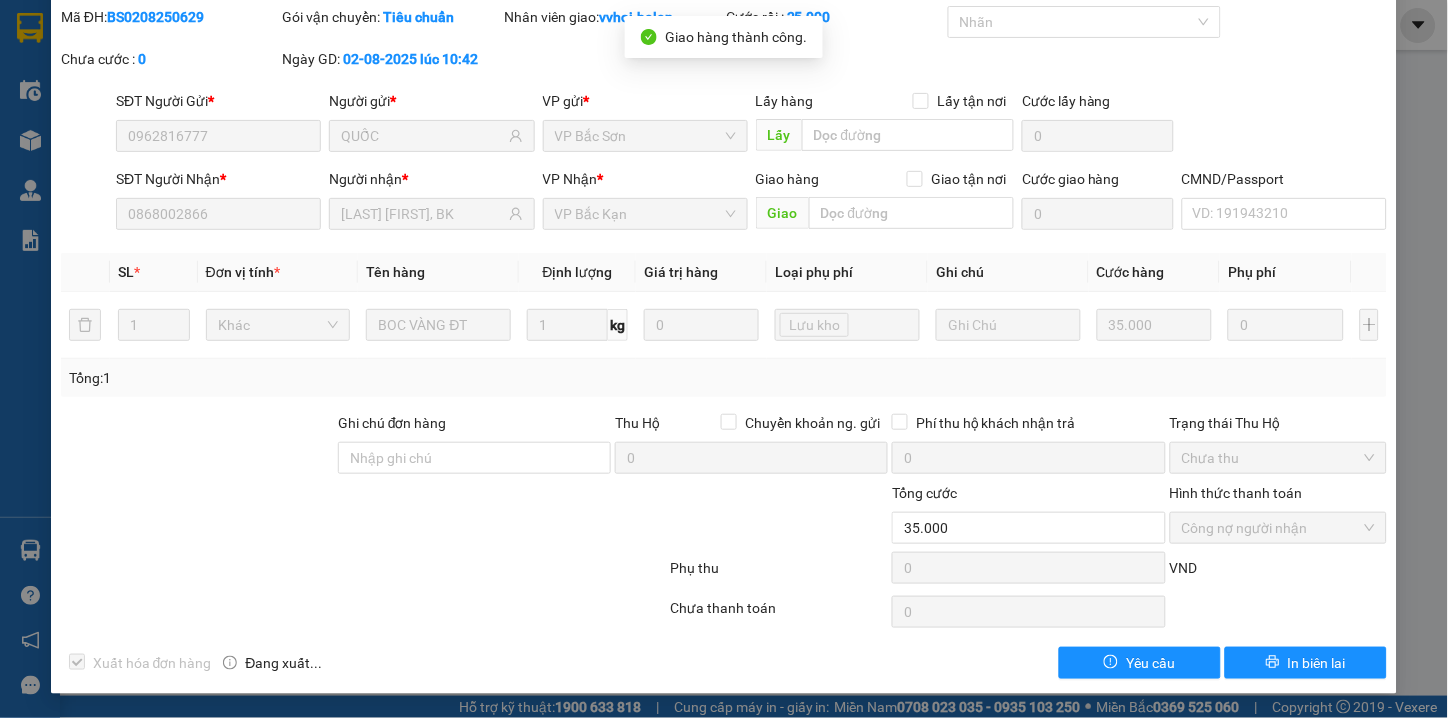 scroll, scrollTop: 0, scrollLeft: 0, axis: both 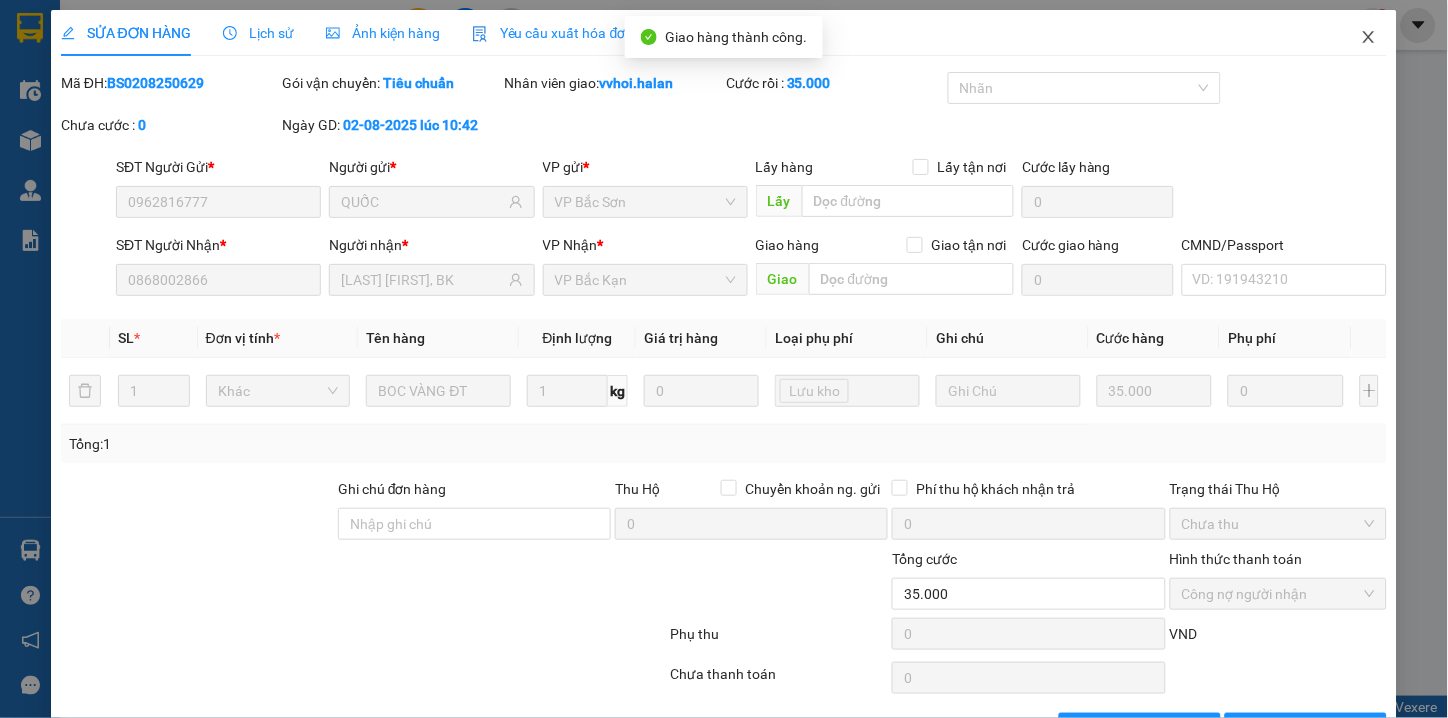 click at bounding box center [1369, 38] 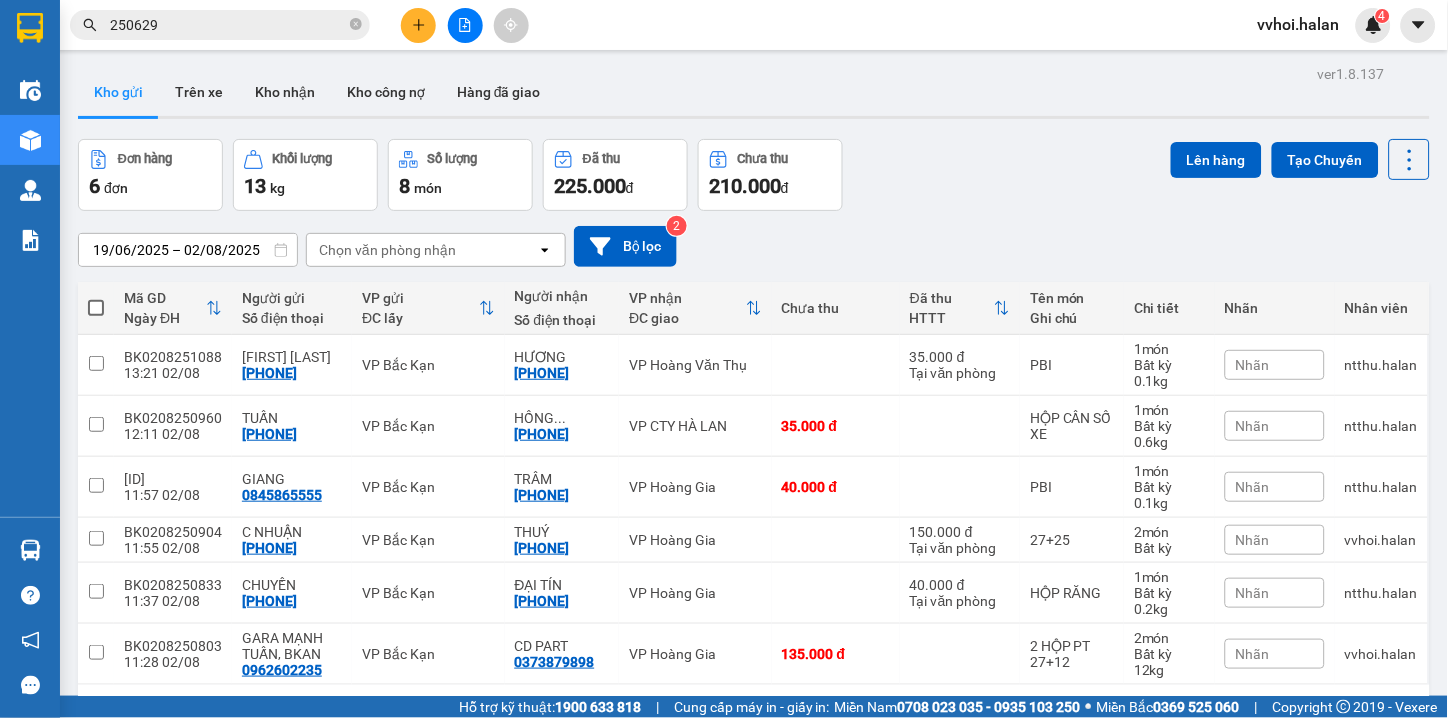 click on "250629" at bounding box center (228, 25) 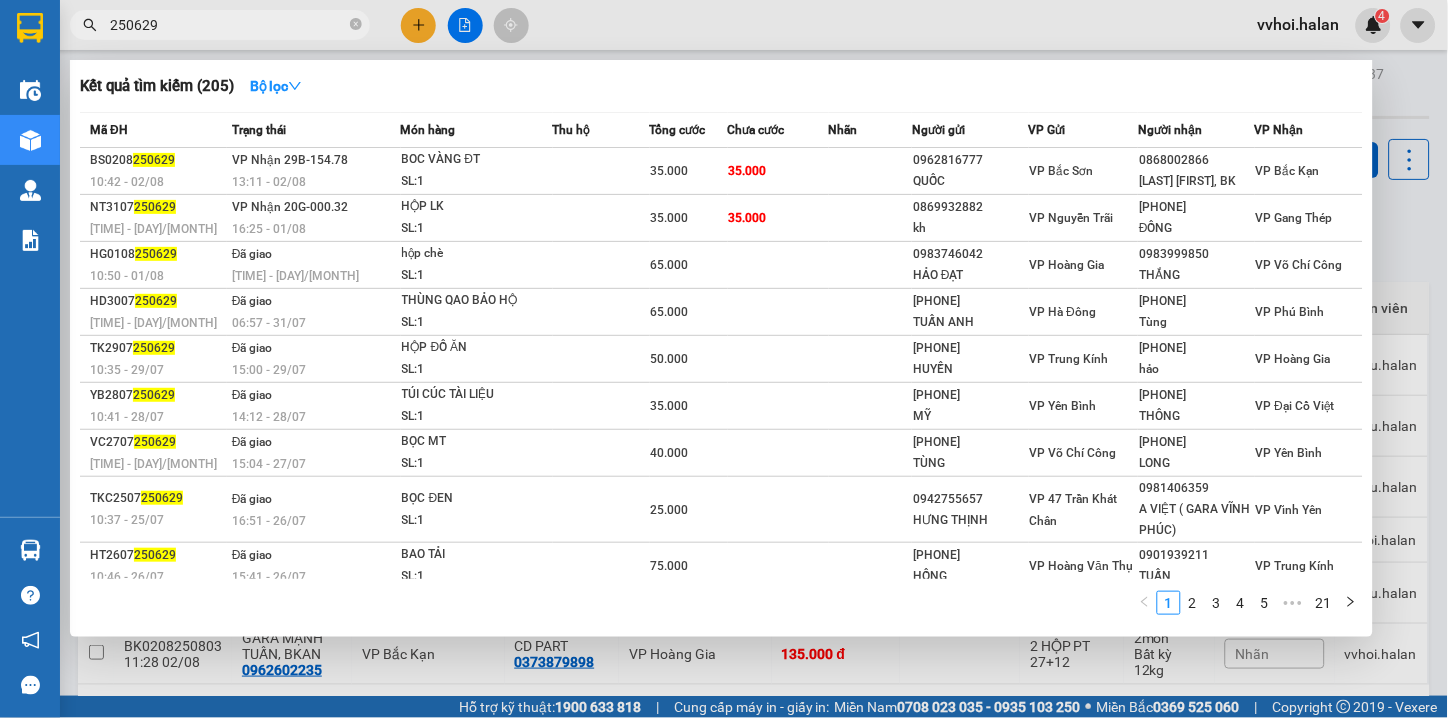 click on "250629" at bounding box center (228, 25) 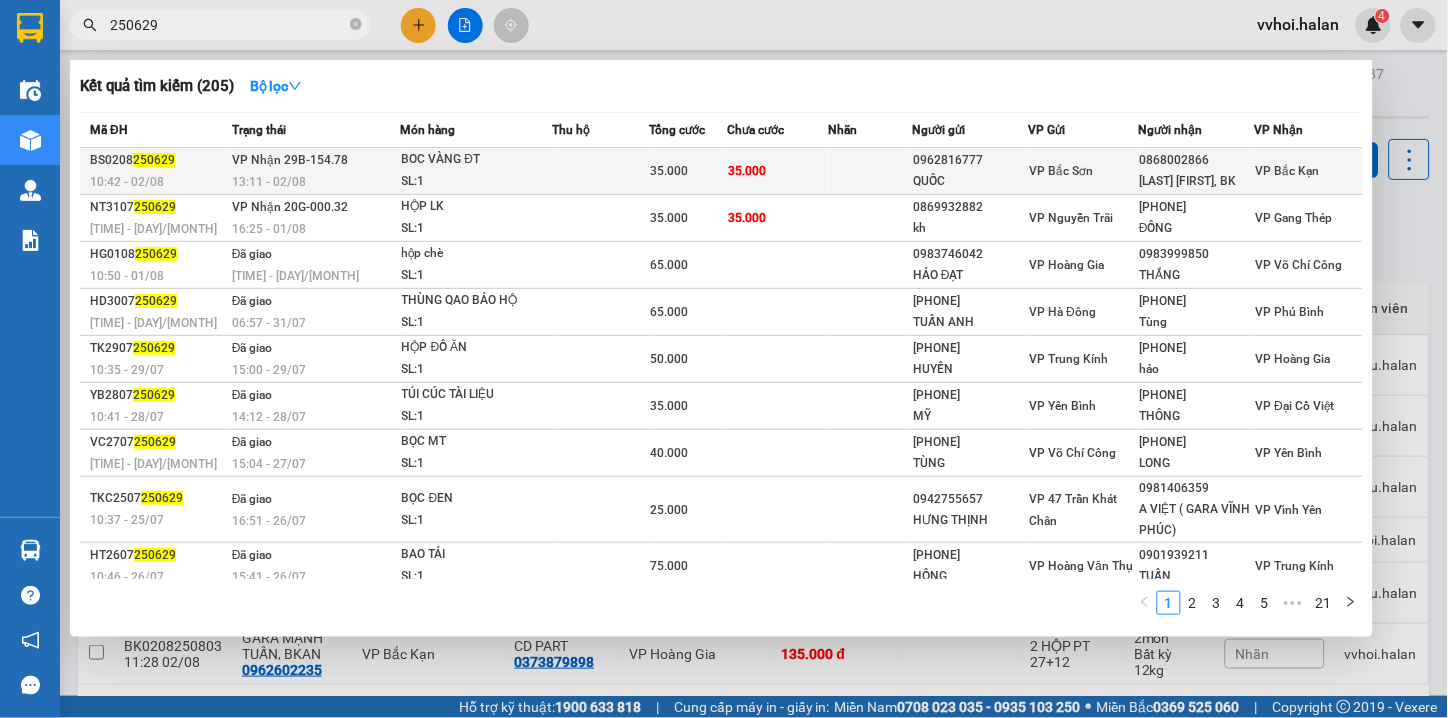 click on "SL:  1" at bounding box center [477, 182] 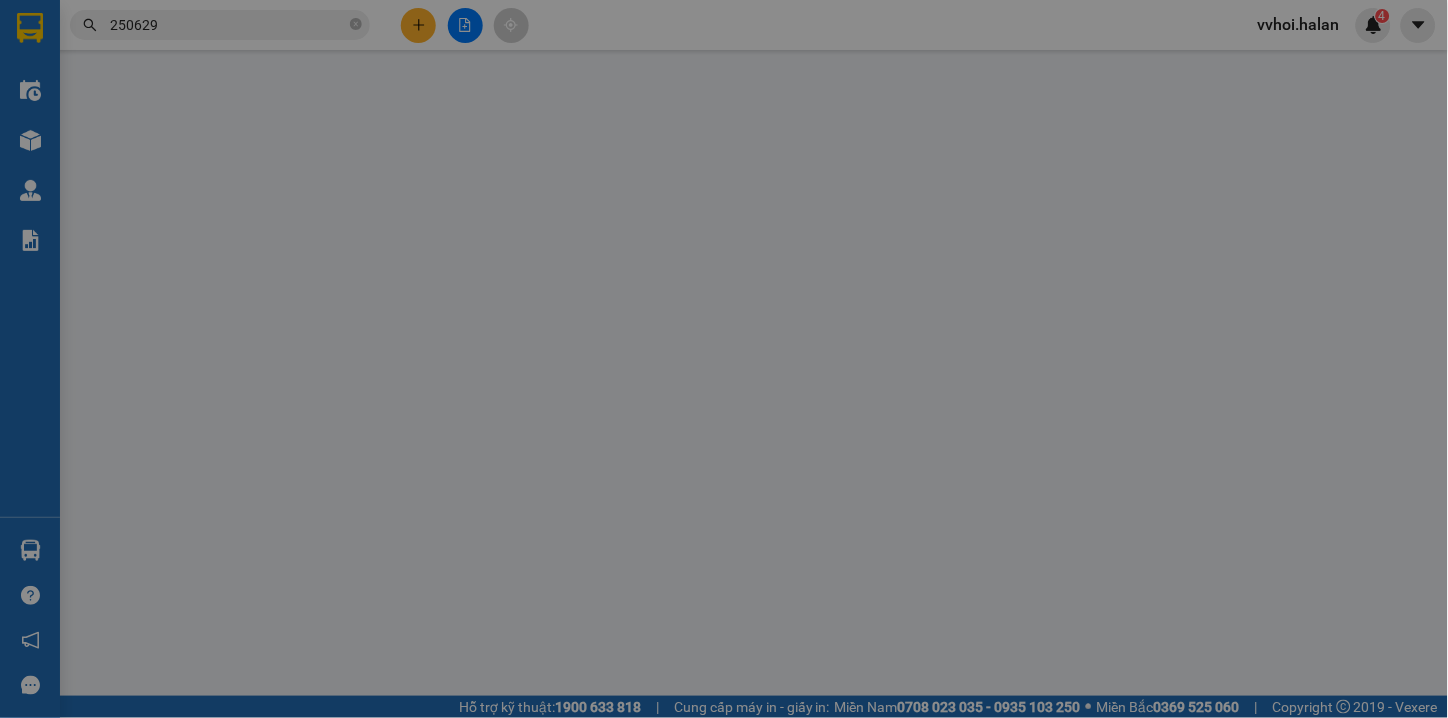 type on "0962816777" 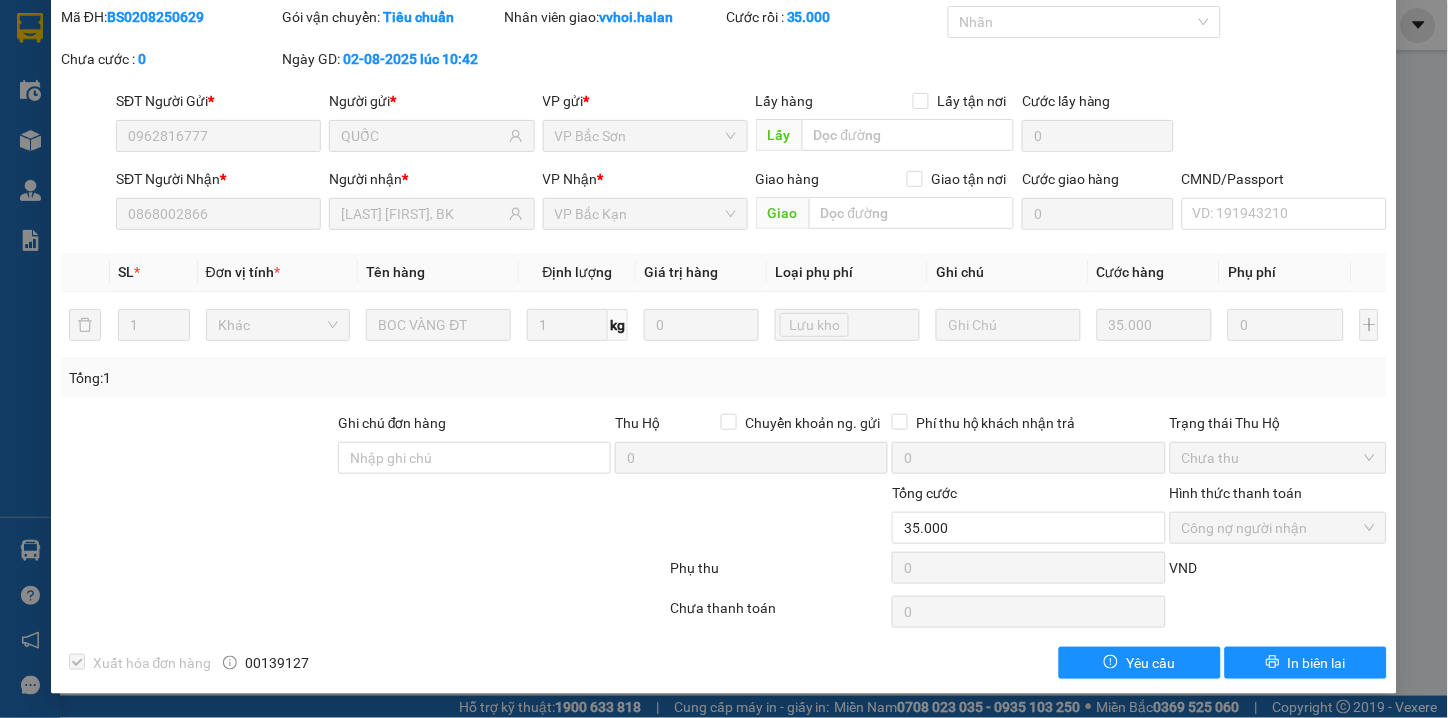 scroll, scrollTop: 0, scrollLeft: 0, axis: both 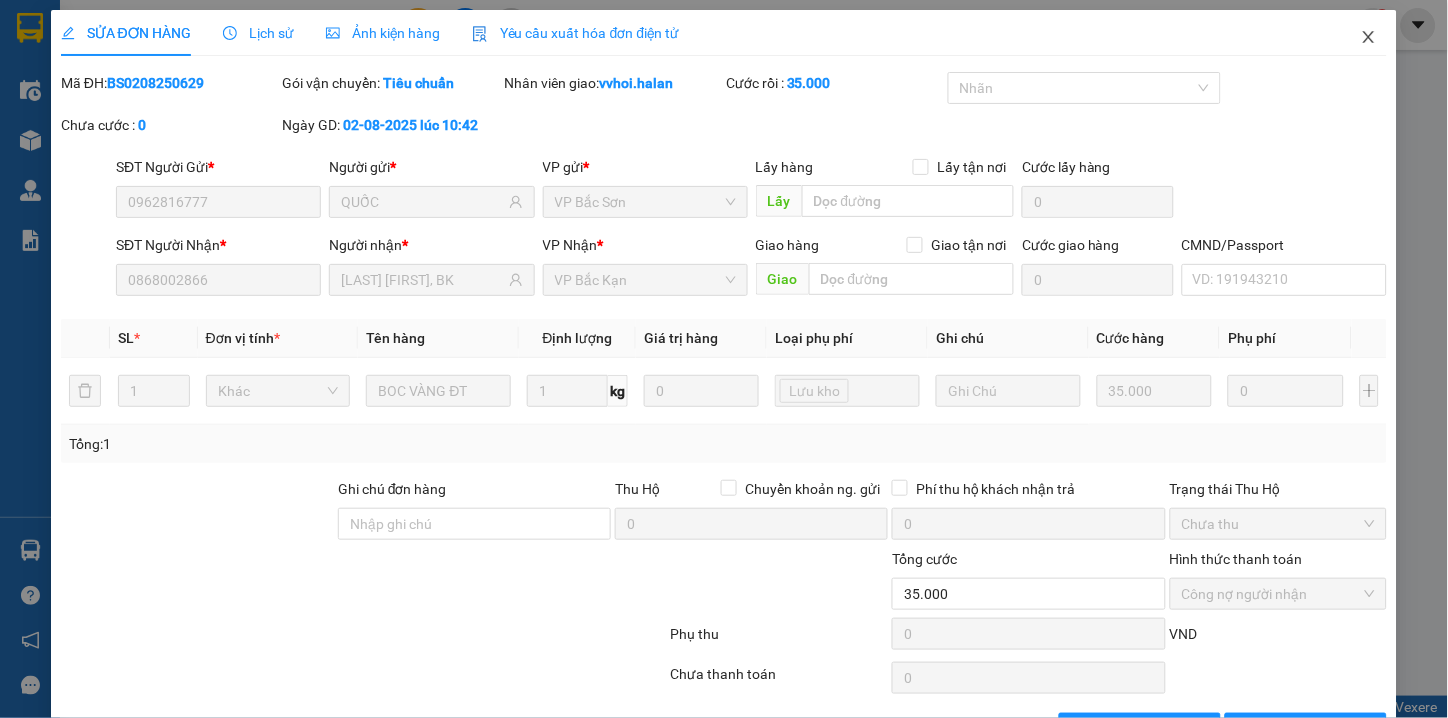 click at bounding box center (1369, 38) 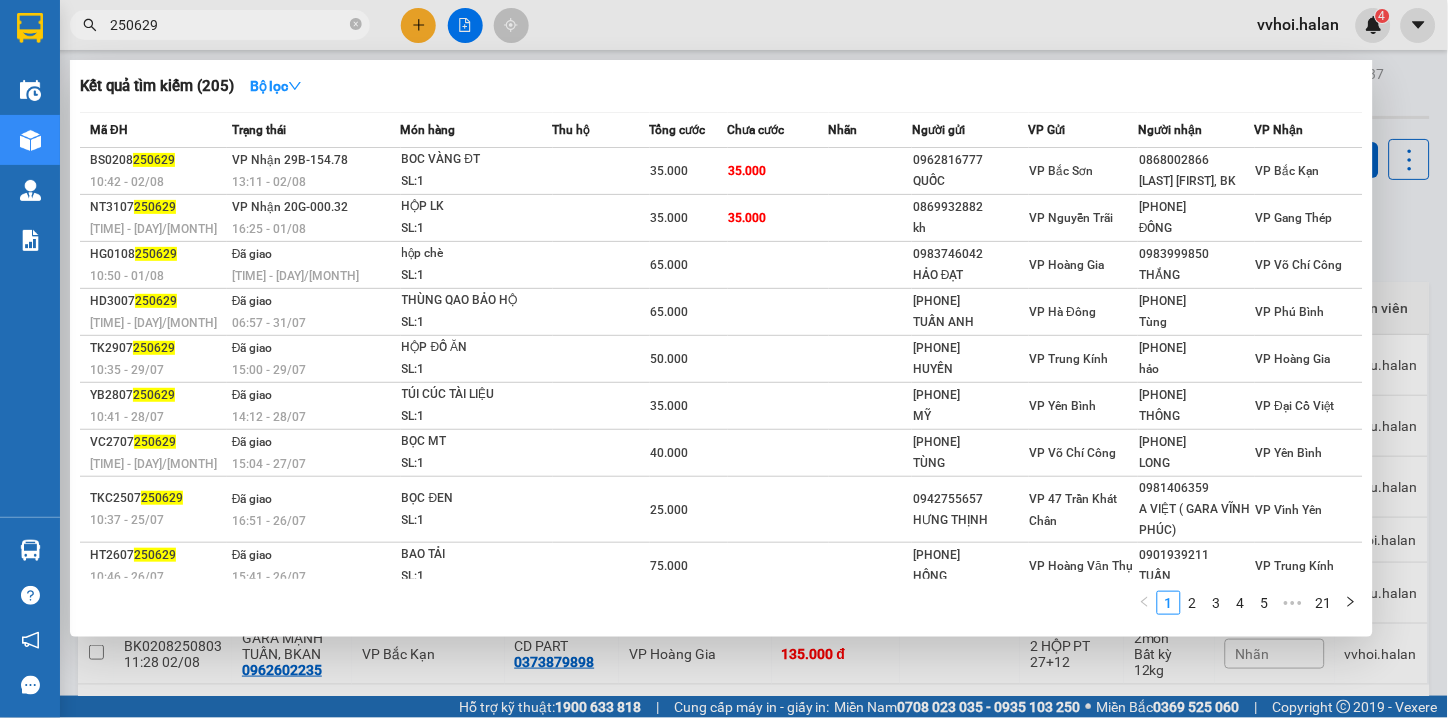 click on "250629" at bounding box center (228, 25) 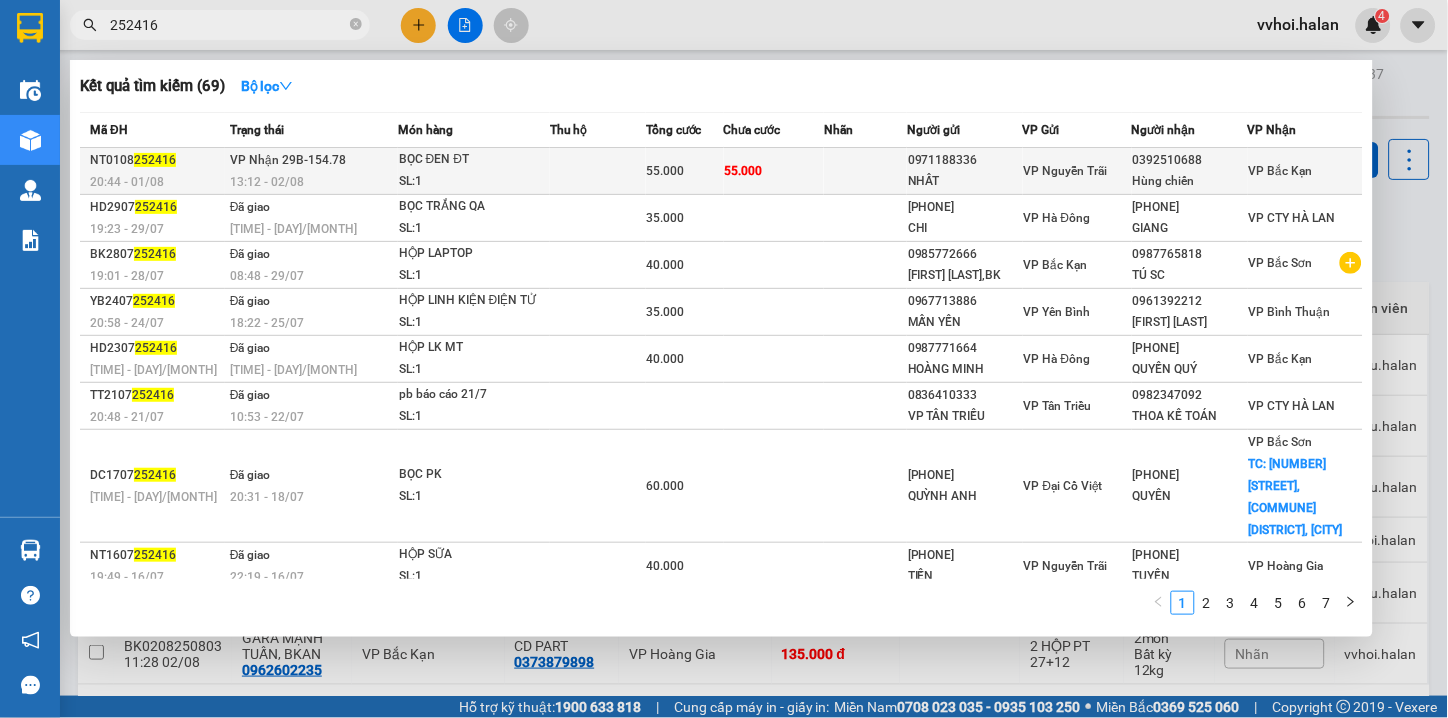 type on "252416" 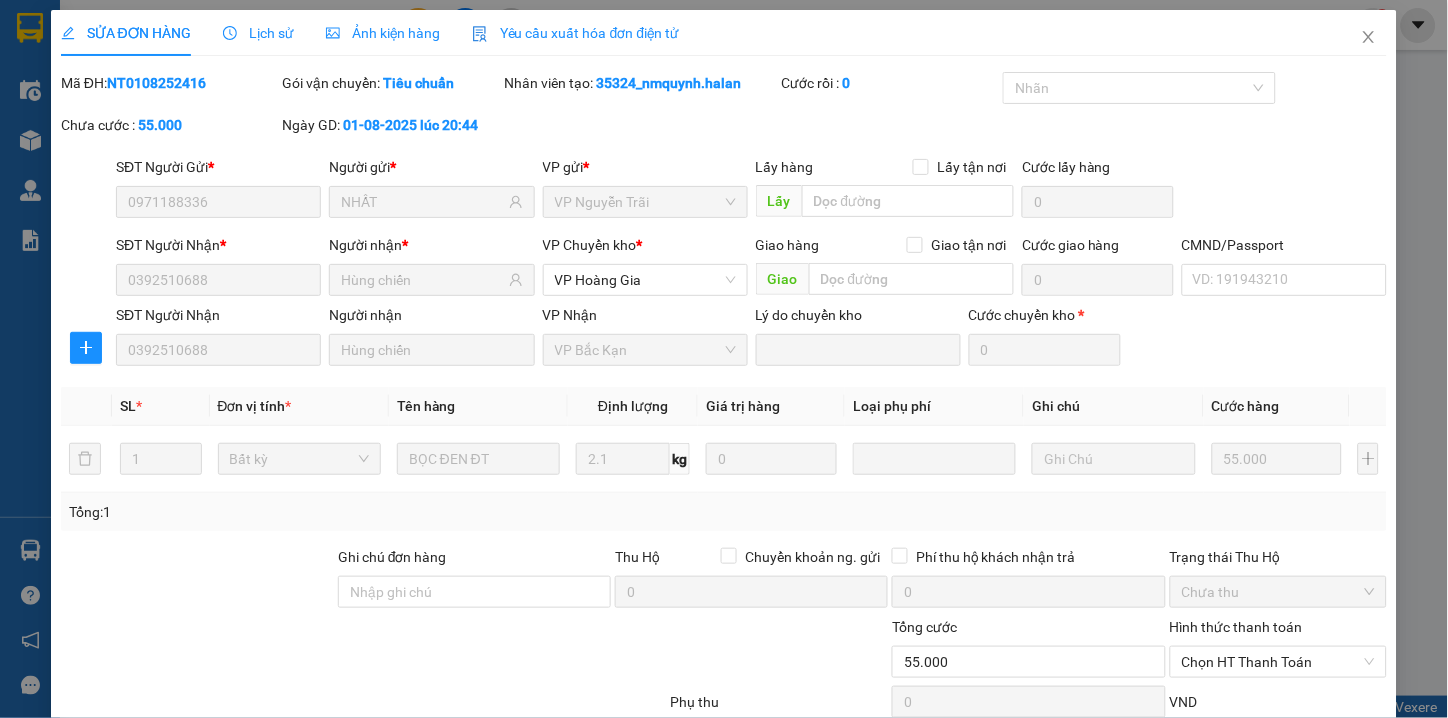 type on "0971188336" 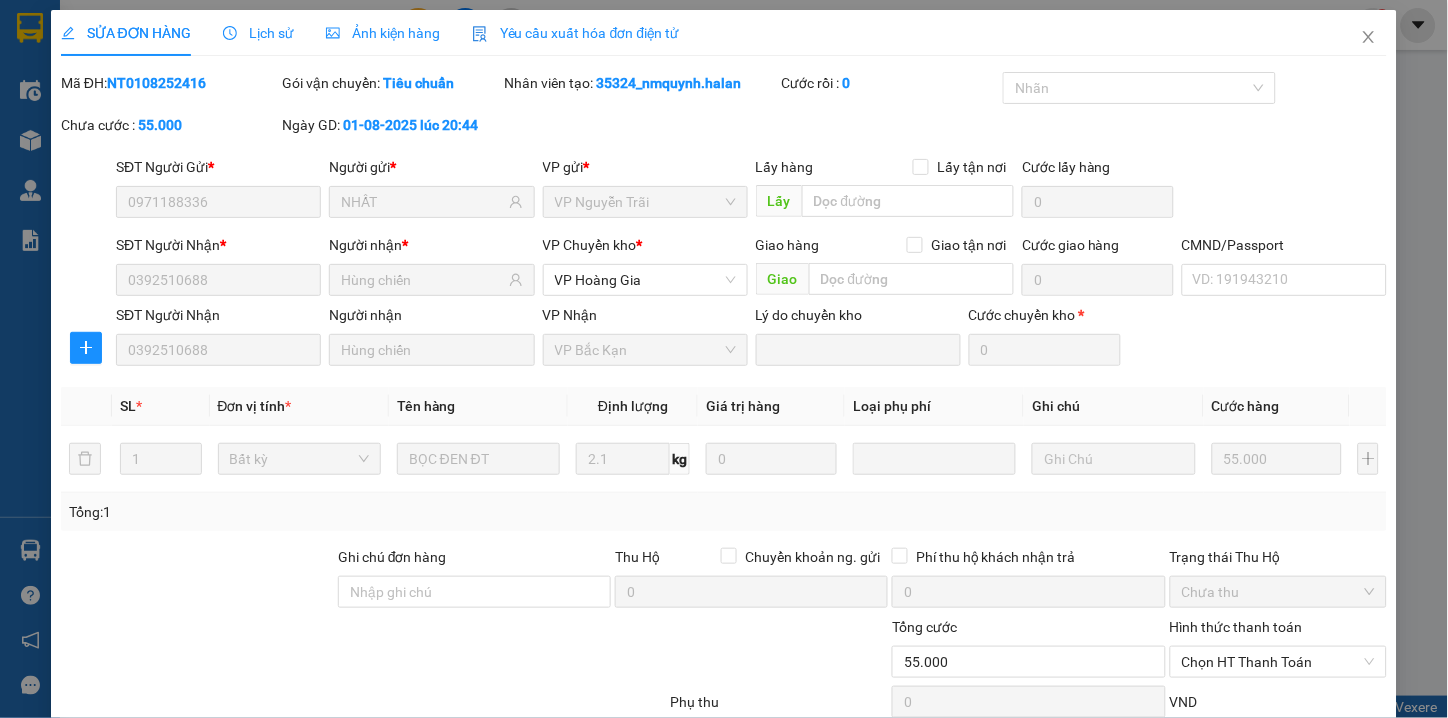 type on "NHẤT" 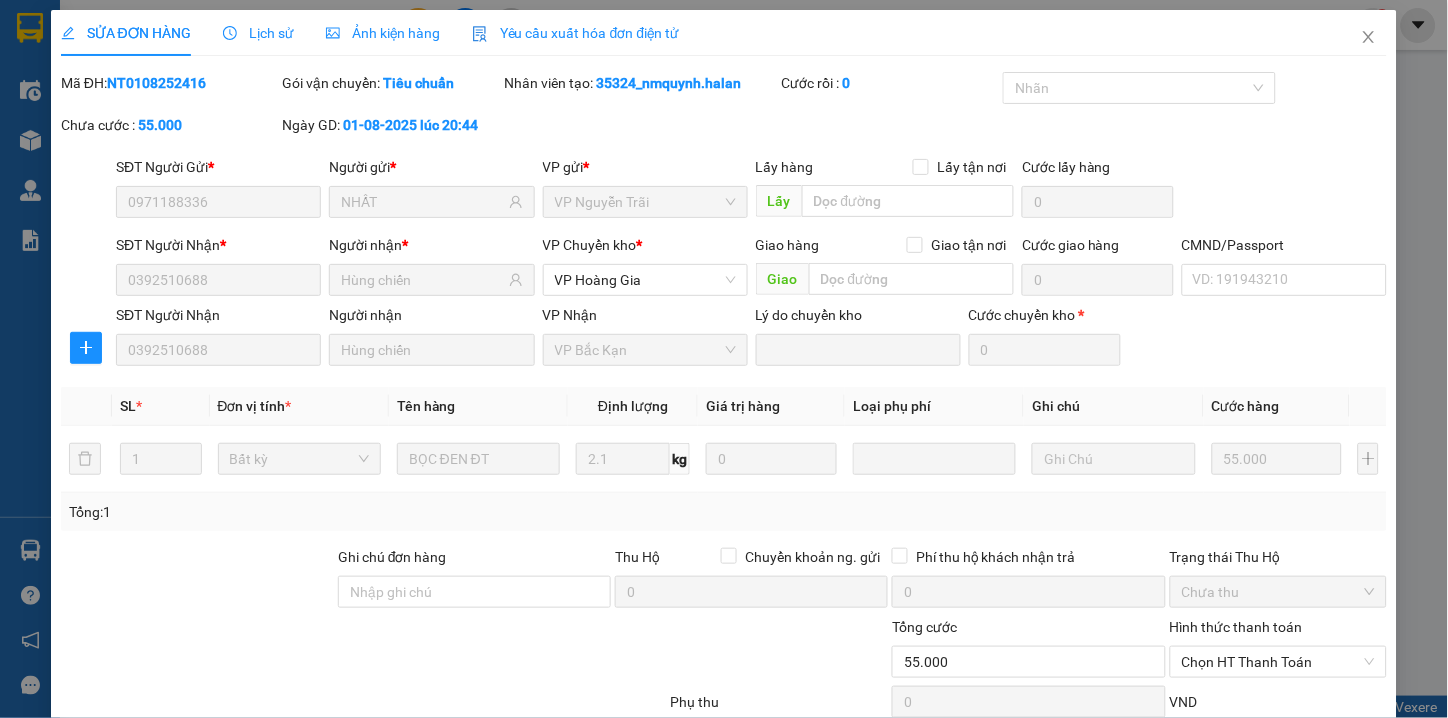 type on "0392510688" 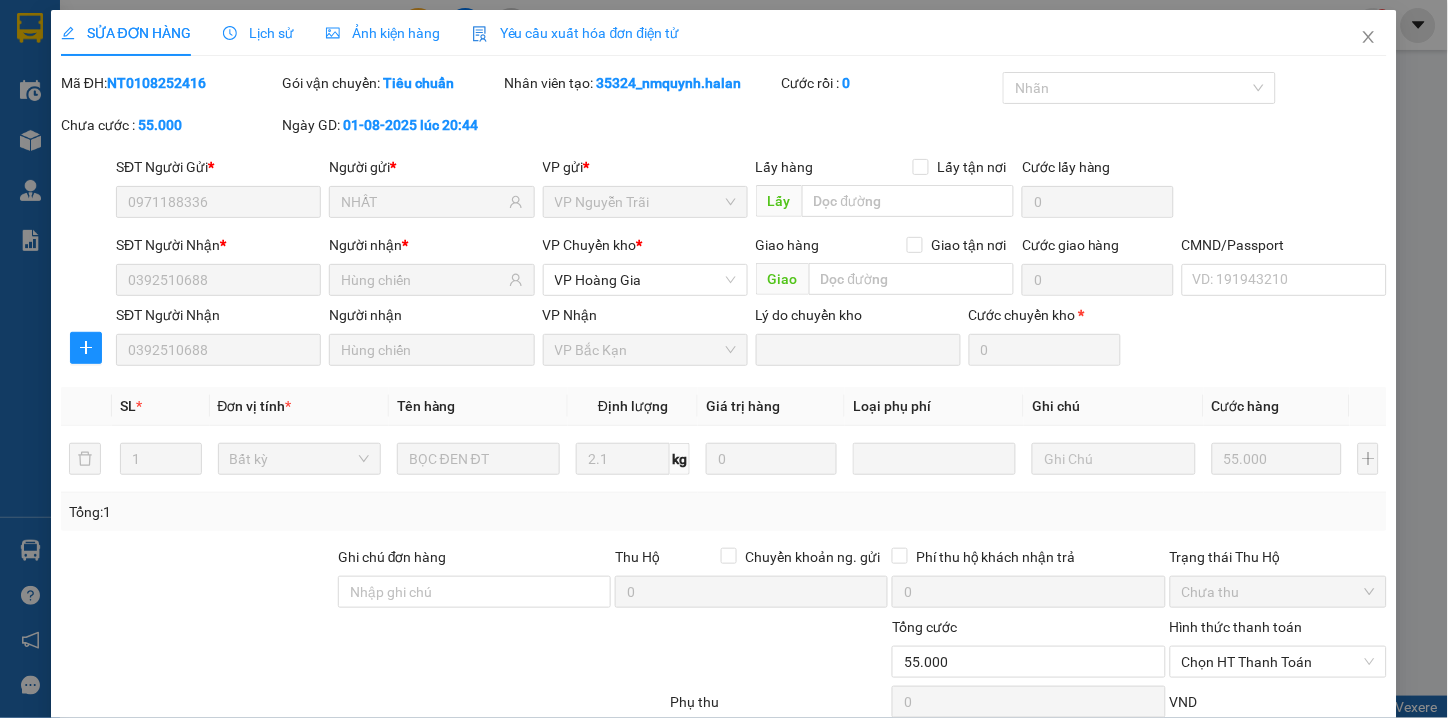 type on "Hùng chiến" 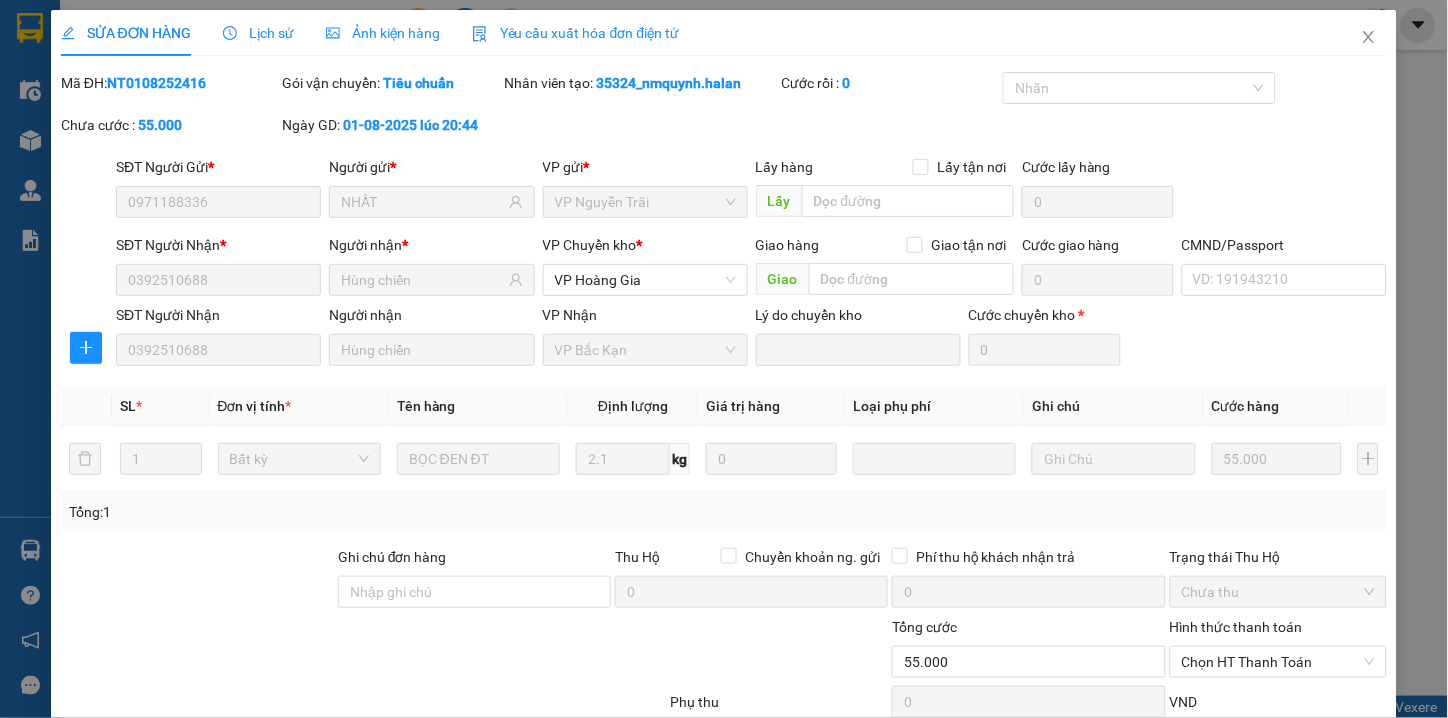 type on "55.000" 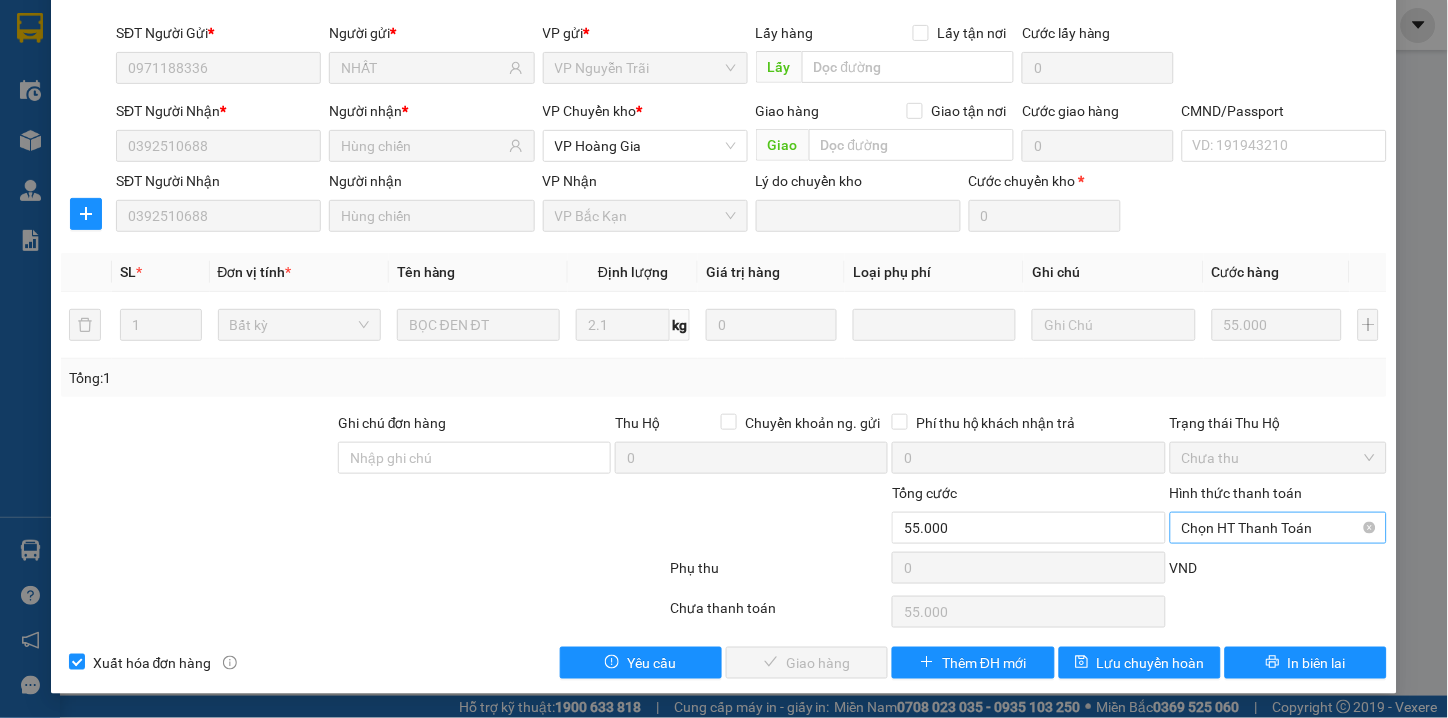 click on "Chọn HT Thanh Toán" at bounding box center (1279, 528) 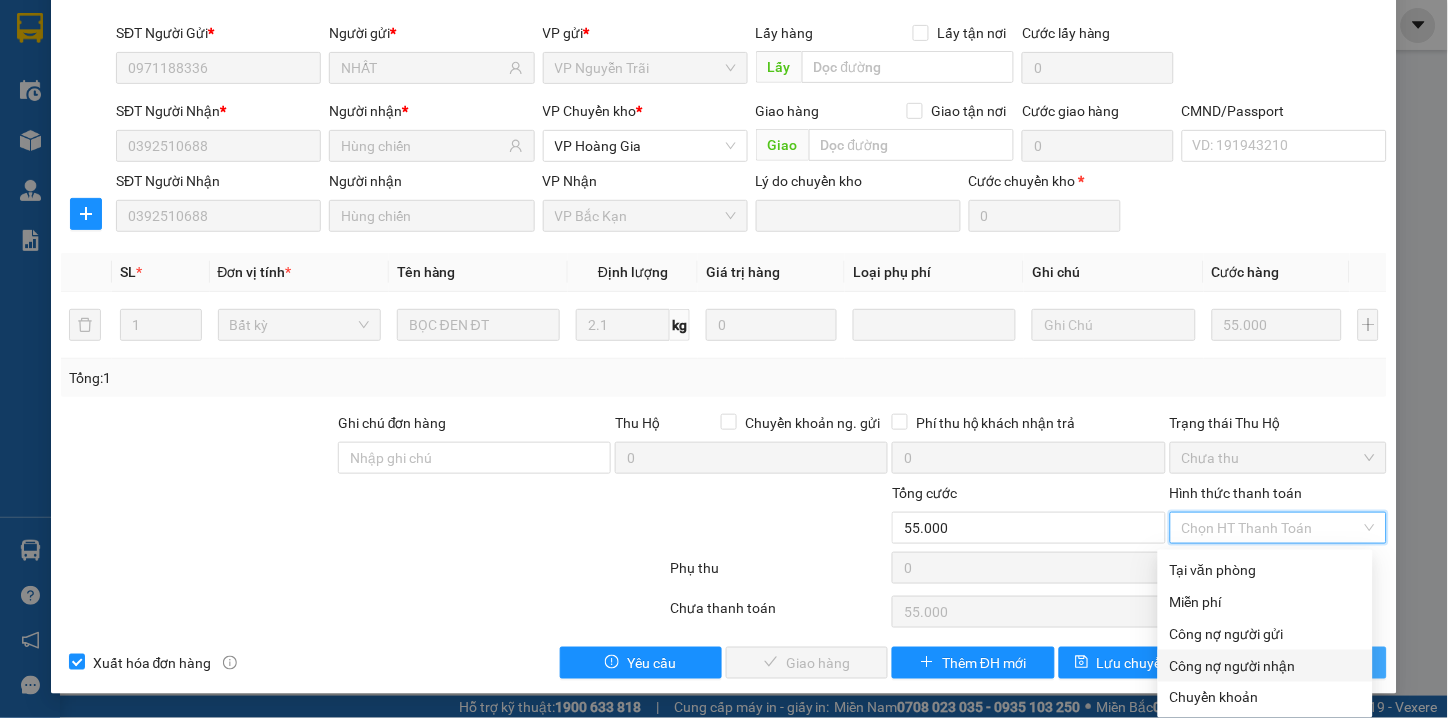 click on "Công nợ người nhận" at bounding box center [1265, 666] 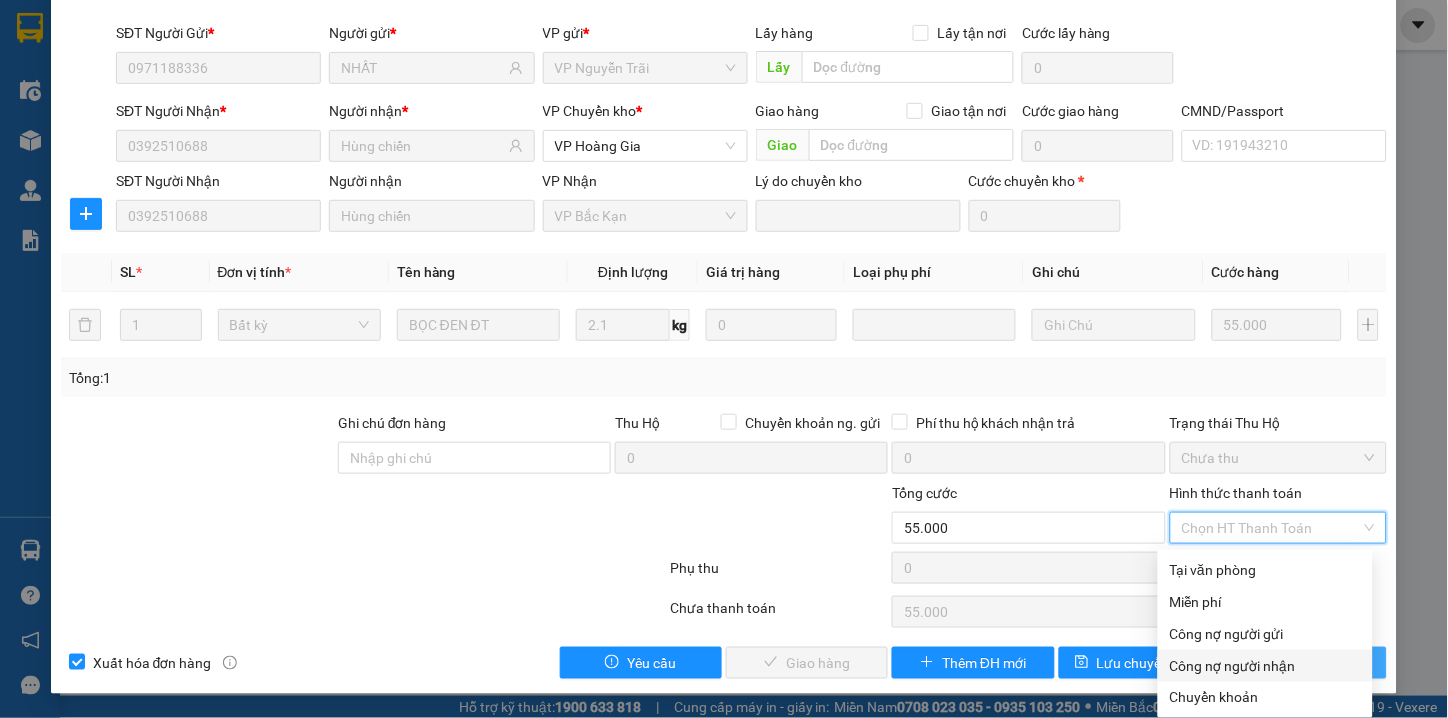 type on "0" 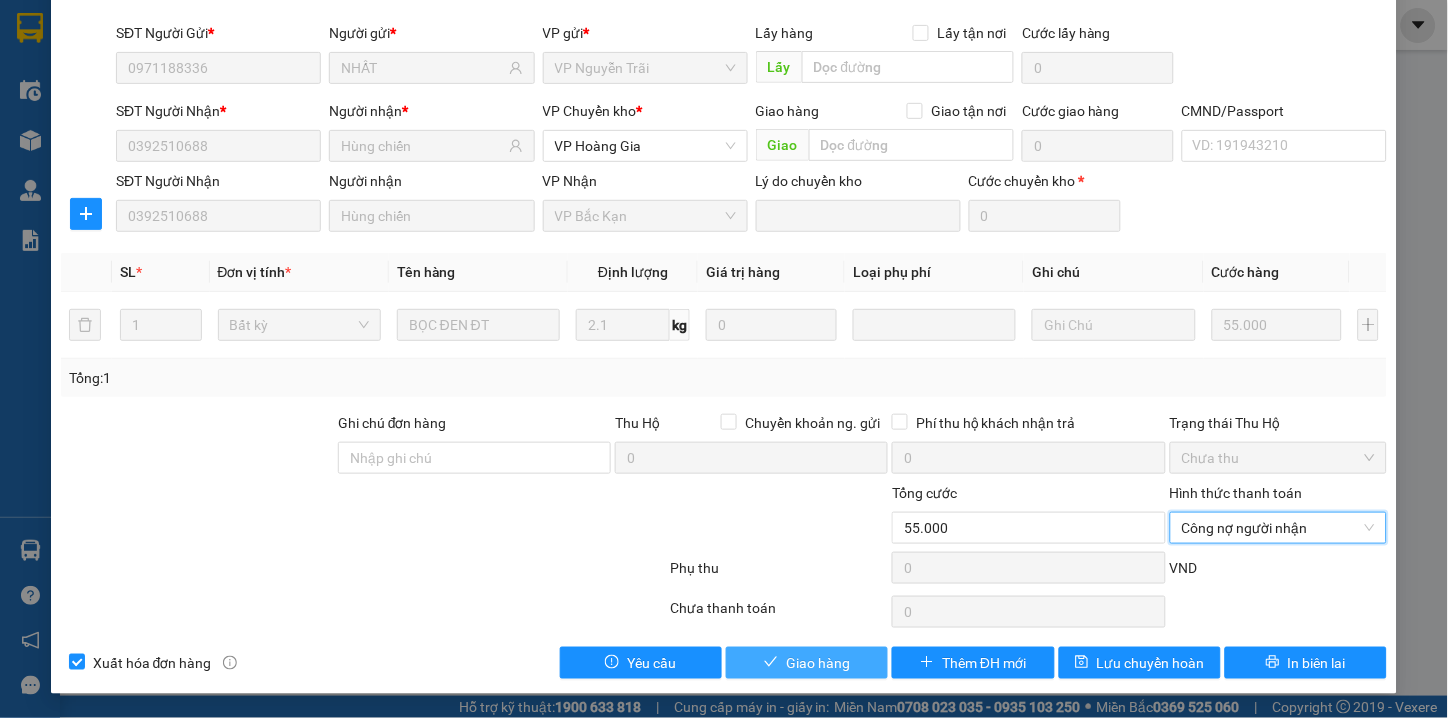 drag, startPoint x: 784, startPoint y: 678, endPoint x: 828, endPoint y: 675, distance: 44.102154 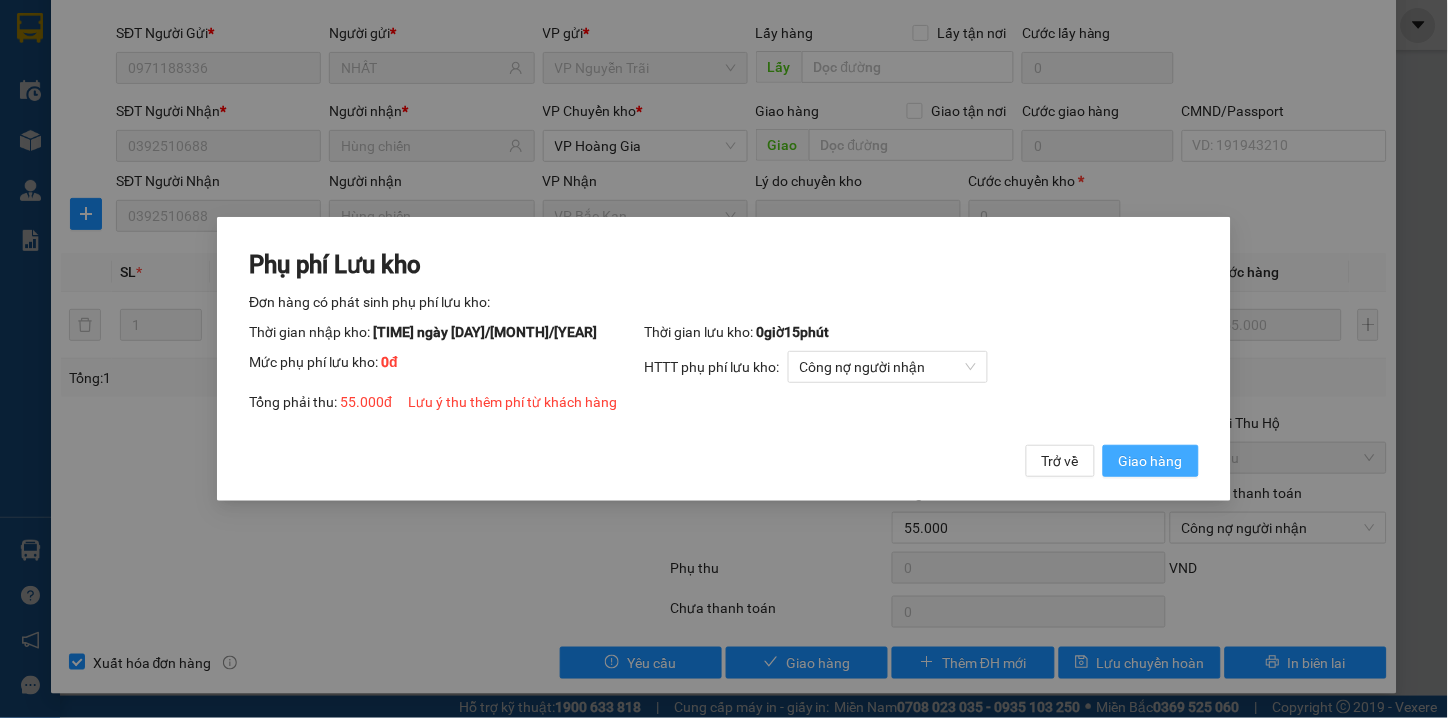 click on "Giao hàng" at bounding box center [1151, 461] 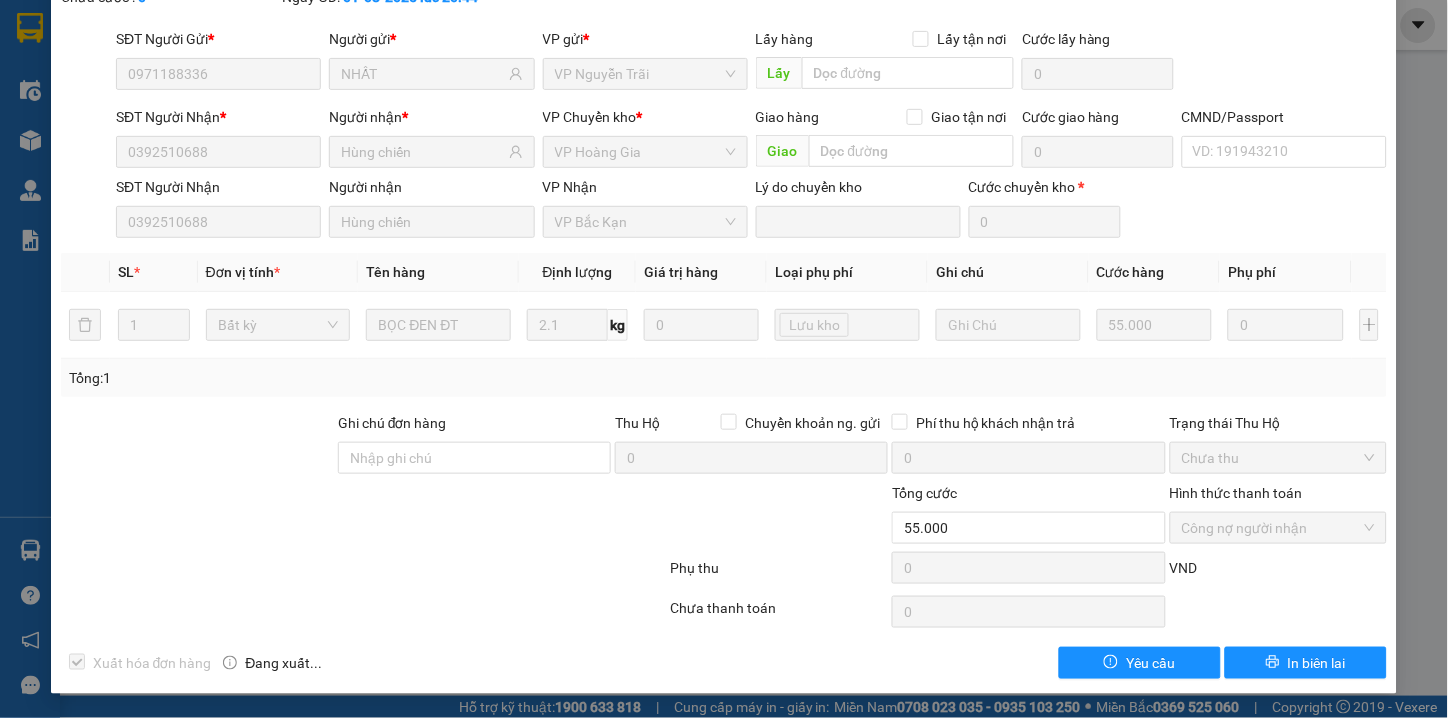 scroll, scrollTop: 0, scrollLeft: 0, axis: both 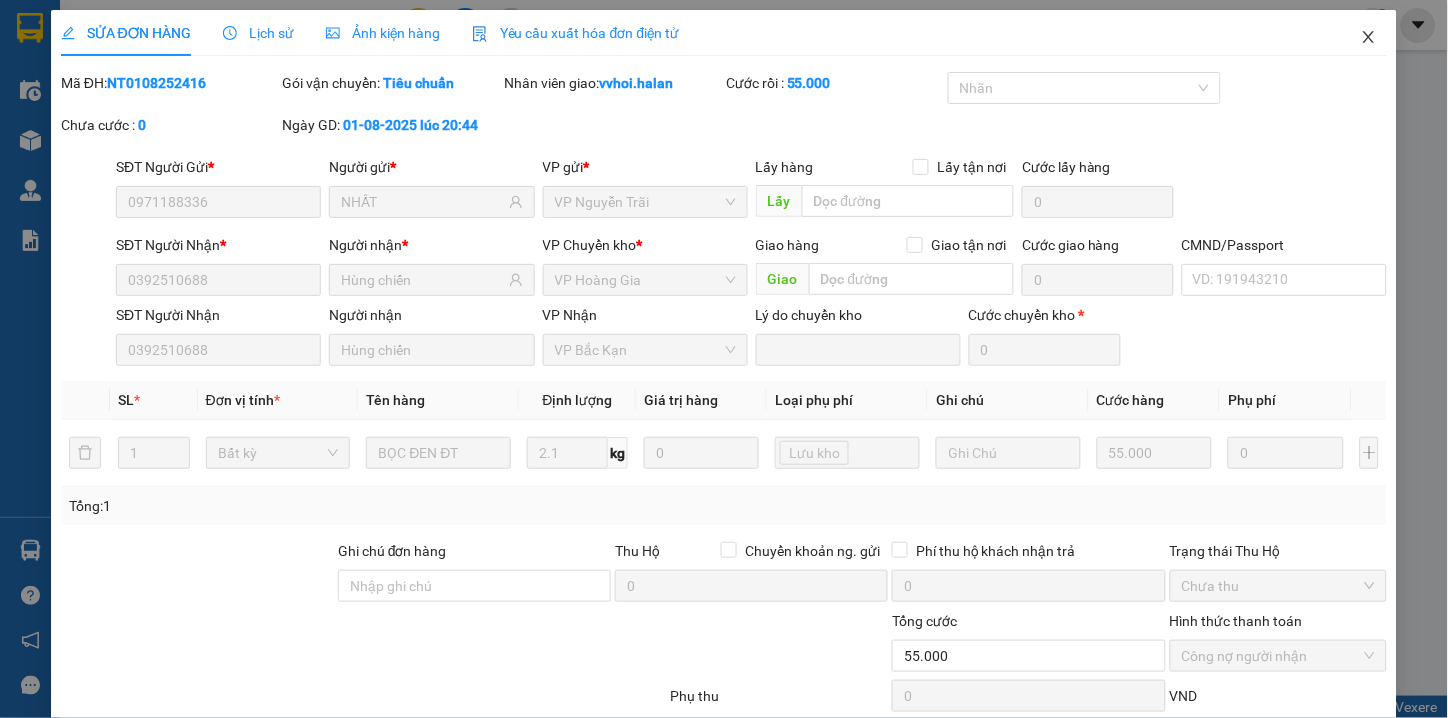 click at bounding box center (1369, 38) 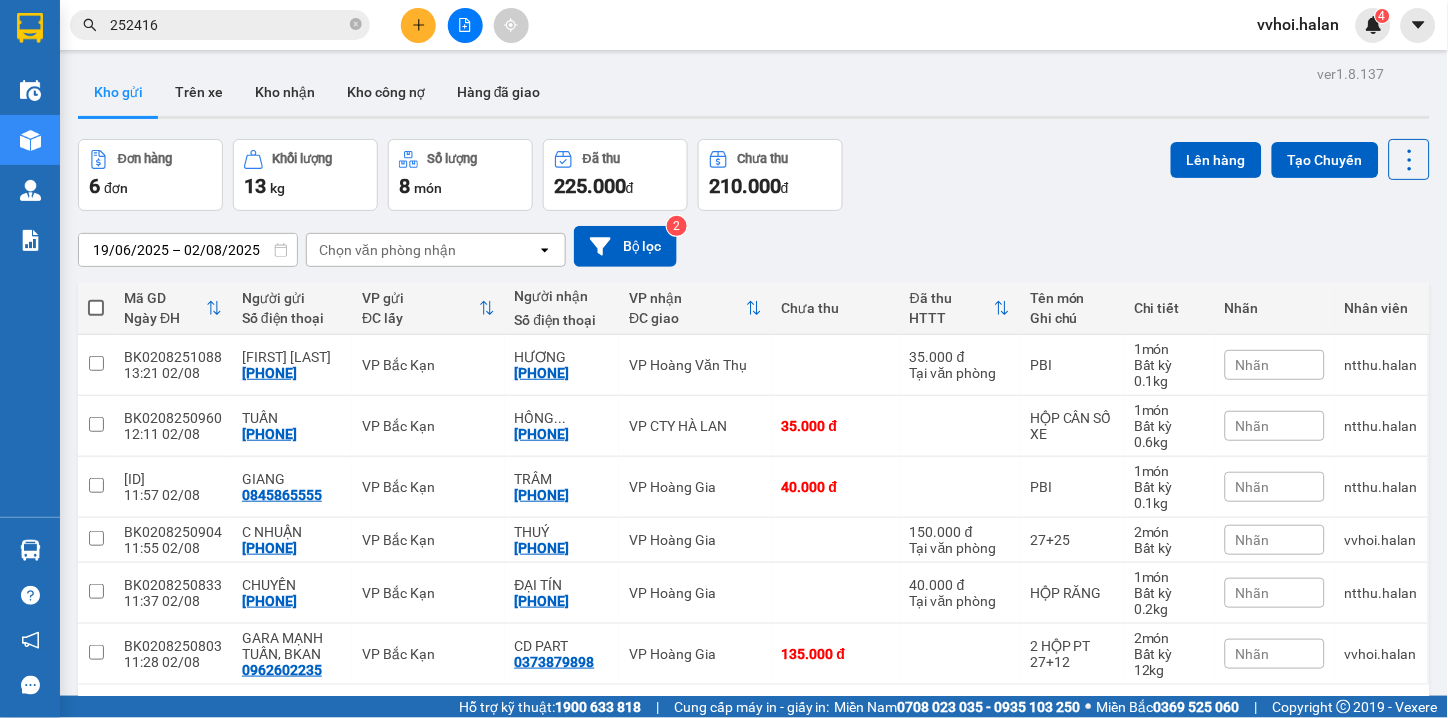 click on "252416" at bounding box center [228, 25] 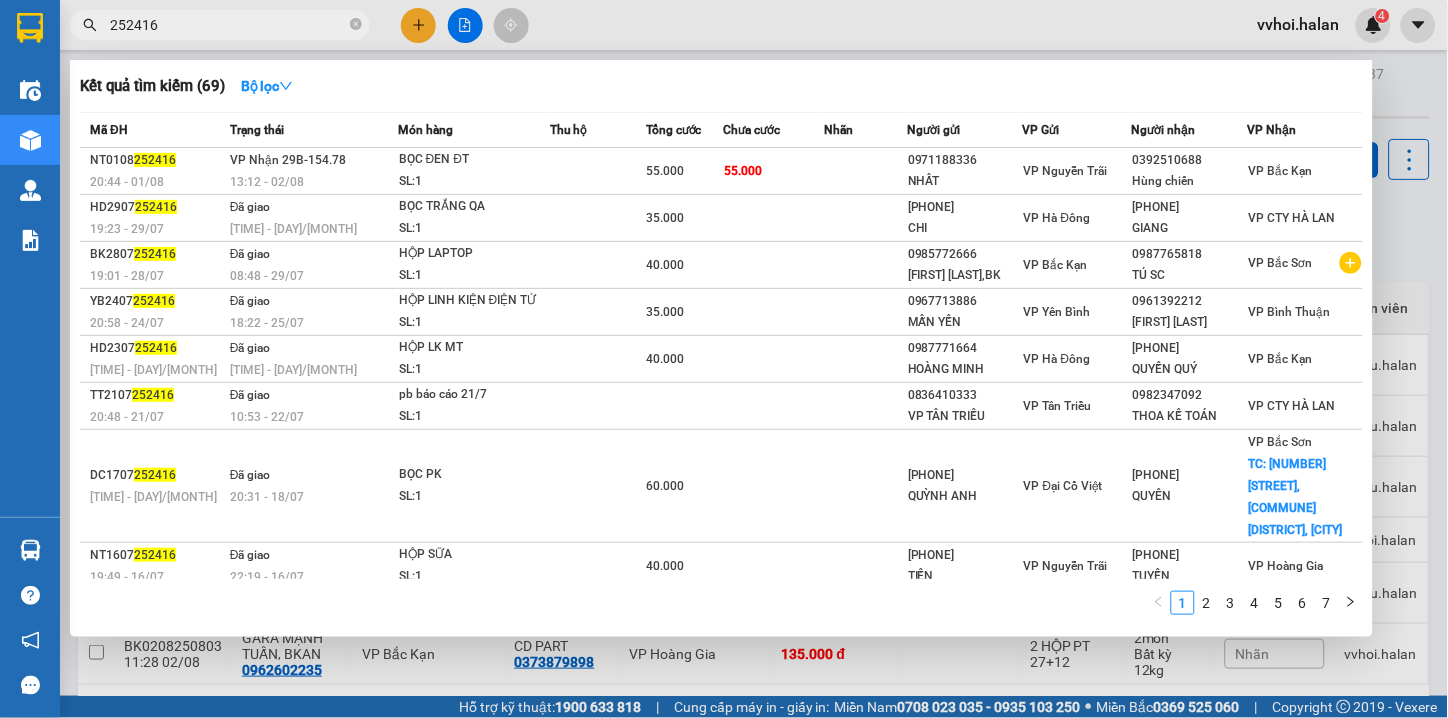 click on "252416" at bounding box center (228, 25) 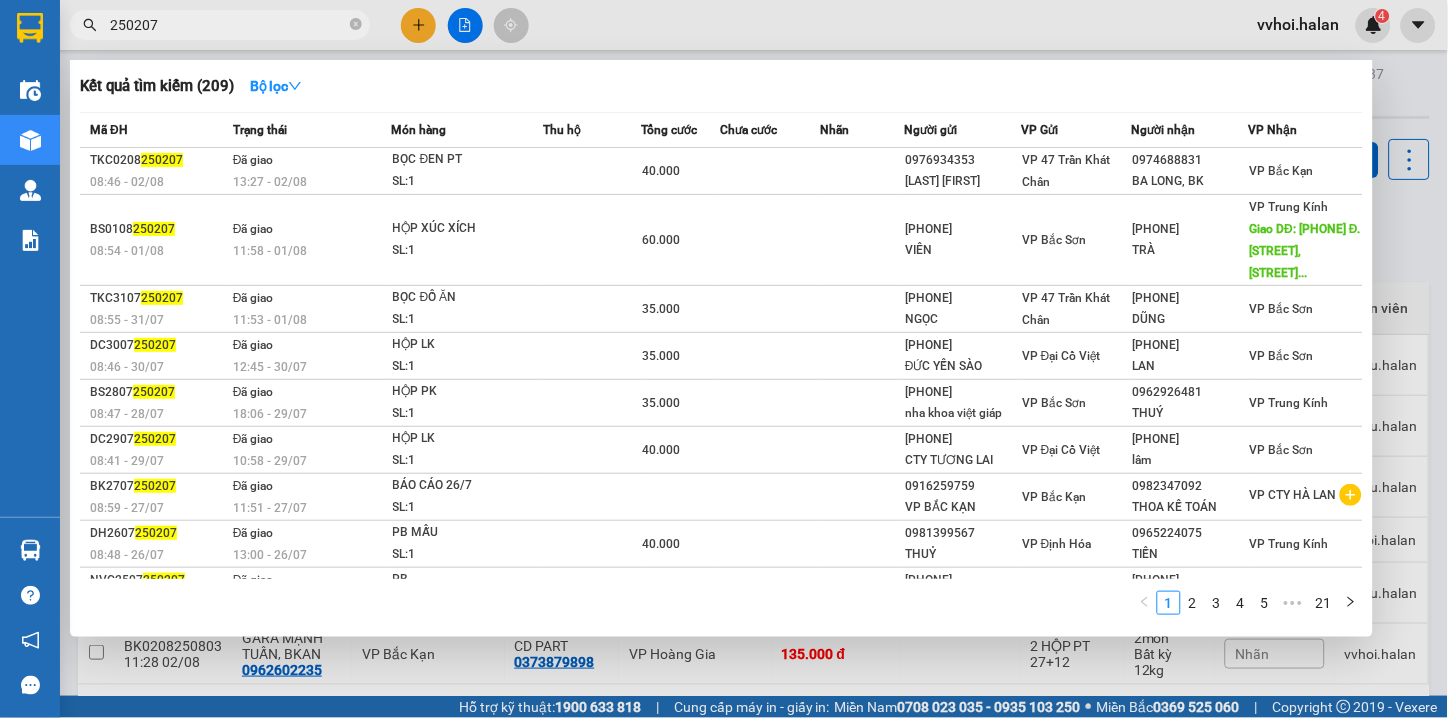 type on "250207" 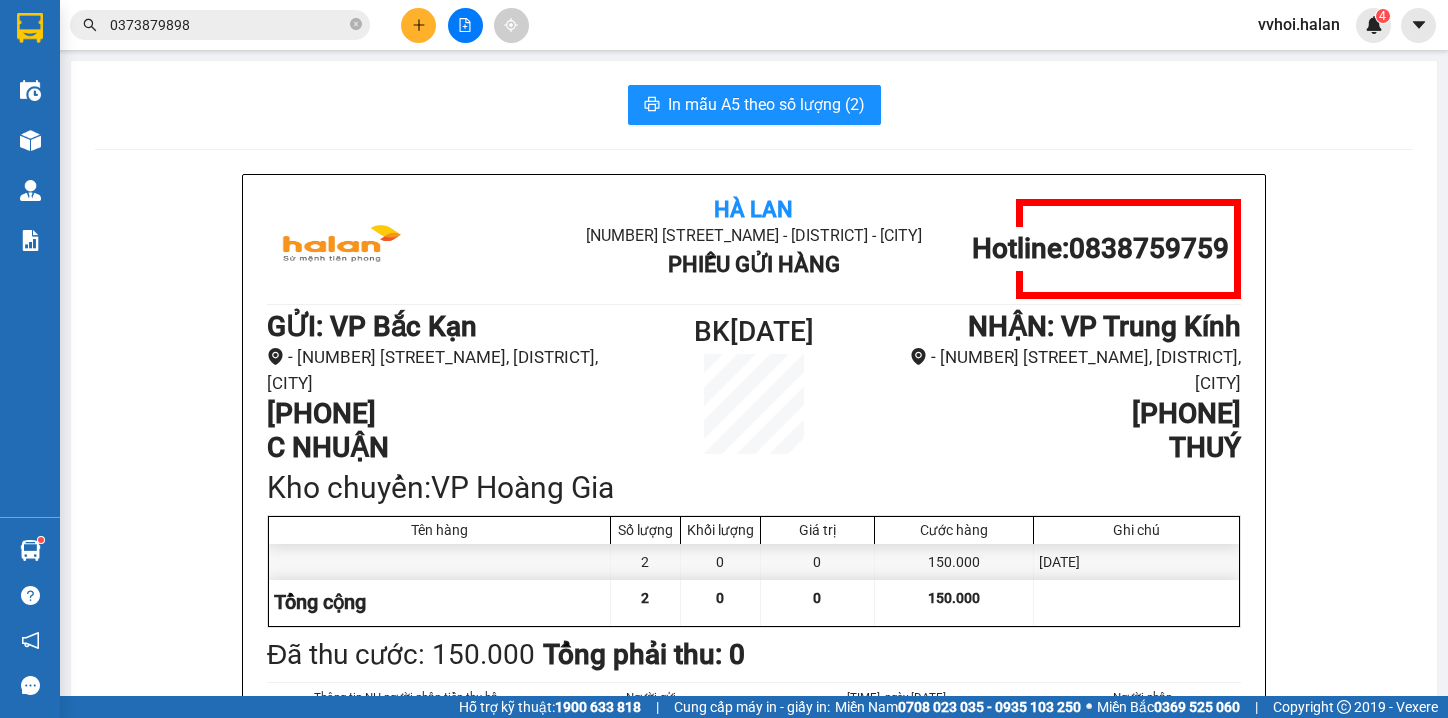 scroll, scrollTop: 0, scrollLeft: 0, axis: both 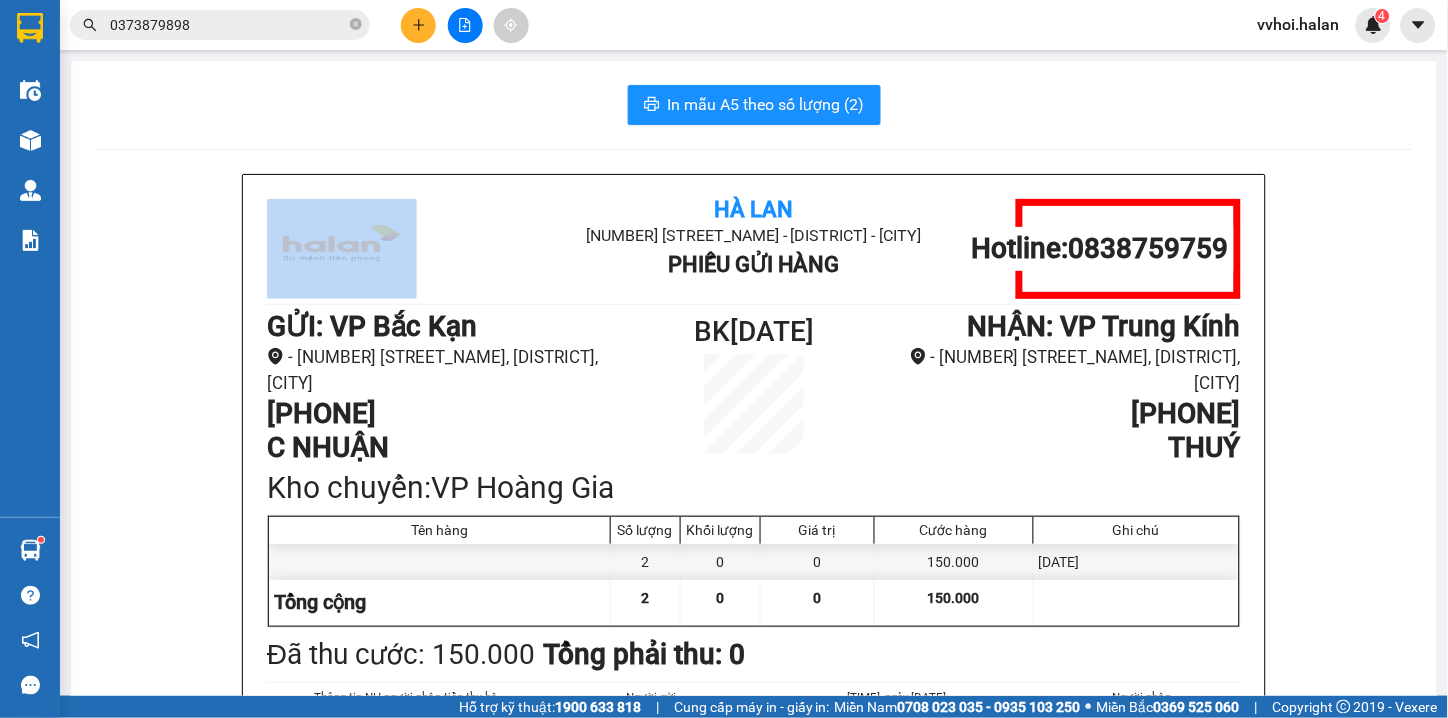 click on "0373879898" at bounding box center [228, 25] 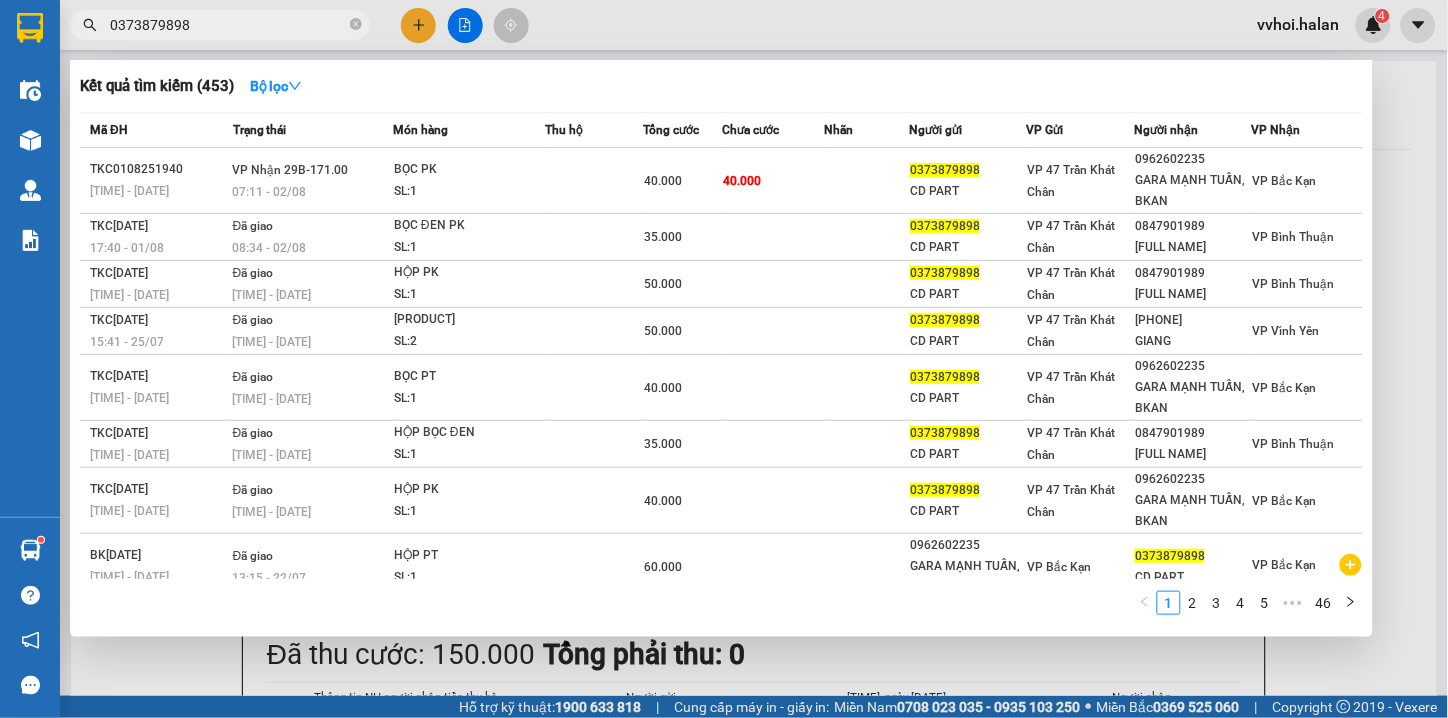 click on "0373879898" at bounding box center (228, 25) 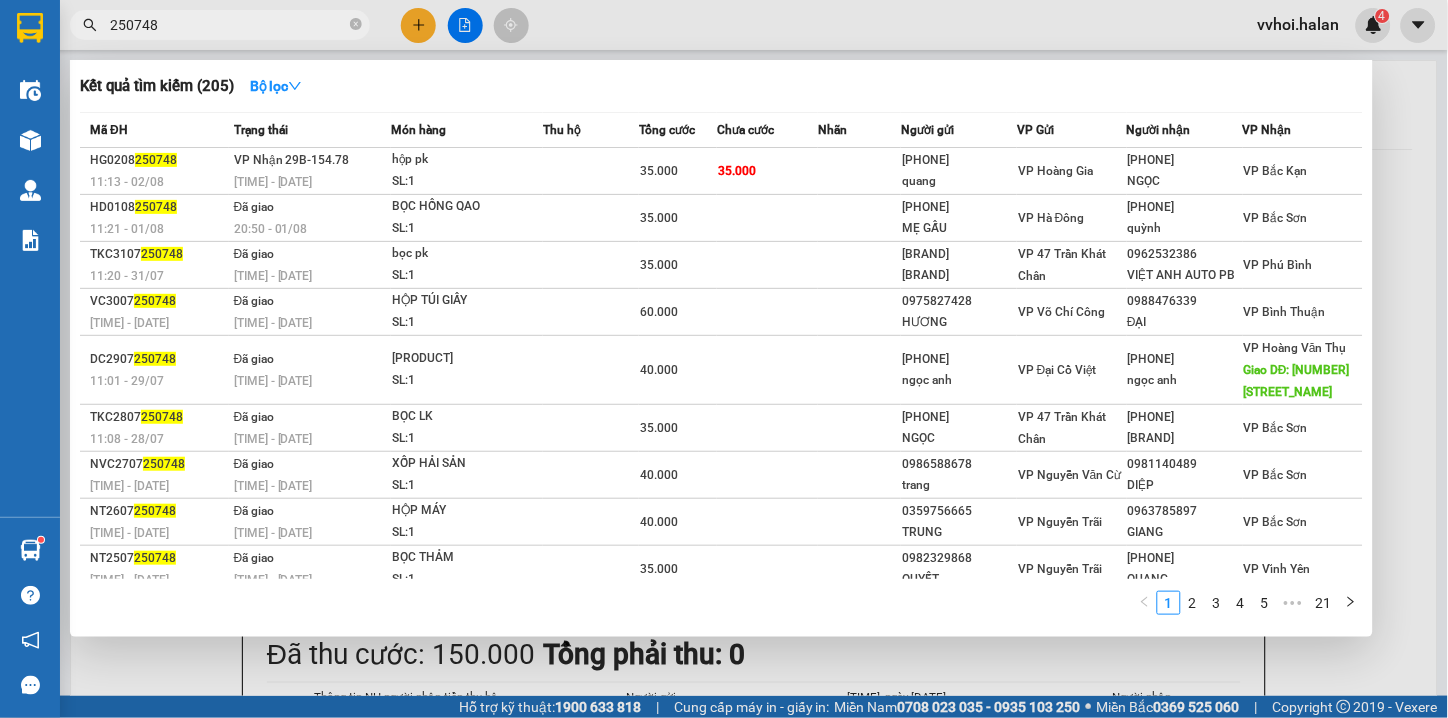 type on "250748" 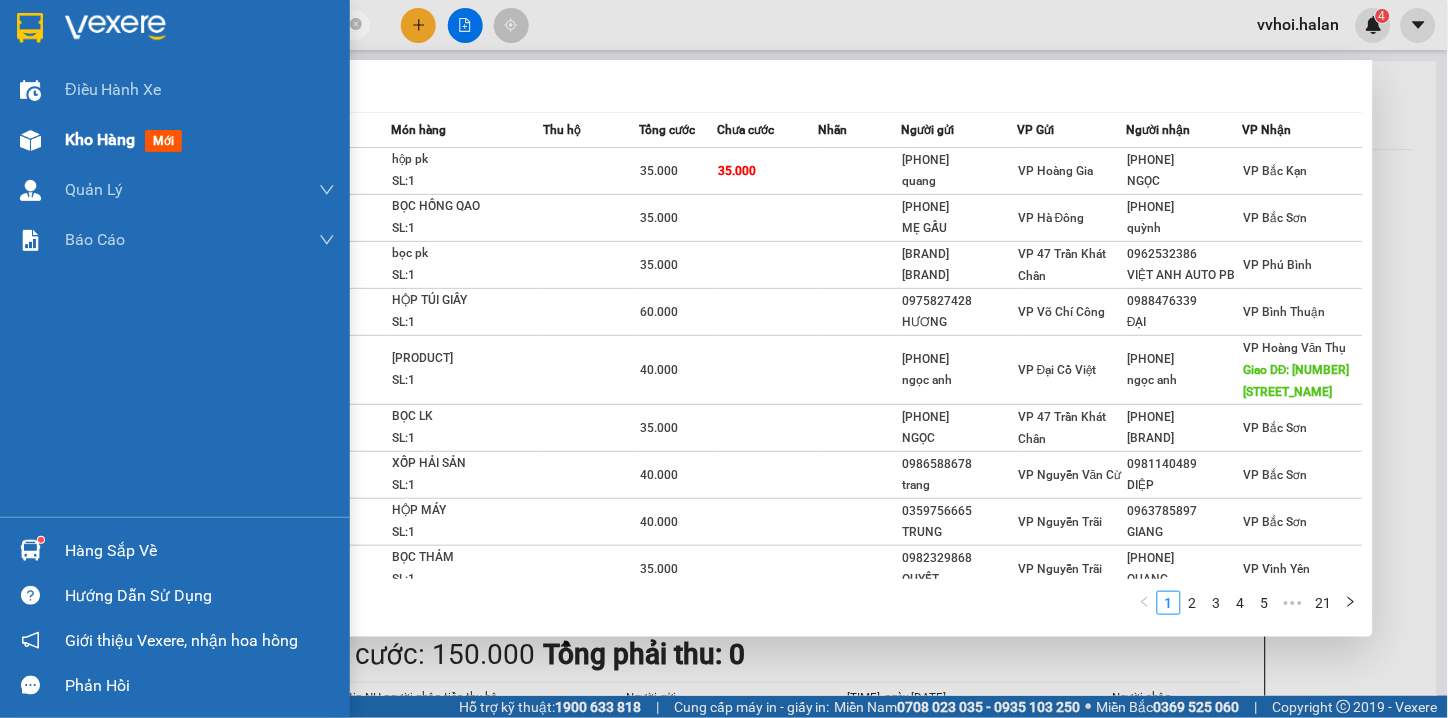 click at bounding box center [30, 140] 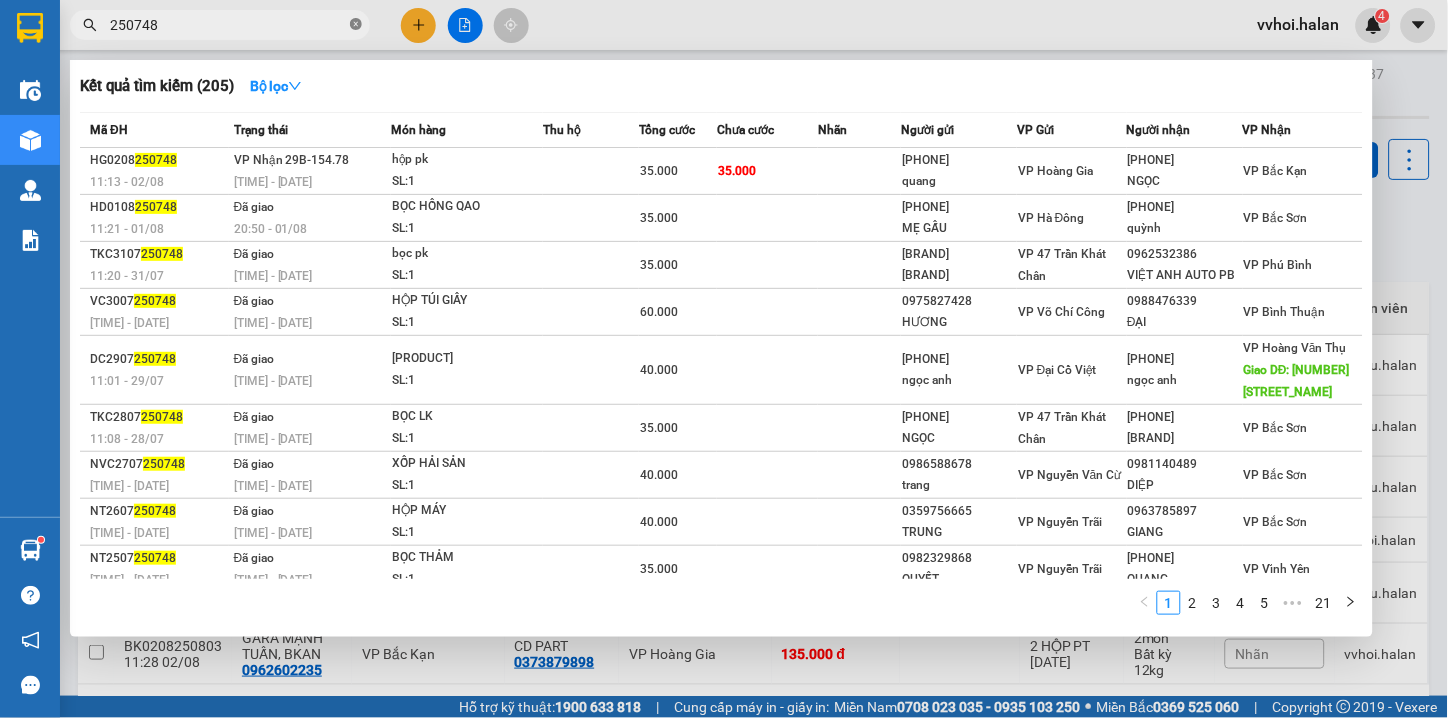 click 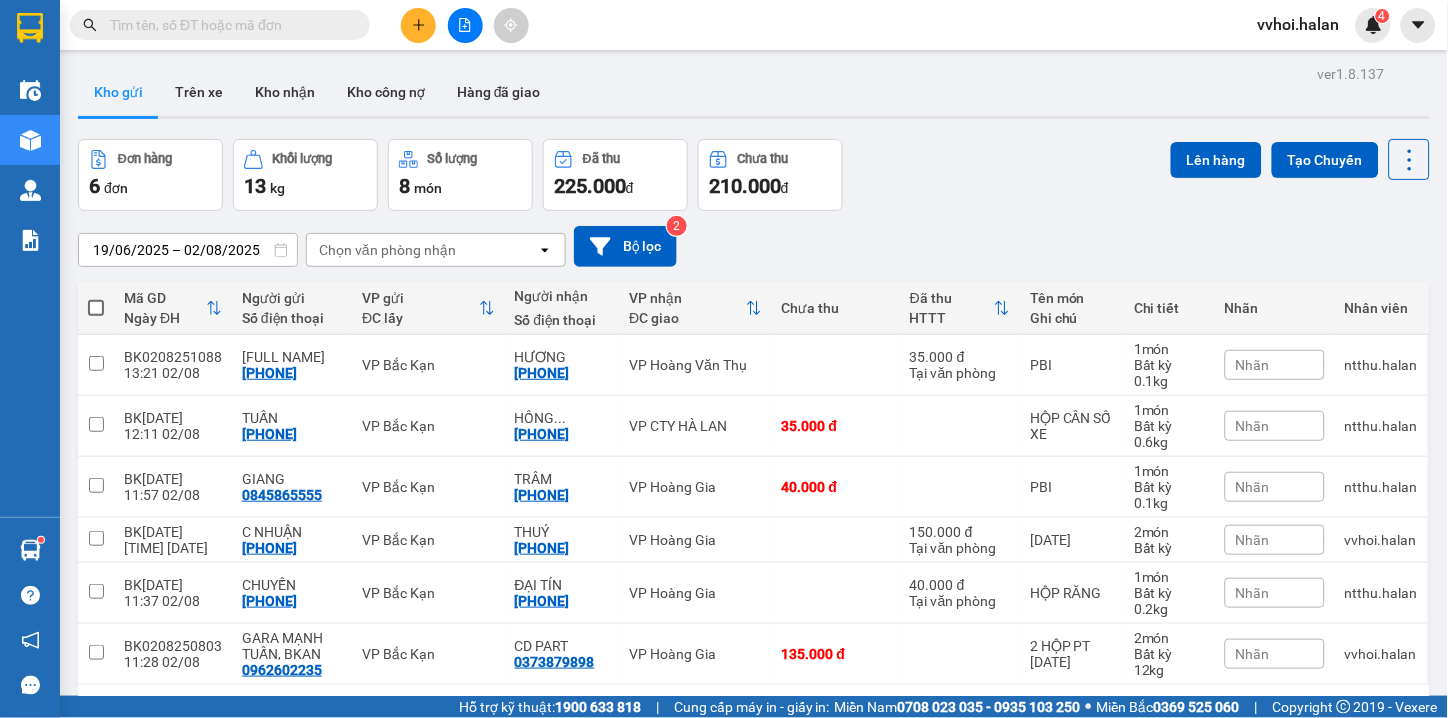 drag, startPoint x: 91, startPoint y: 311, endPoint x: 304, endPoint y: 427, distance: 242.53865 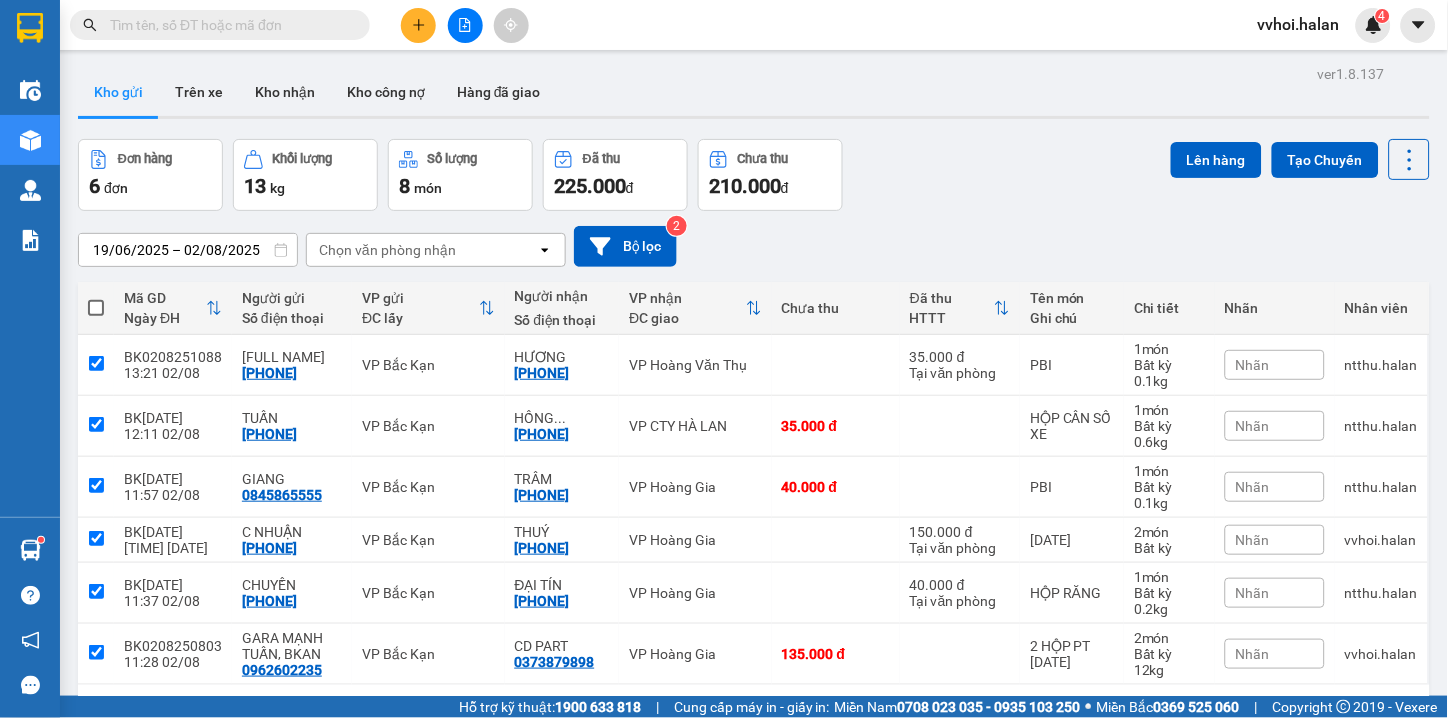 checkbox on "true" 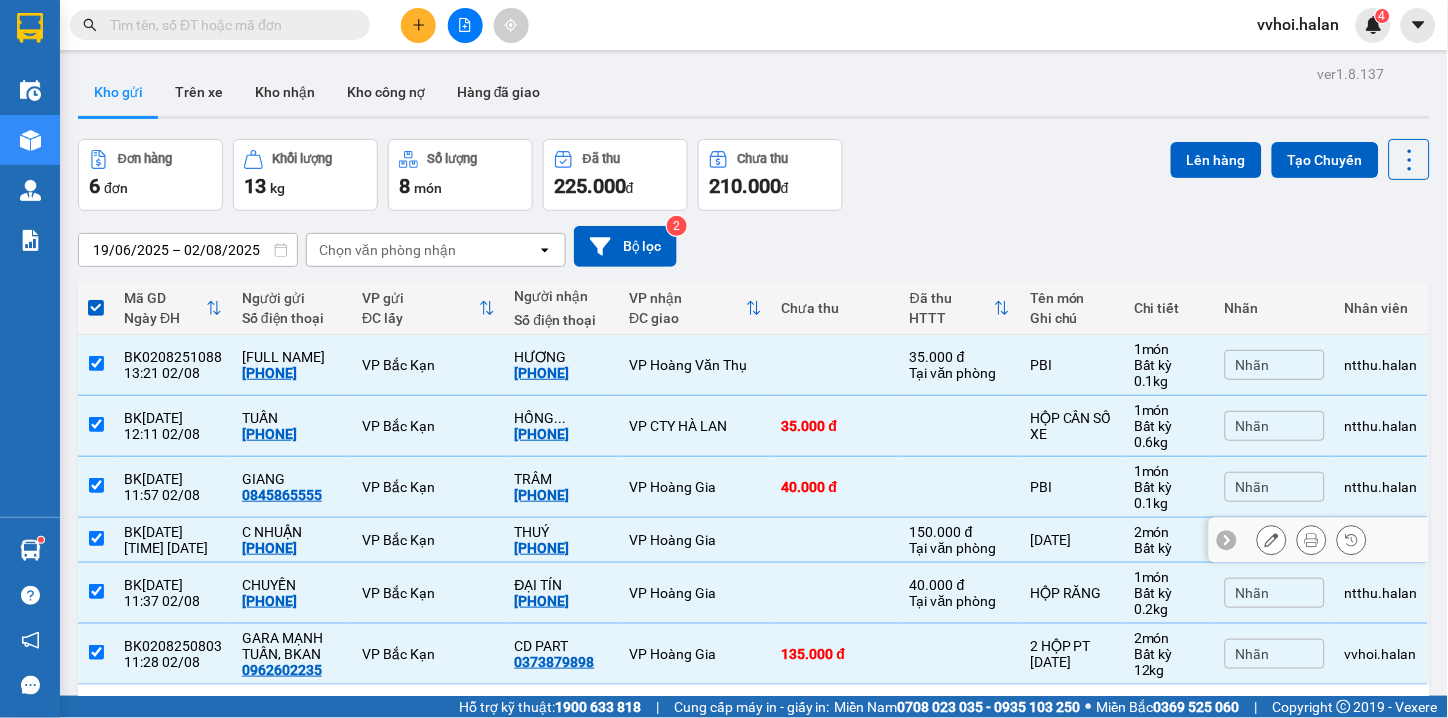 scroll, scrollTop: 92, scrollLeft: 0, axis: vertical 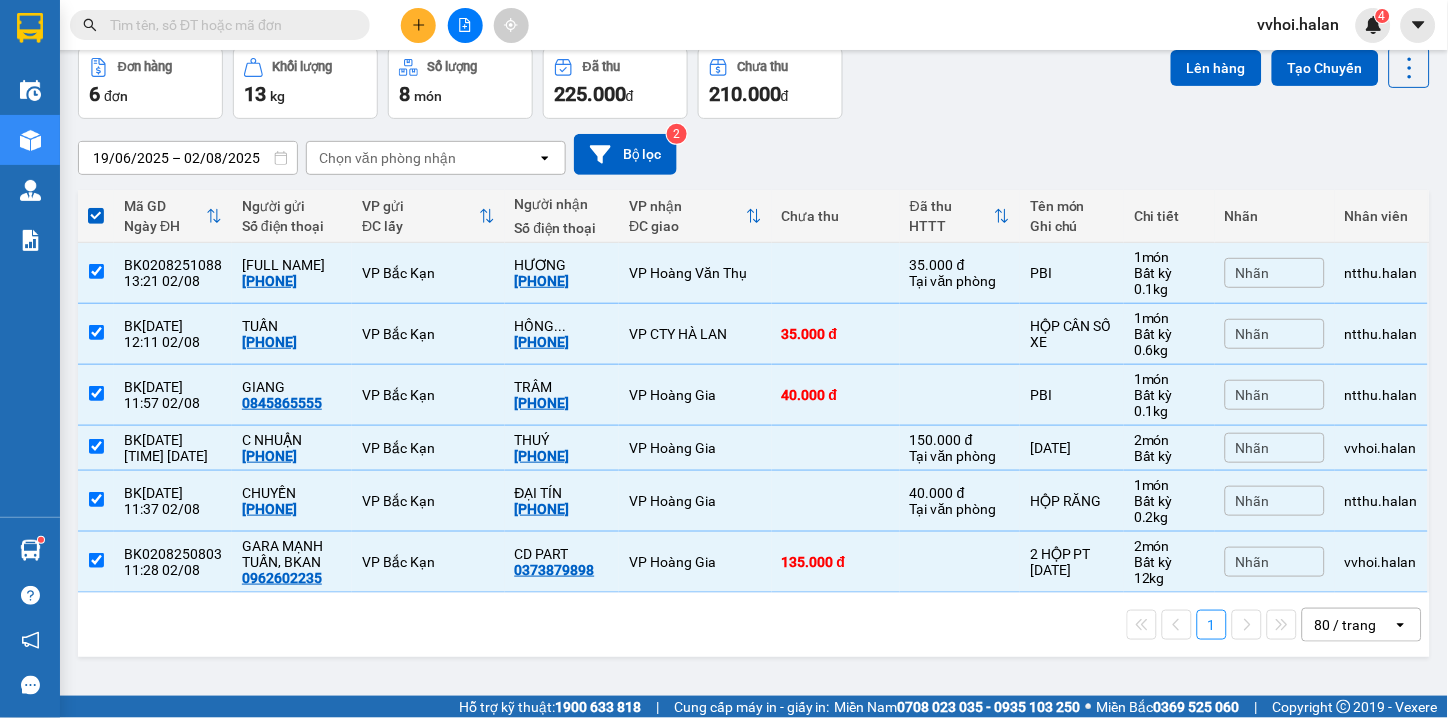 click on "Đơn hàng 6 đơn Khối lượng 13 kg Số lượng 8 món Đã thu 225.000  đ Chưa thu 210.000  đ Lên hàng Tạo Chuyến" at bounding box center [754, 83] 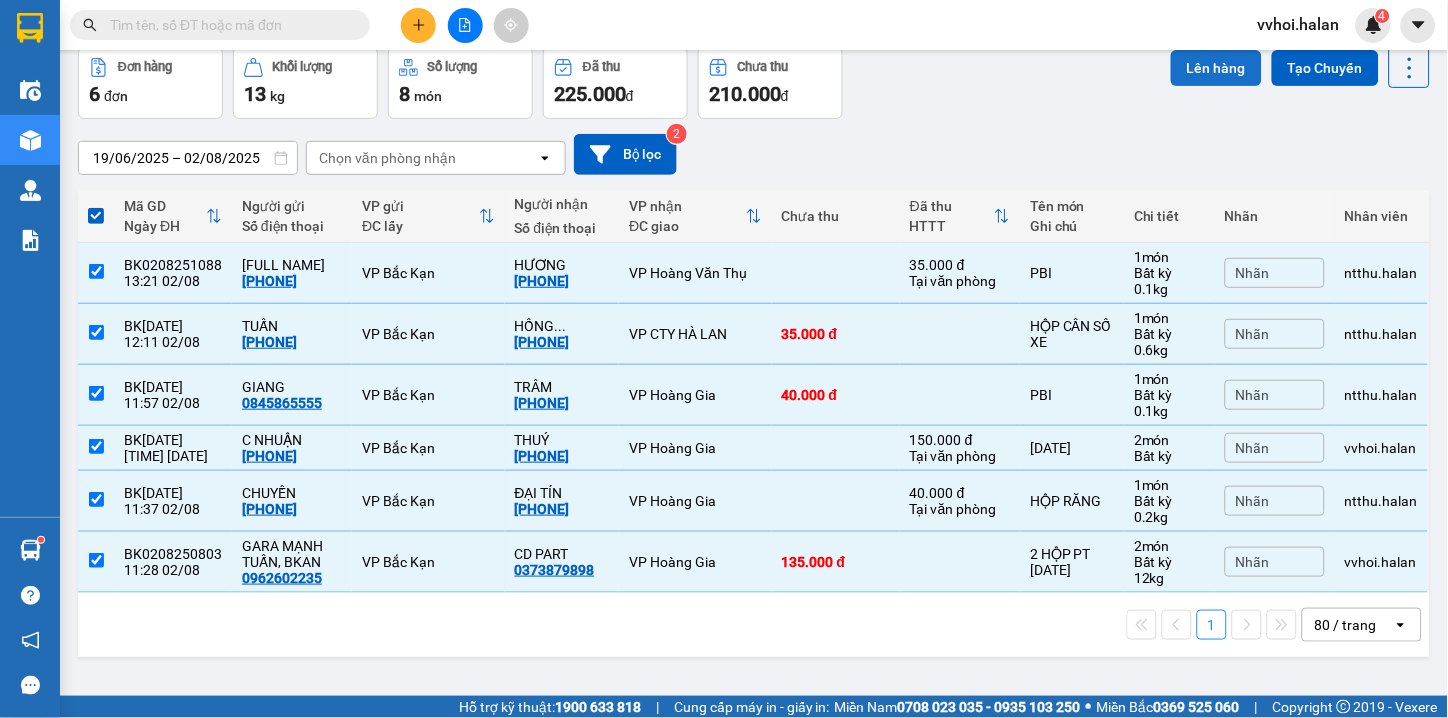 click on "Lên hàng" at bounding box center [1216, 68] 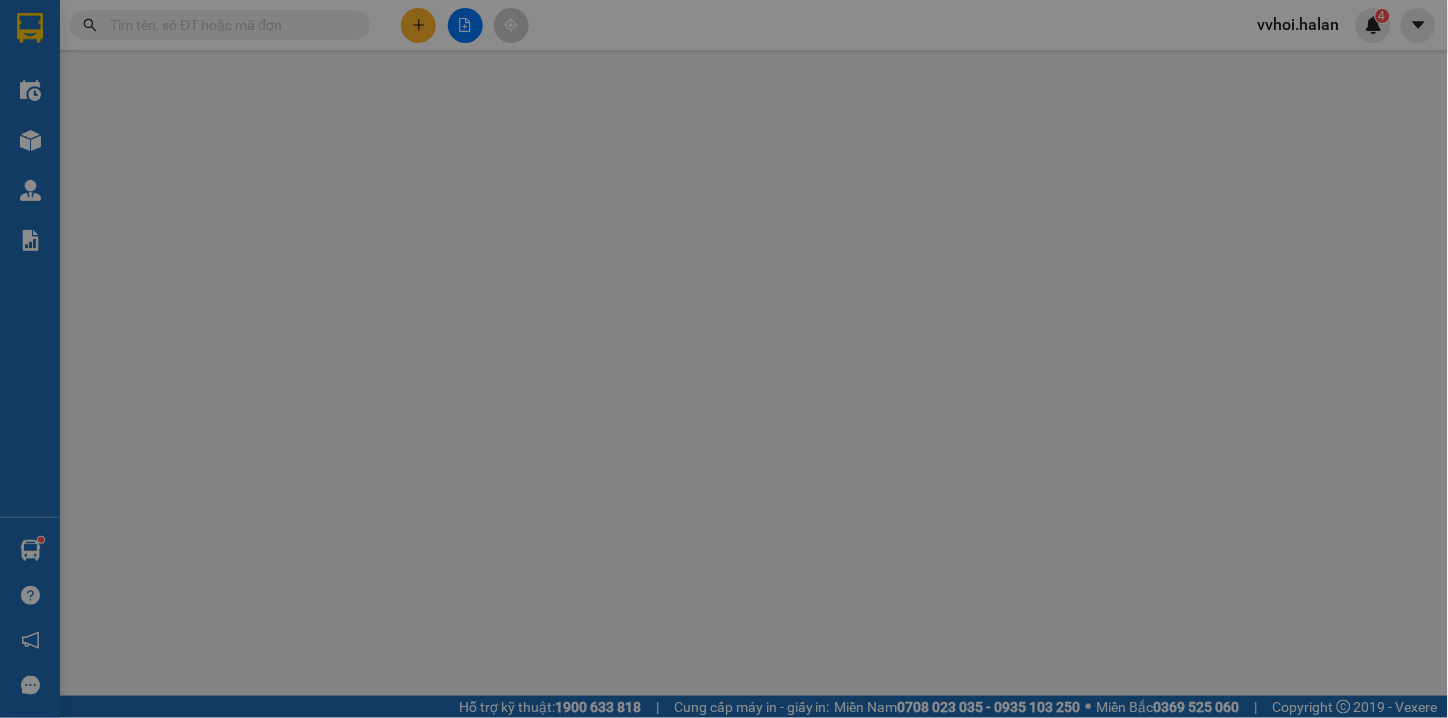 scroll, scrollTop: 0, scrollLeft: 0, axis: both 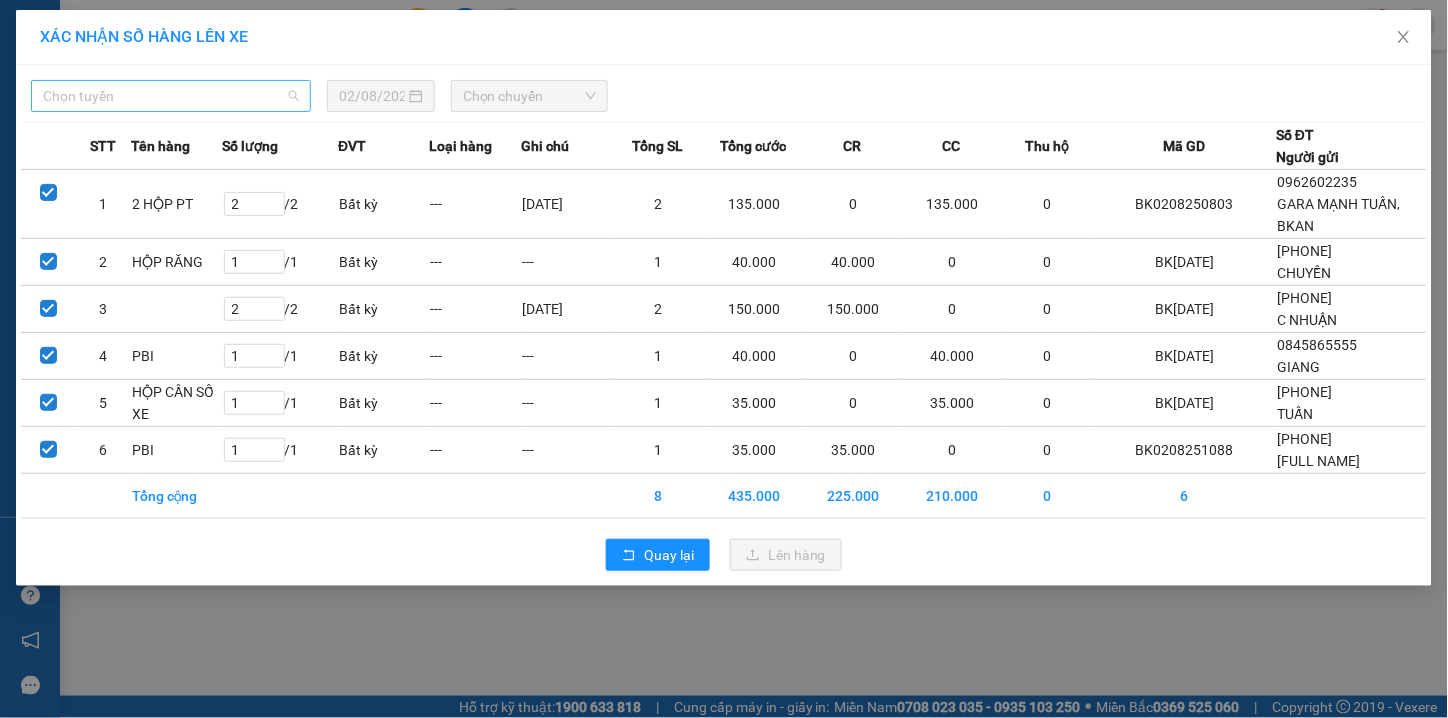 click on "Chọn tuyến" at bounding box center (171, 96) 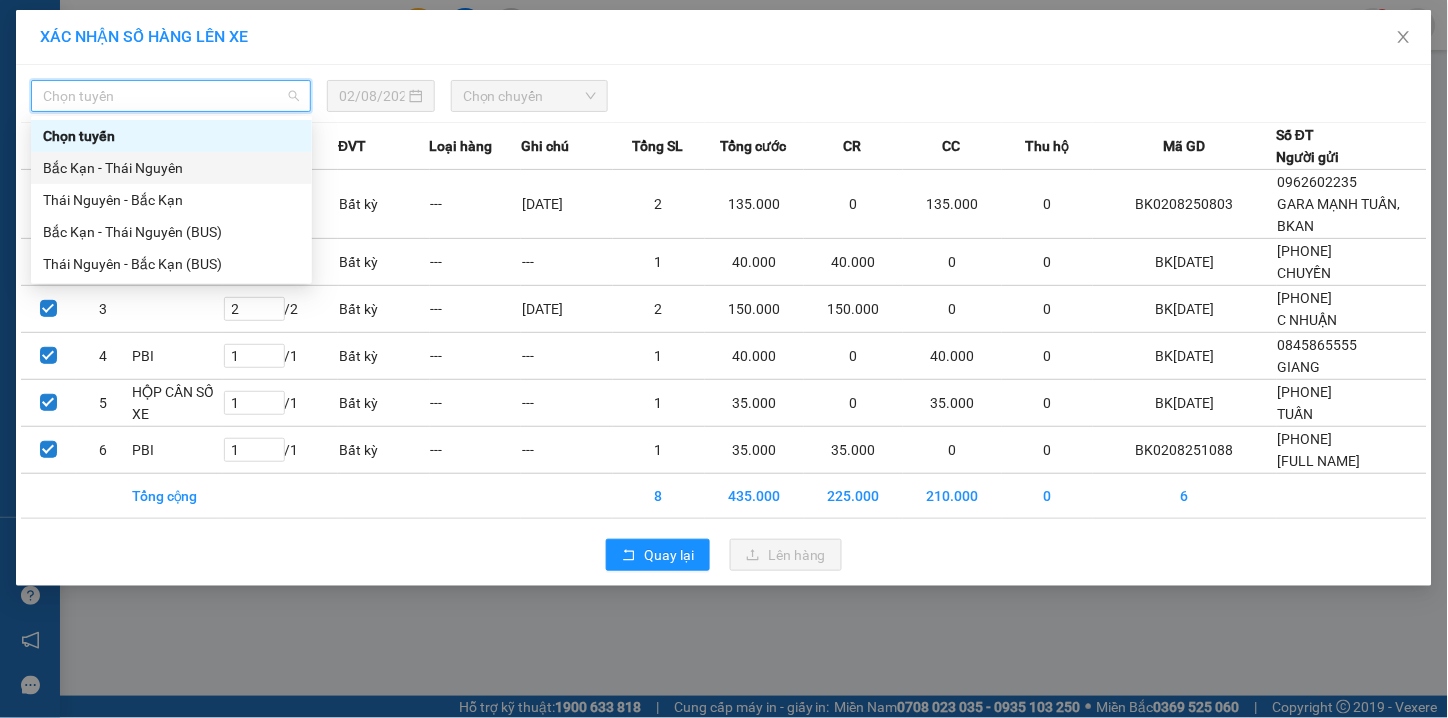 drag, startPoint x: 145, startPoint y: 183, endPoint x: 188, endPoint y: 164, distance: 47.010635 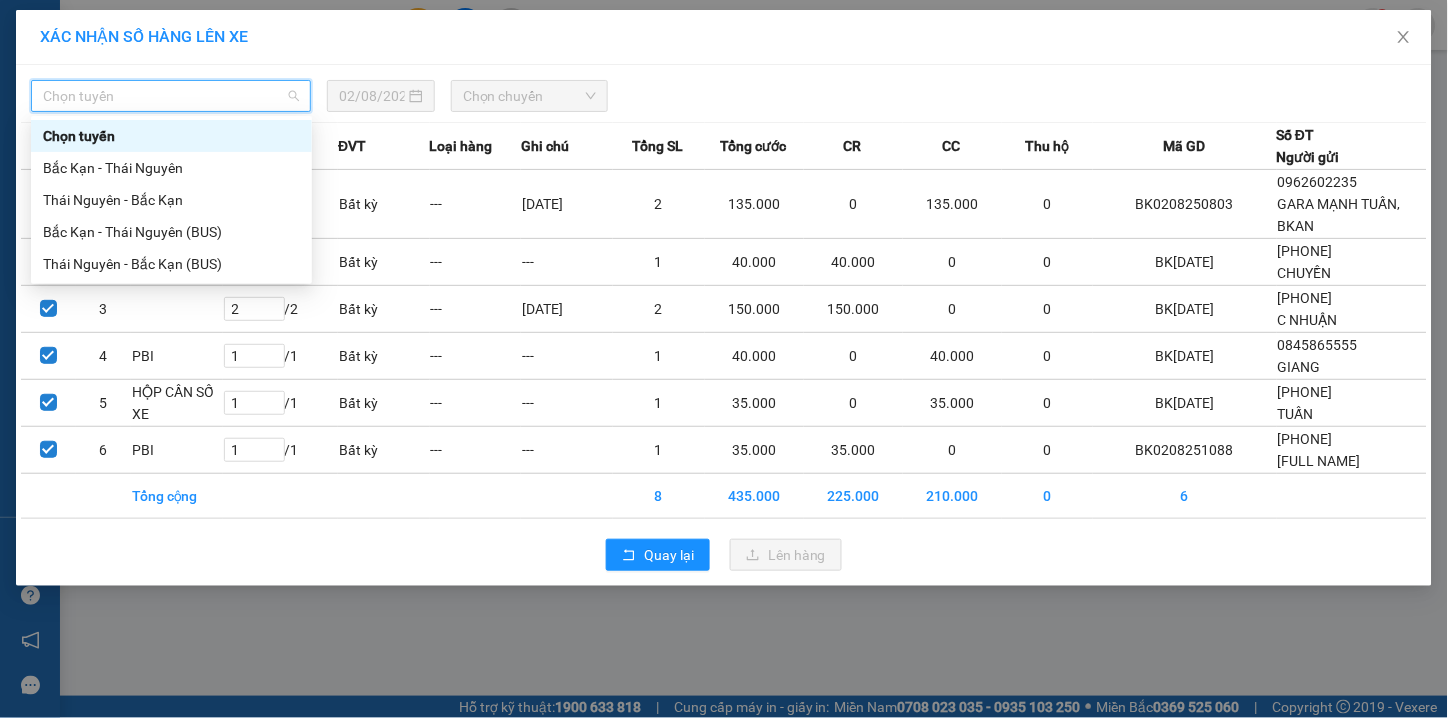 click on "Chọn tuyến" at bounding box center [171, 96] 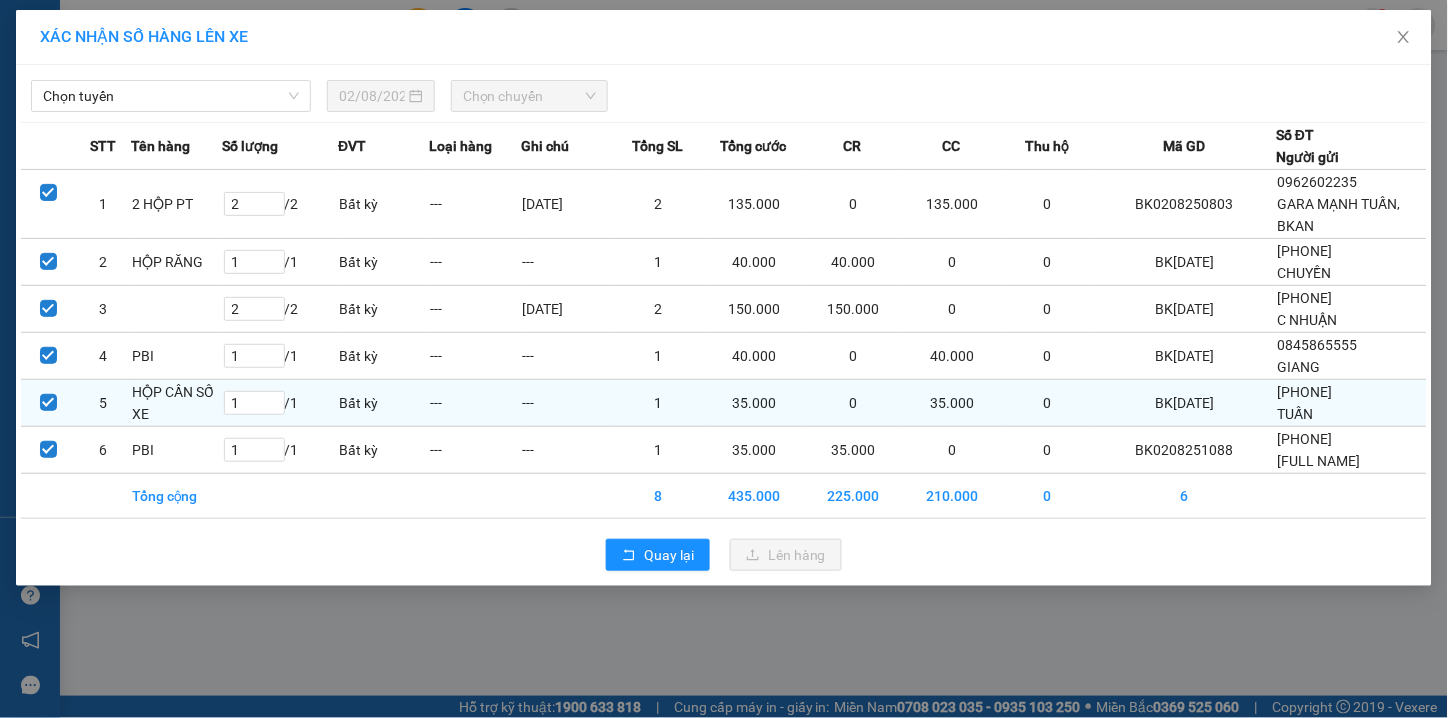 click at bounding box center (48, 402) 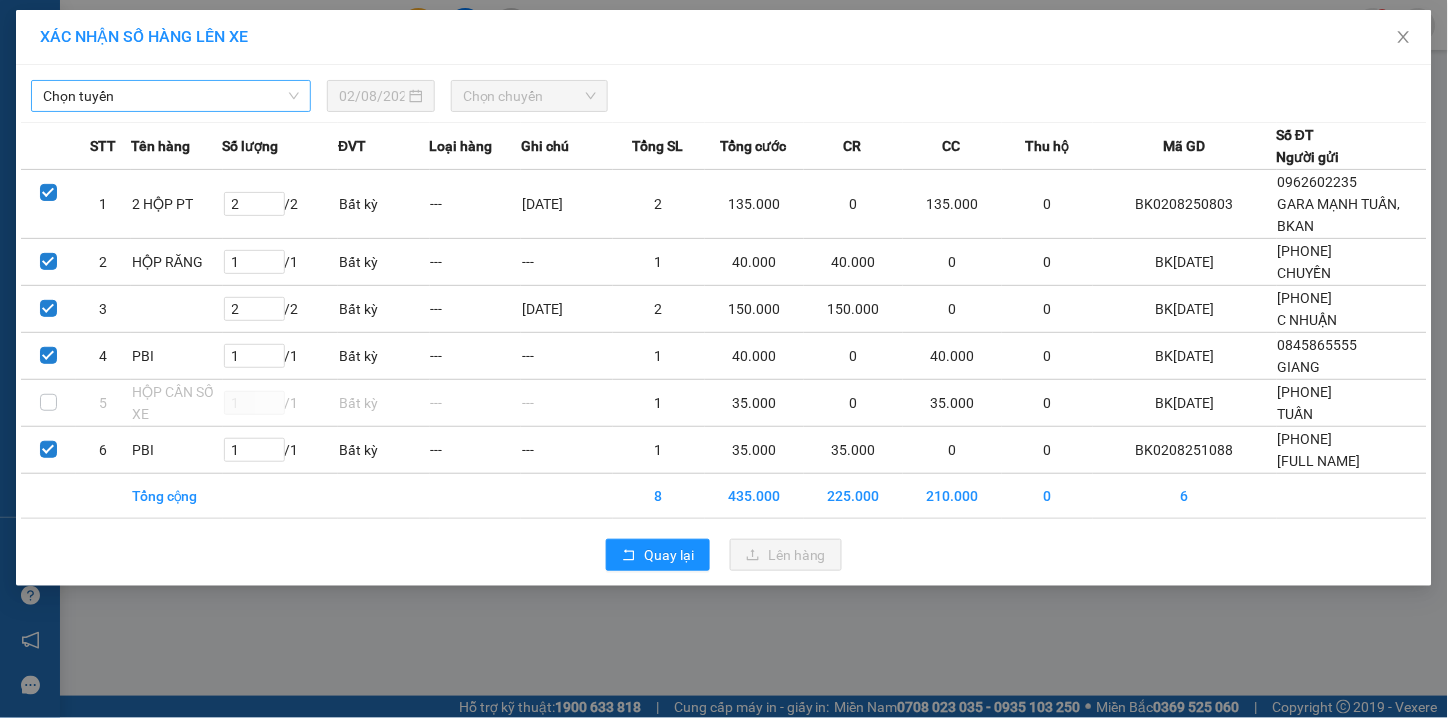 drag, startPoint x: 220, startPoint y: 97, endPoint x: 228, endPoint y: 220, distance: 123.25989 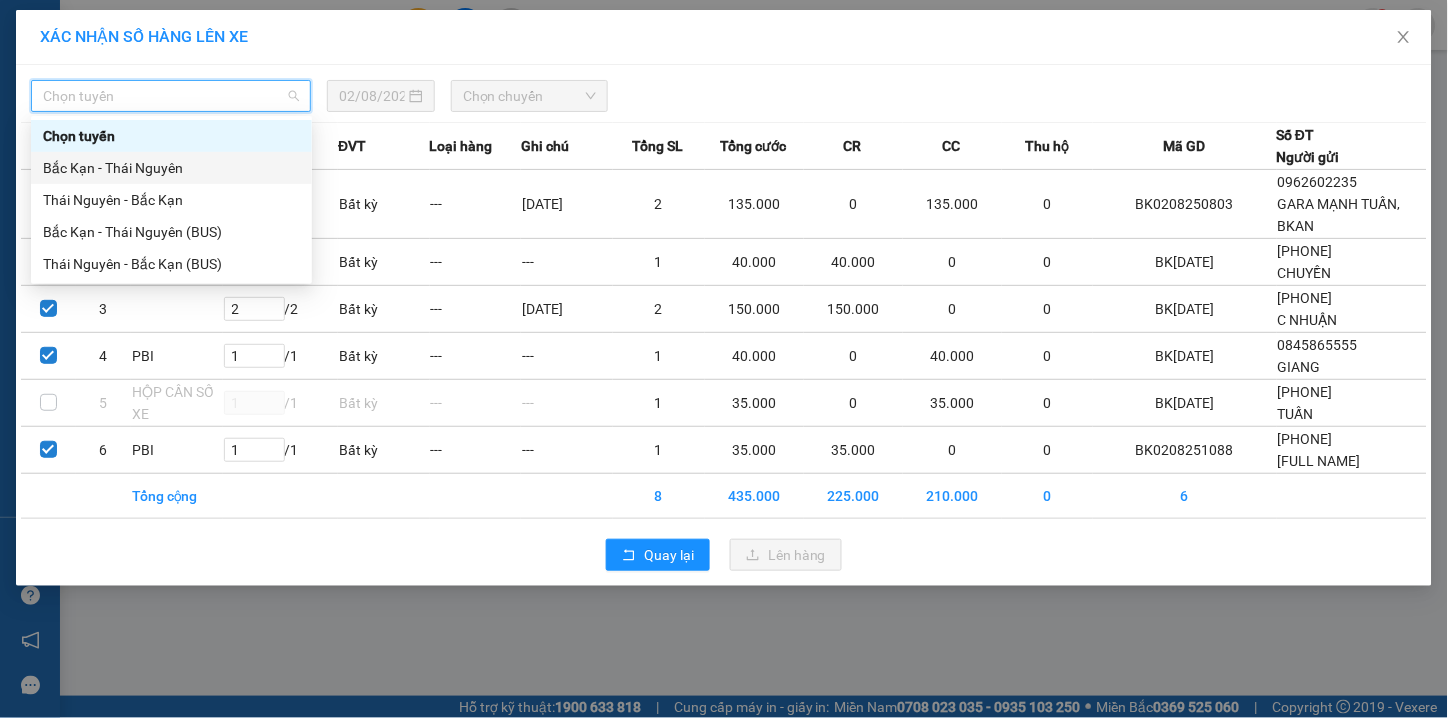 click on "Bắc Kạn - Thái Nguyên" at bounding box center [171, 168] 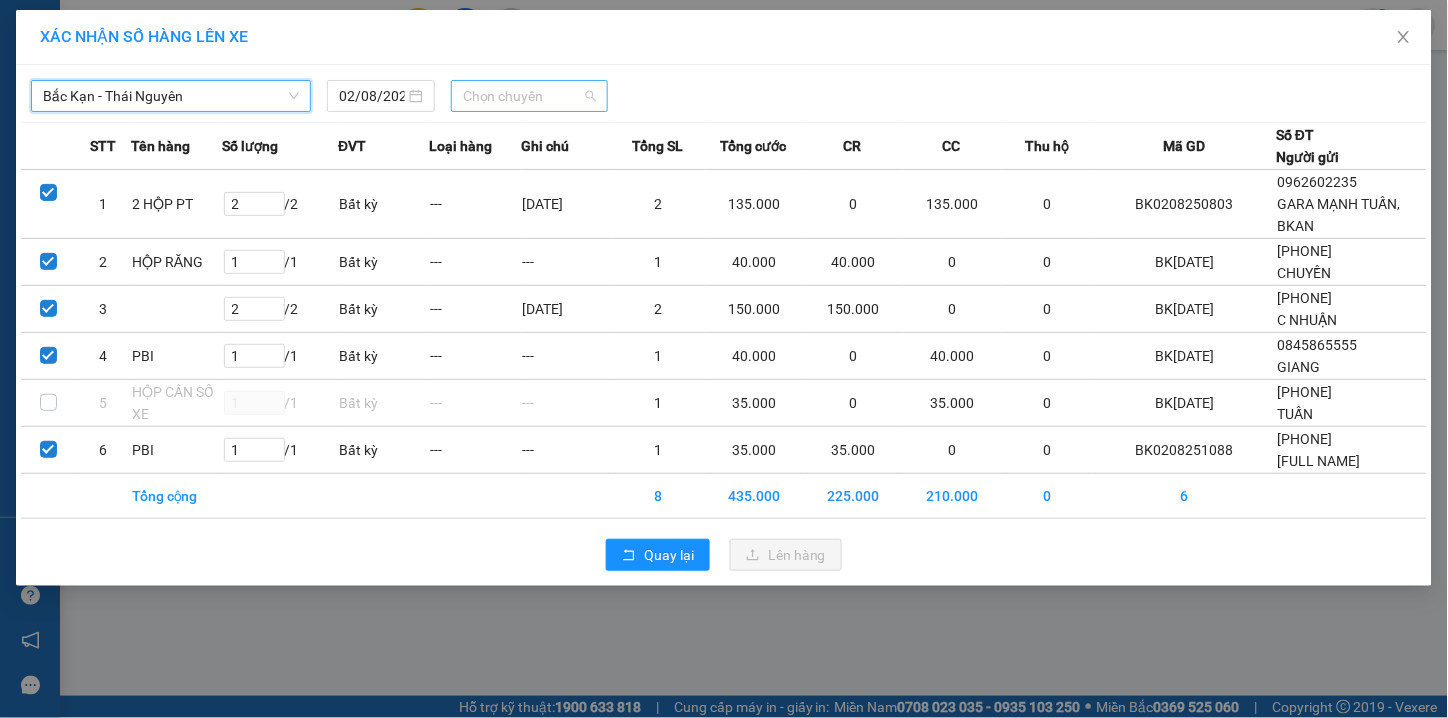 click on "Chọn chuyến" at bounding box center [529, 96] 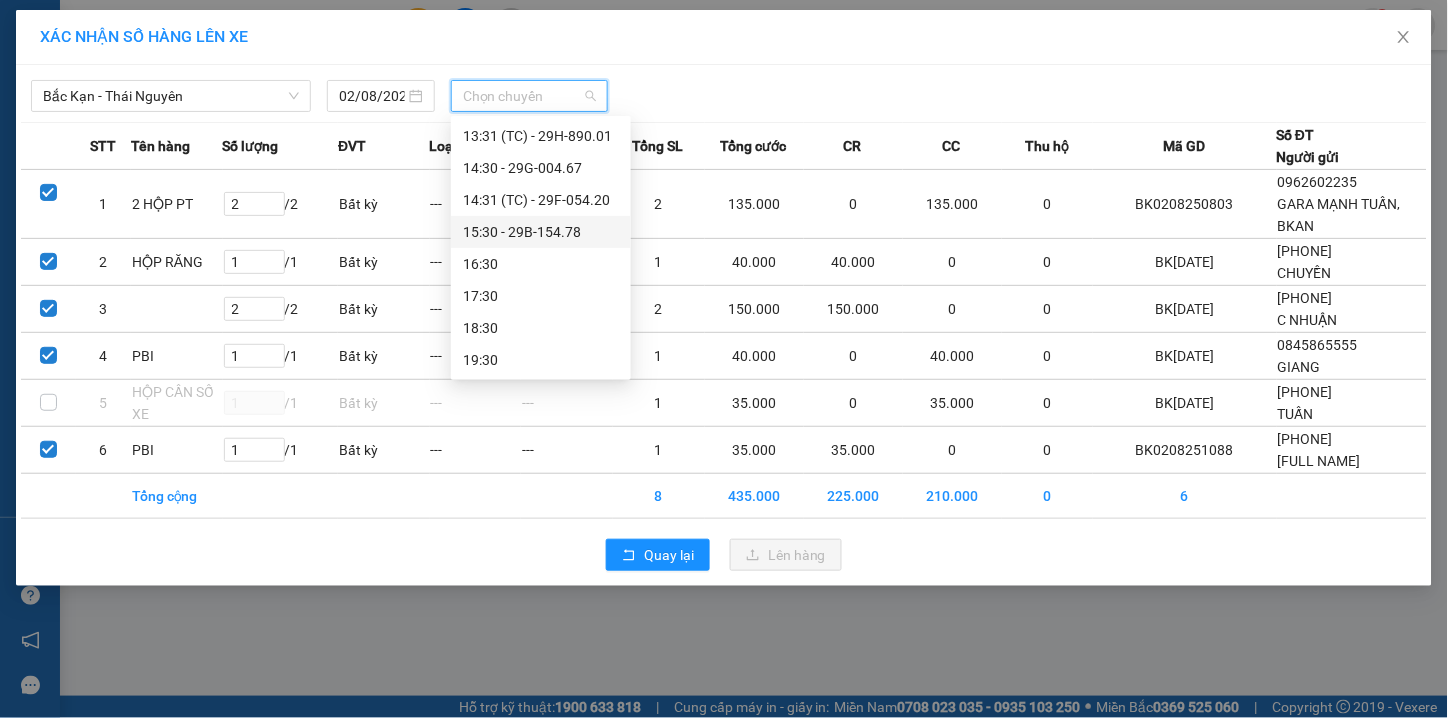 scroll, scrollTop: 125, scrollLeft: 0, axis: vertical 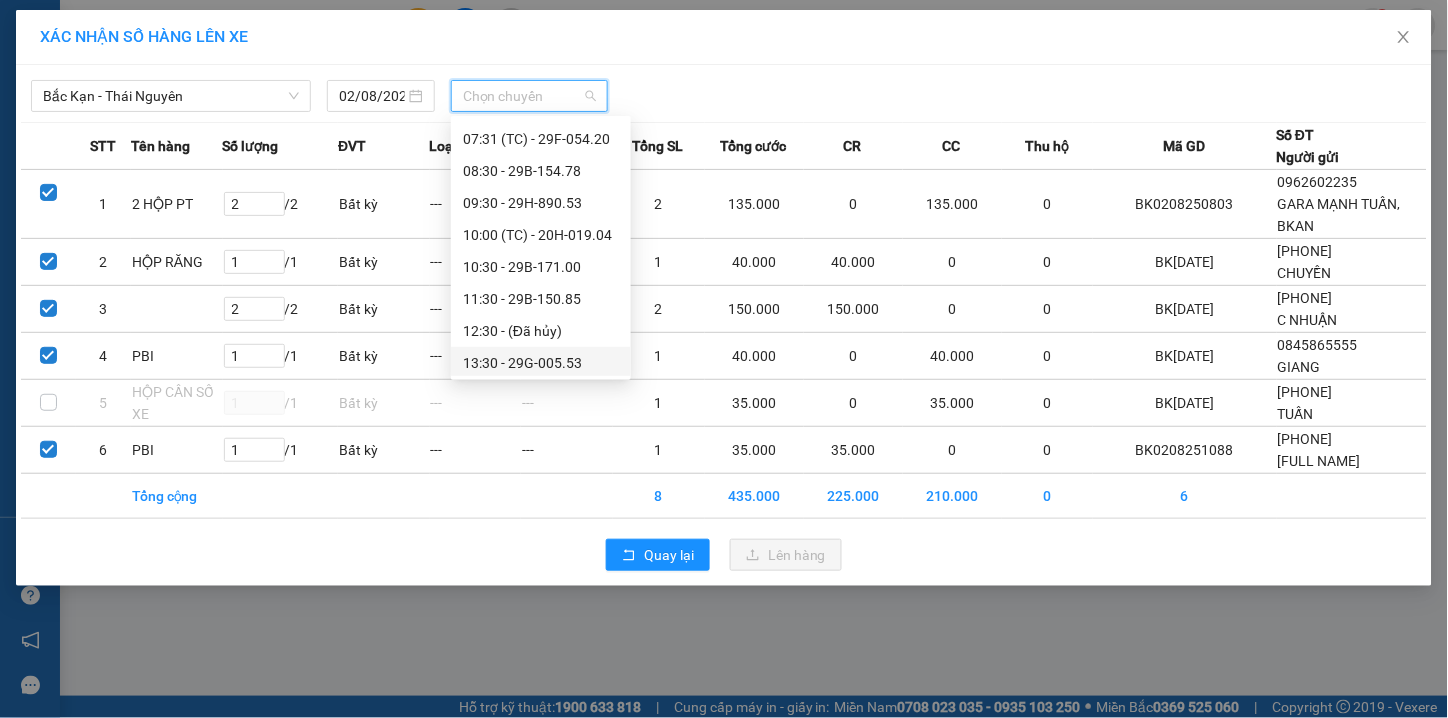 click on "13:30     - 29G-005.53" at bounding box center (541, 363) 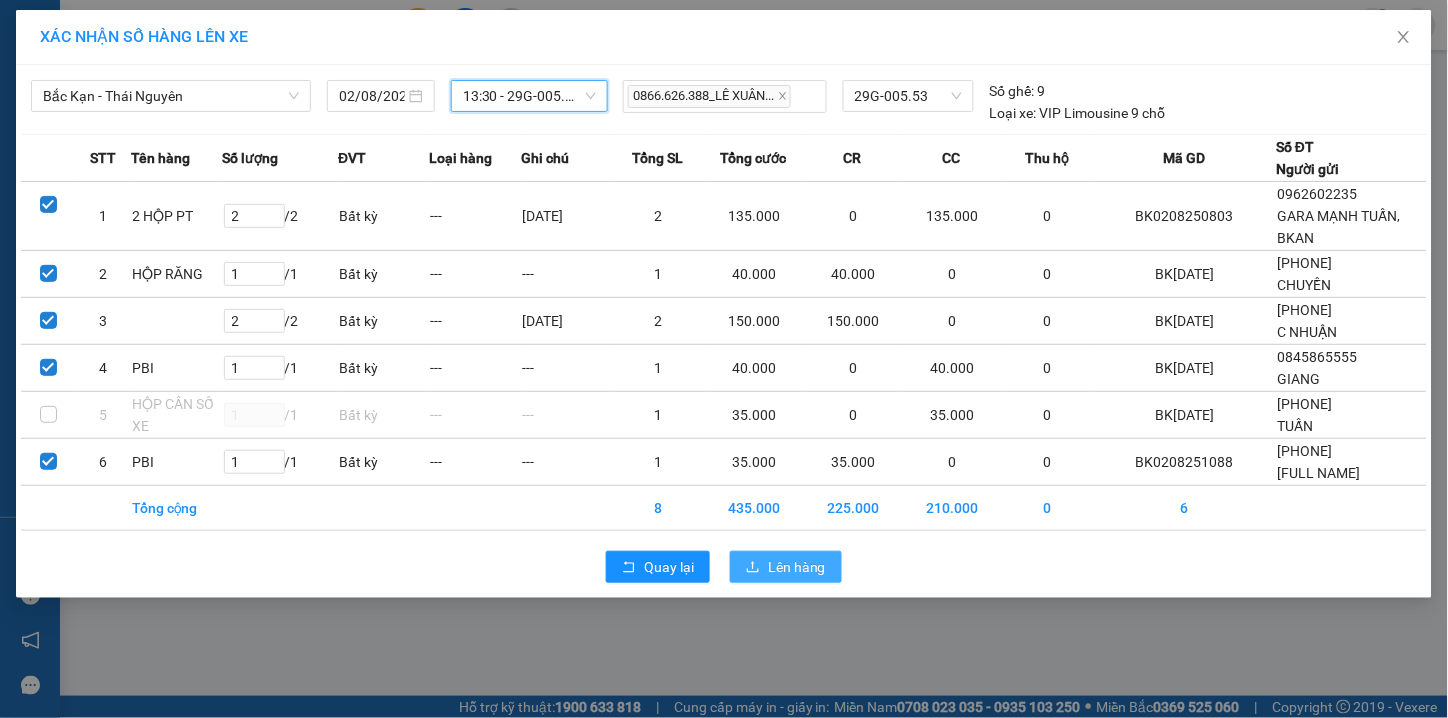 click on "Lên hàng" at bounding box center [797, 567] 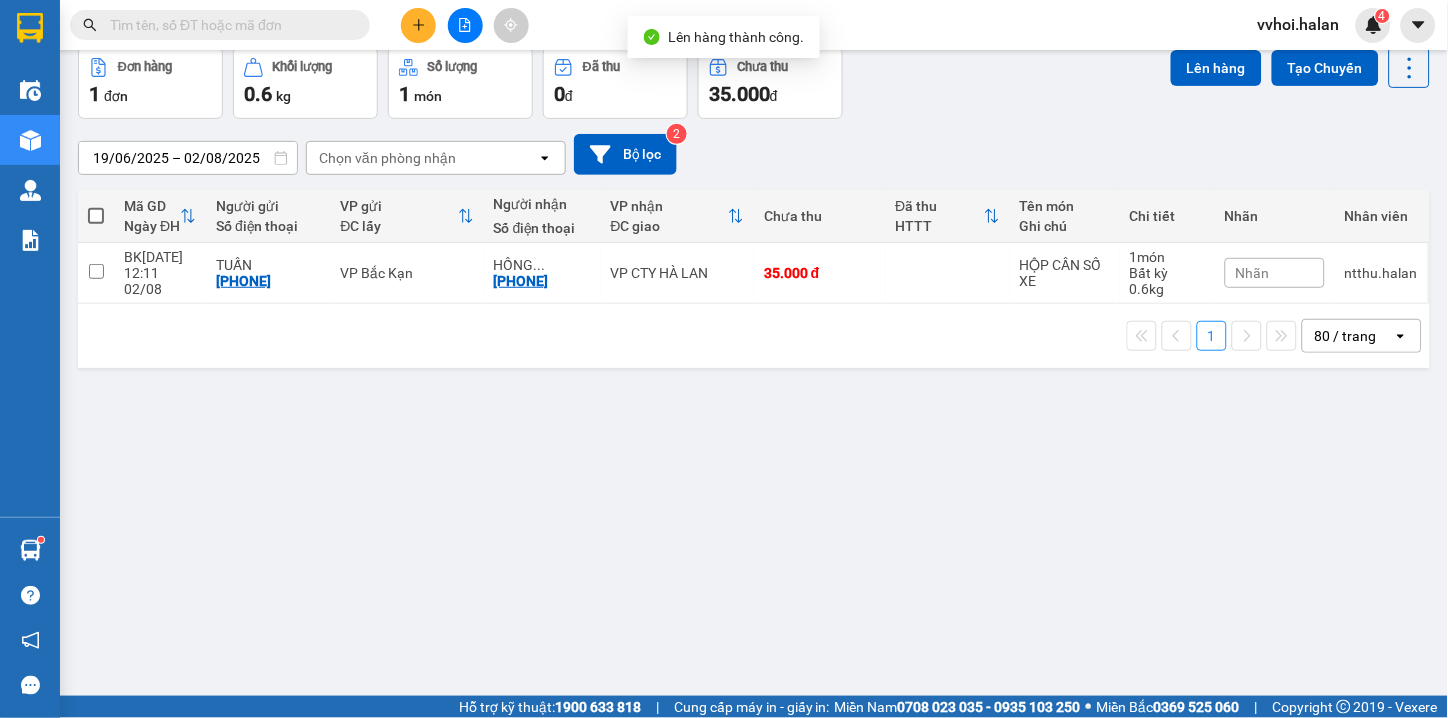 scroll, scrollTop: 0, scrollLeft: 0, axis: both 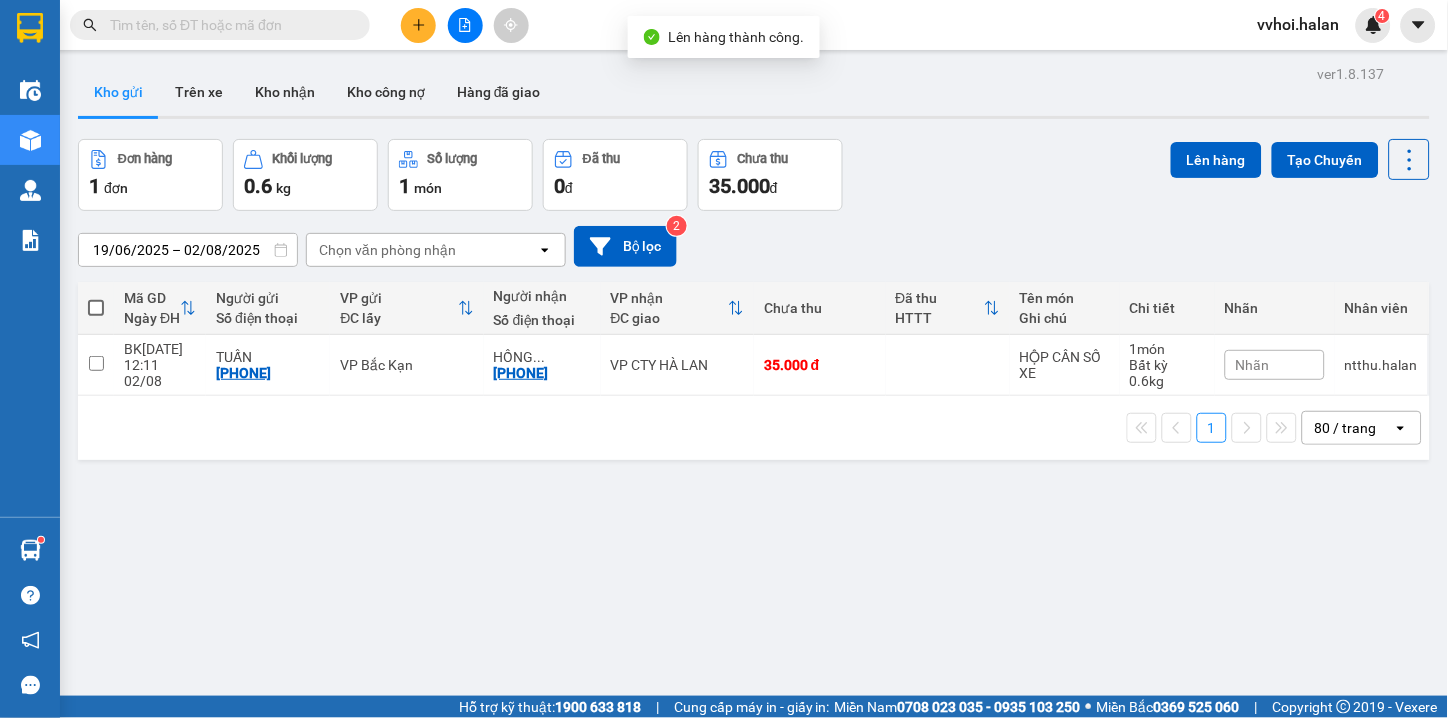 click at bounding box center [948, 365] 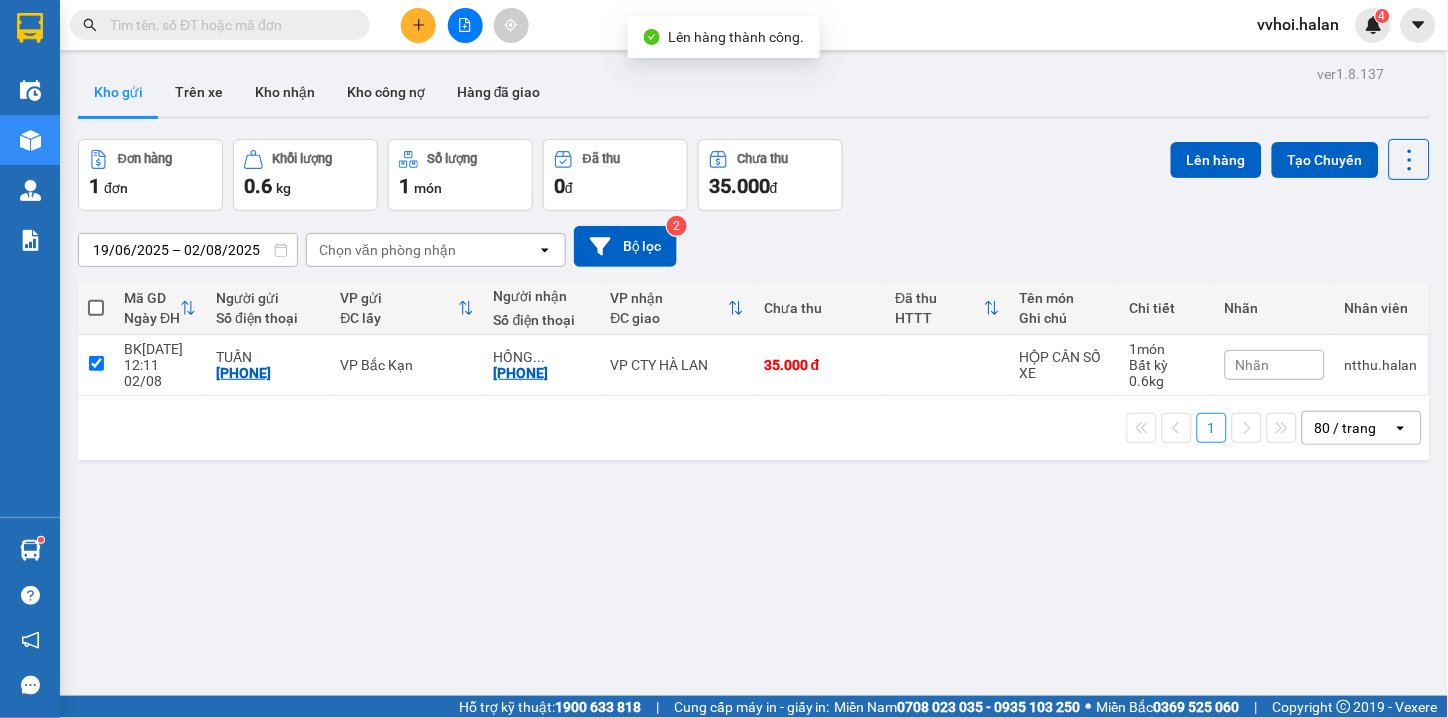 checkbox on "true" 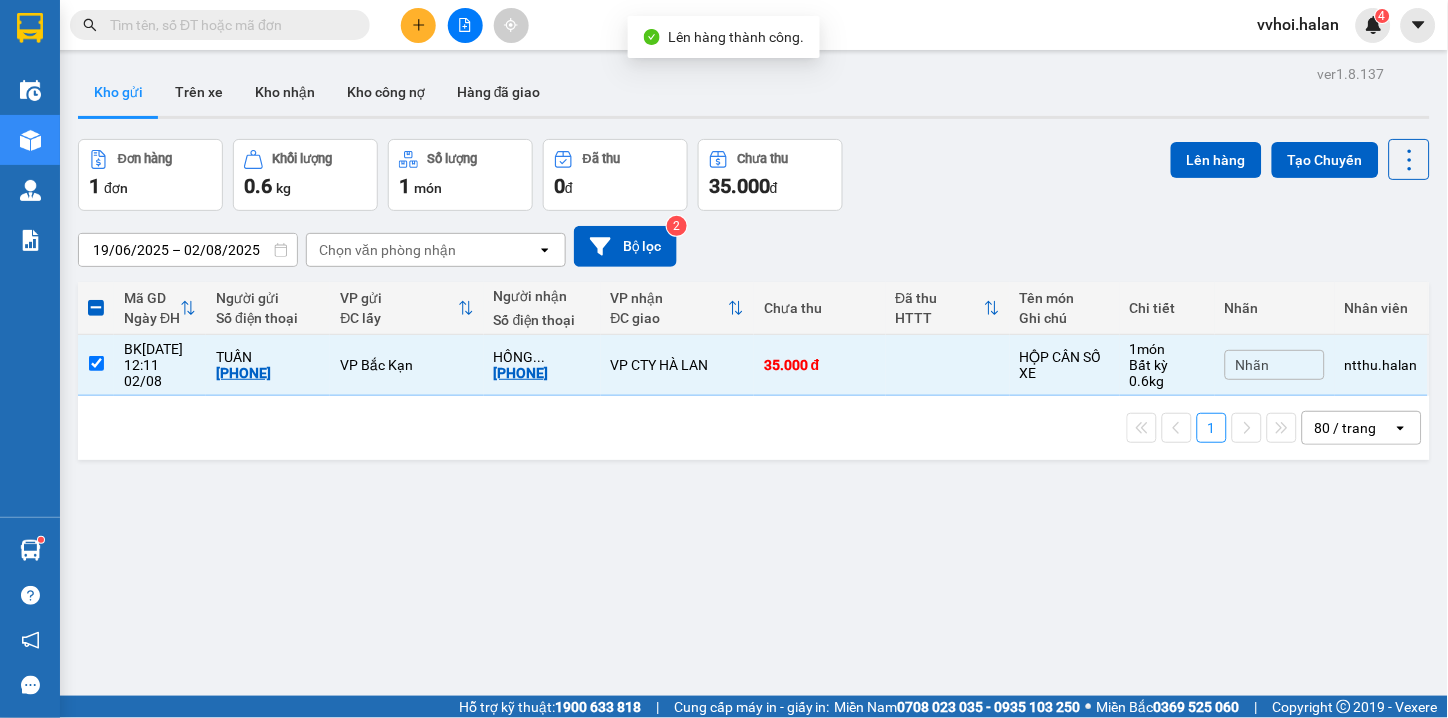 click on "Đơn hàng 1 đơn Khối lượng 0.6 kg Số lượng 1 món Đã thu 0  đ Chưa thu 35.000  đ Lên hàng Tạo Chuyến" at bounding box center (754, 175) 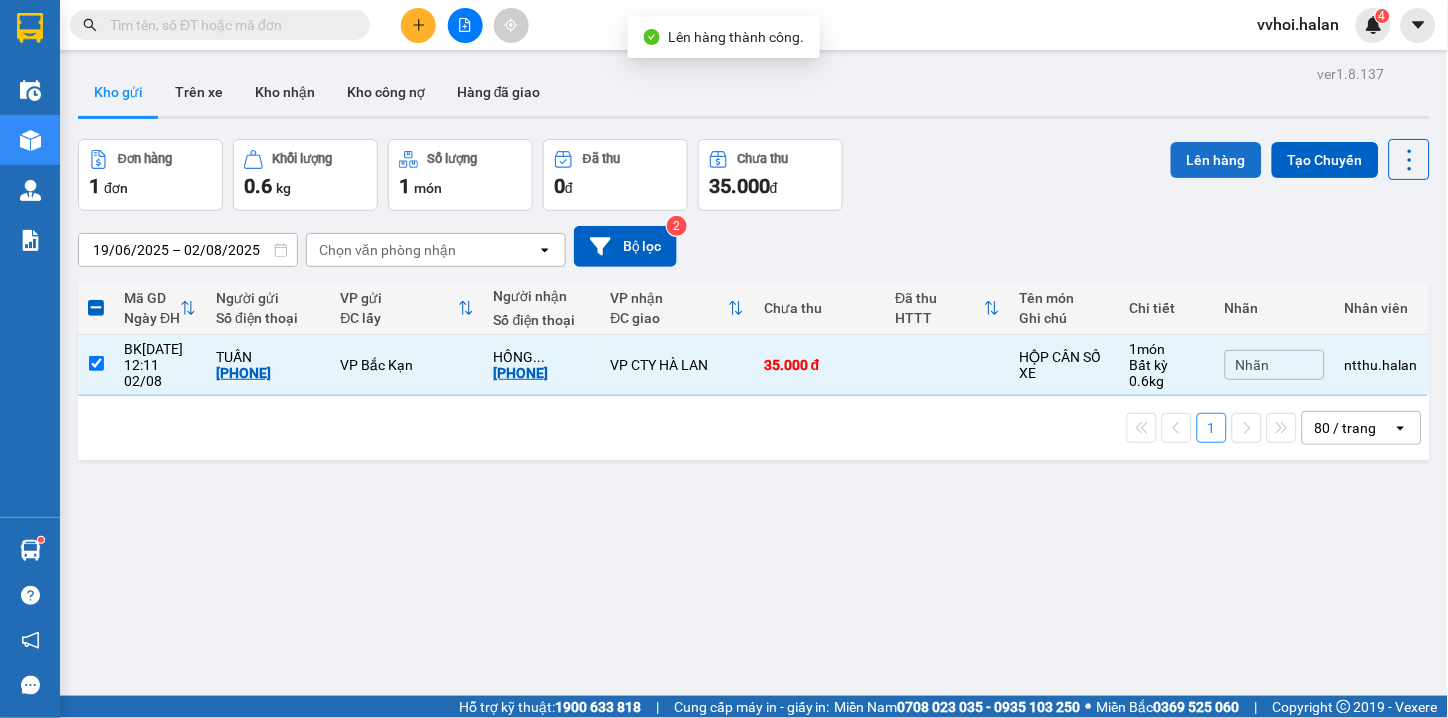 drag, startPoint x: 1184, startPoint y: 128, endPoint x: 1185, endPoint y: 155, distance: 27.018513 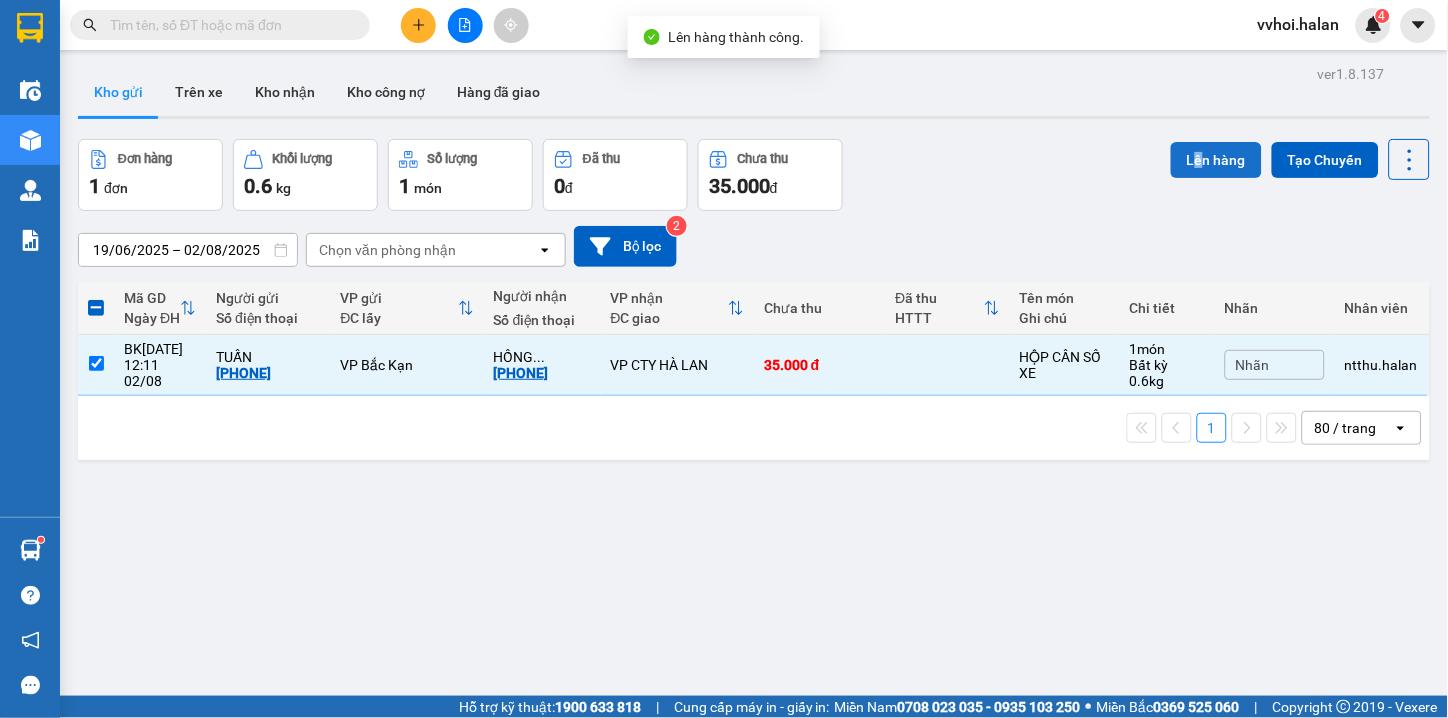 click on "Lên hàng" at bounding box center (1216, 160) 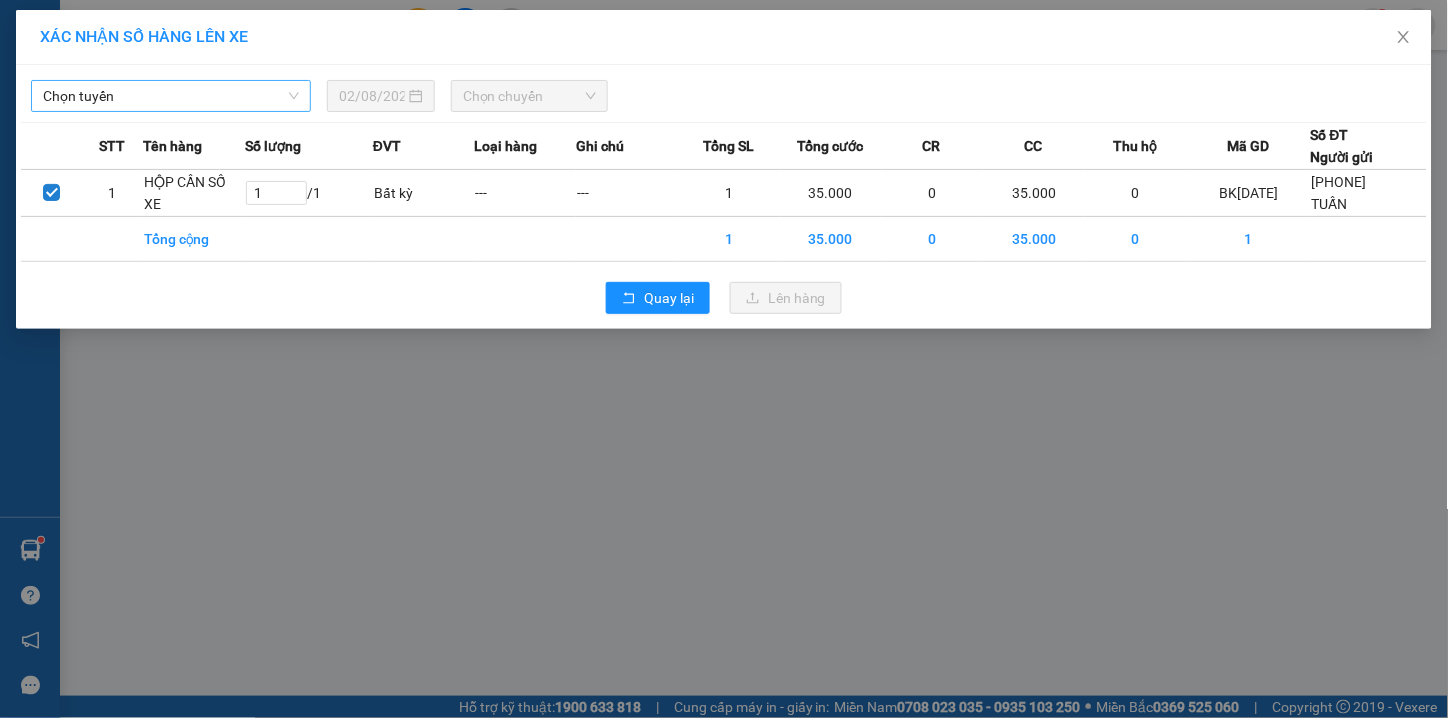 click on "Chọn tuyến" at bounding box center [171, 96] 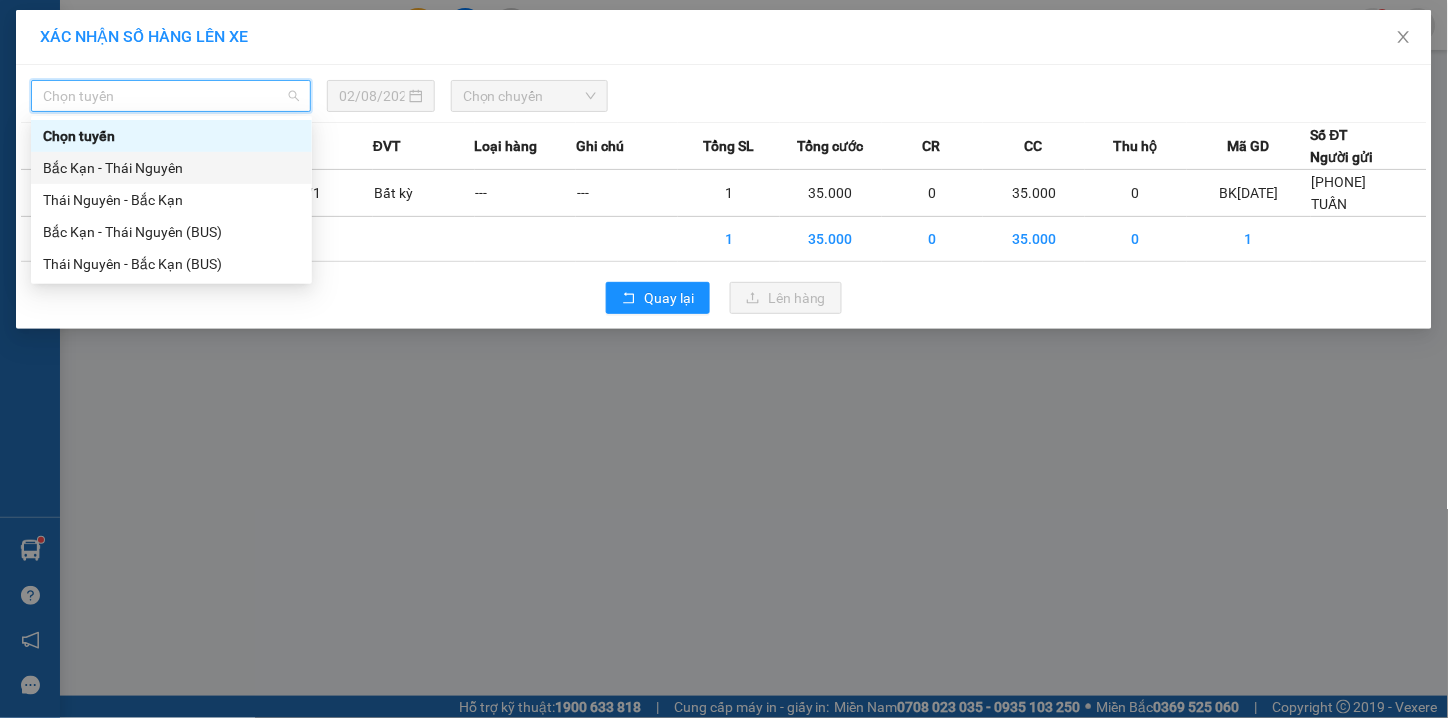 click on "Bắc Kạn - Thái Nguyên" at bounding box center (171, 168) 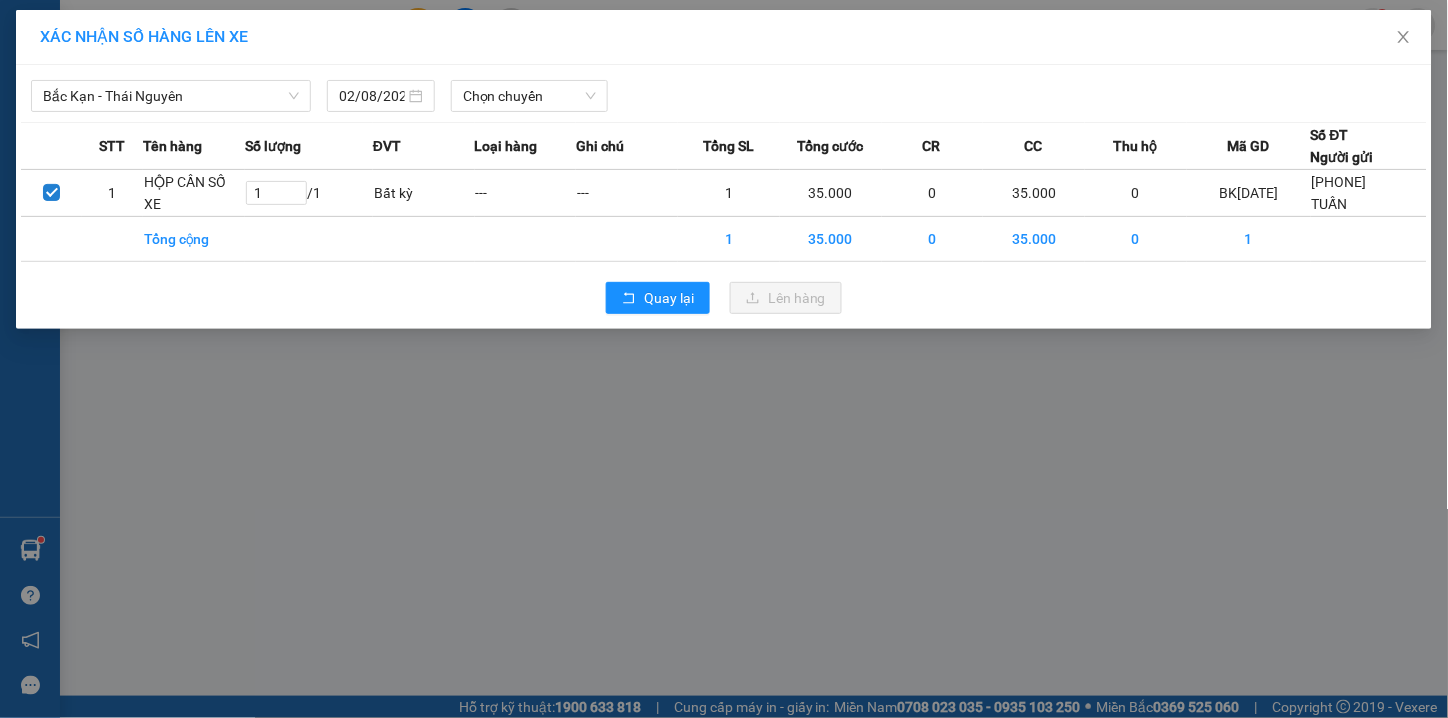 click on "Bắc Kạn - Thái Nguyên 02/08/2025 Chọn chuyến STT Tên hàng Số lượng ĐVT Loại hàng Ghi chú Tổng SL Tổng cước CR CC Thu hộ Mã GD Số ĐT   Người gửi 1 HỘP CẦN SỐ XE  1  /  1 Bất kỳ --- --- 1 35.000 0 35.000 0 BK0208250960 0707665555 TUẤN     Tổng cộng         1 35.000 0 35.000 0 1   Quay lại Lên hàng" at bounding box center [724, 197] 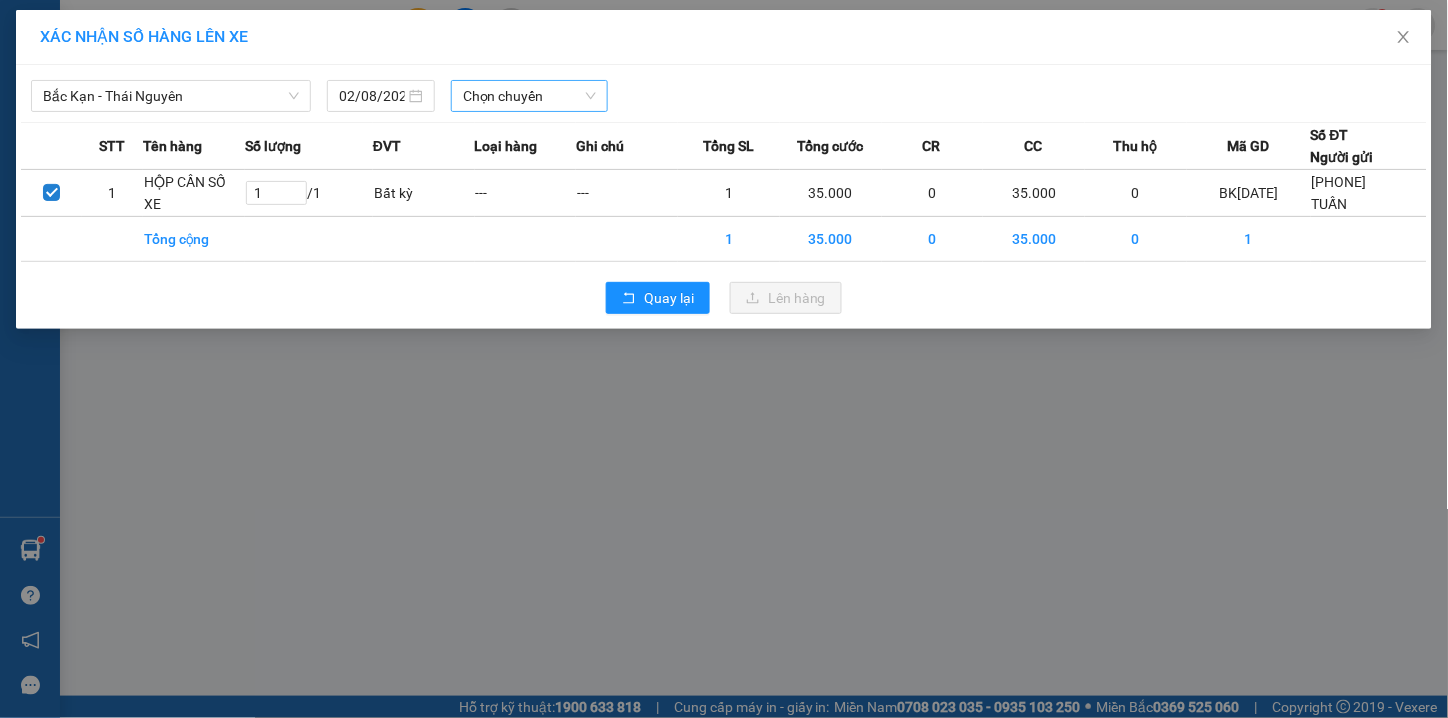 click on "Chọn chuyến" at bounding box center [529, 96] 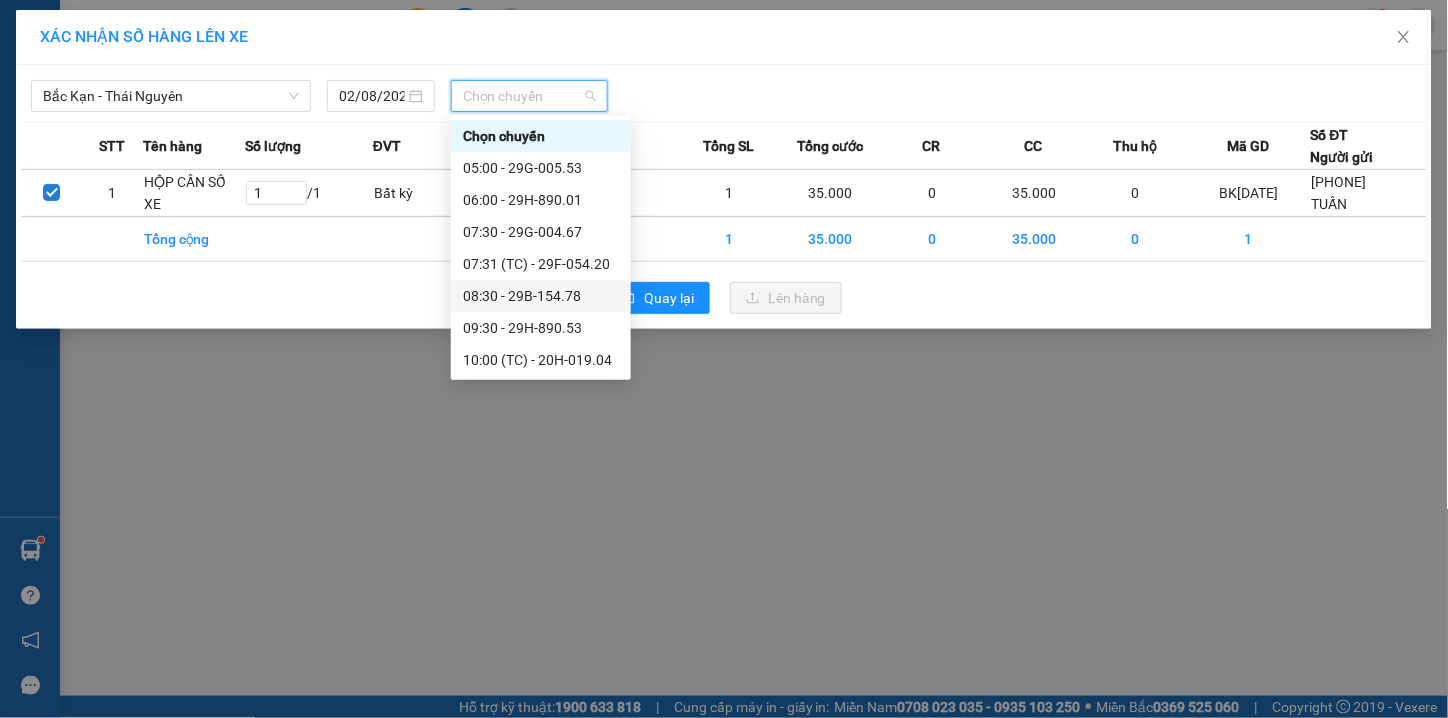scroll, scrollTop: 258, scrollLeft: 0, axis: vertical 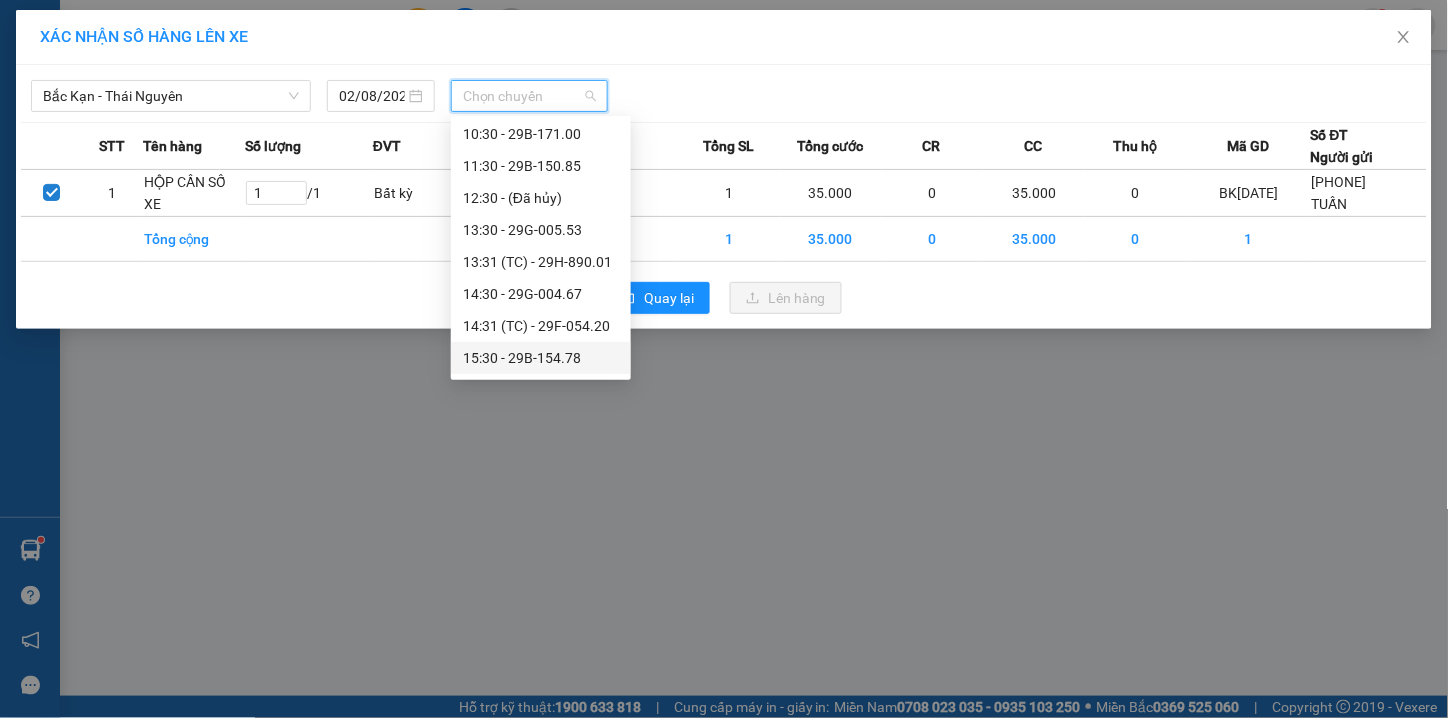click on "15:30     - 29B-154.78" at bounding box center [541, 358] 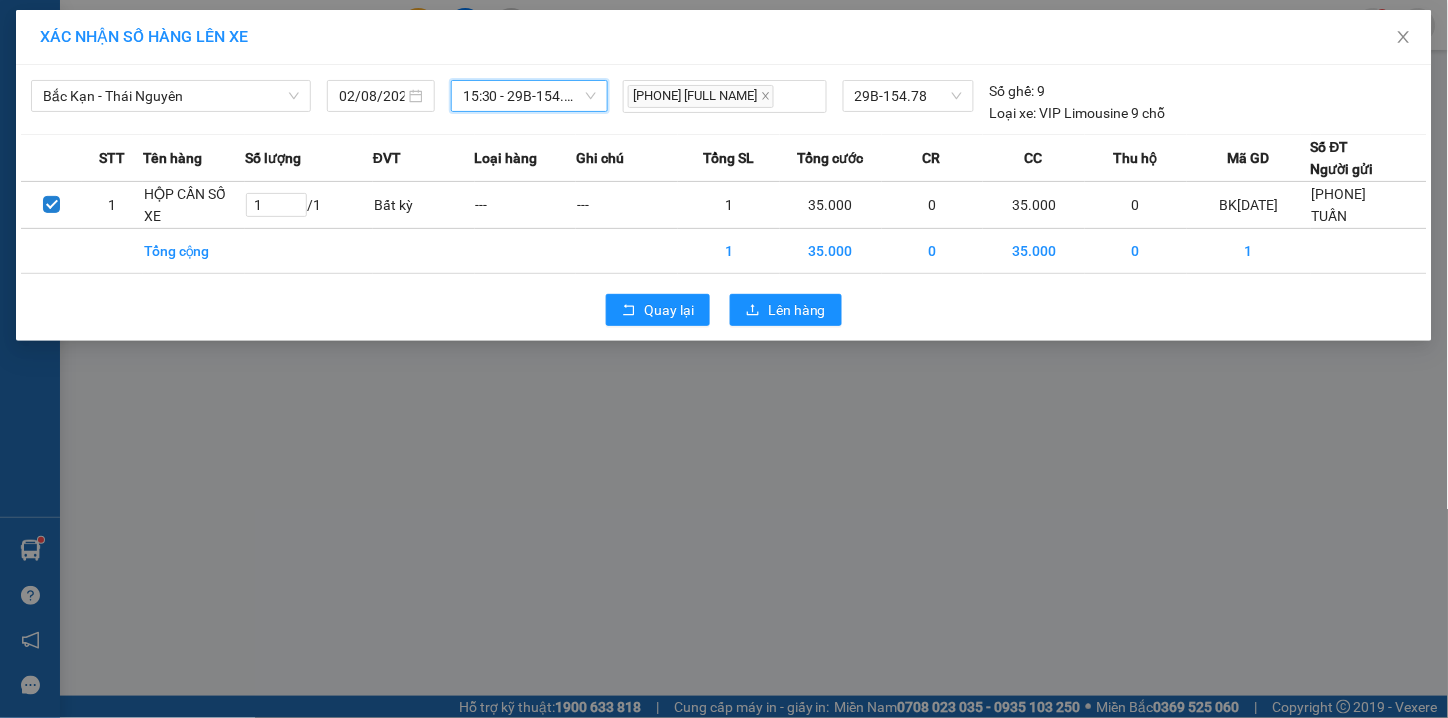 drag, startPoint x: 495, startPoint y: 88, endPoint x: 531, endPoint y: 102, distance: 38.626415 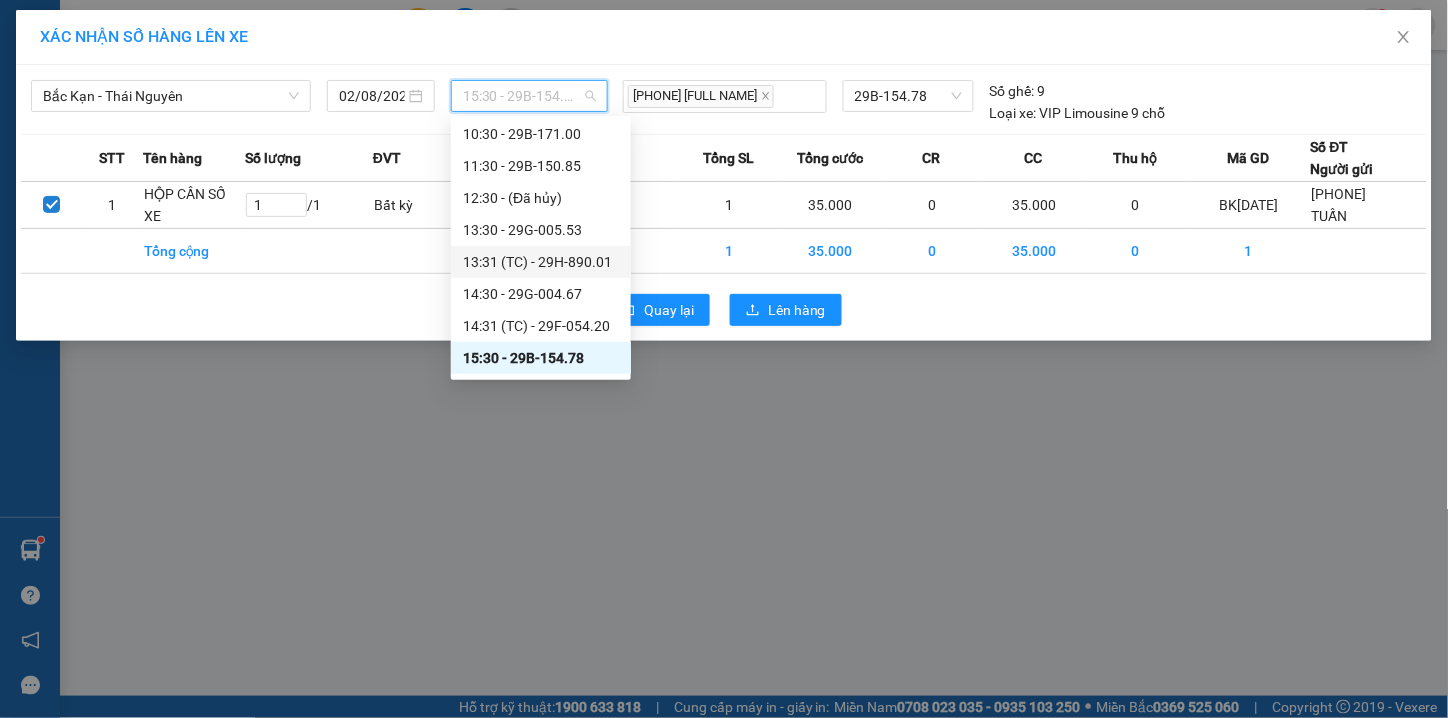 click on "13:31   (TC)   - 29H-890.01" at bounding box center [541, 262] 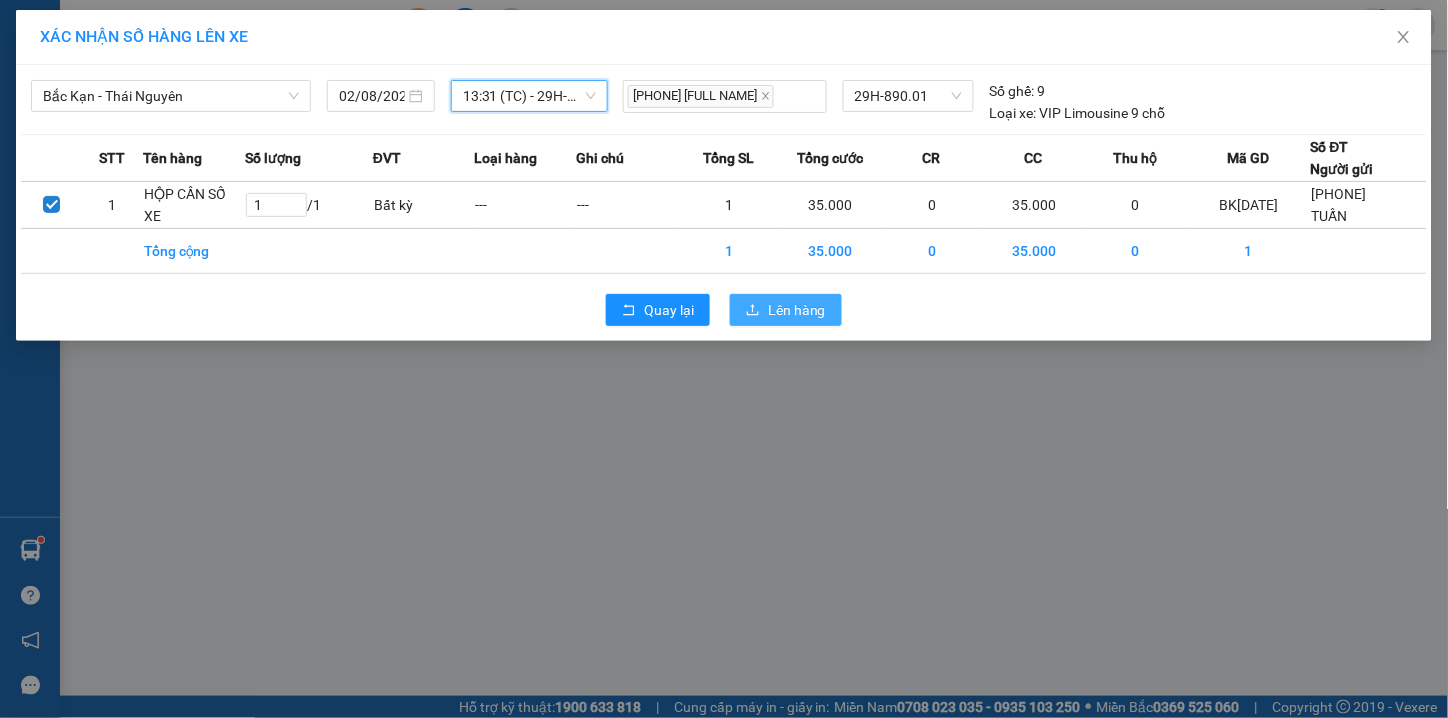 click on "Lên hàng" at bounding box center [786, 310] 